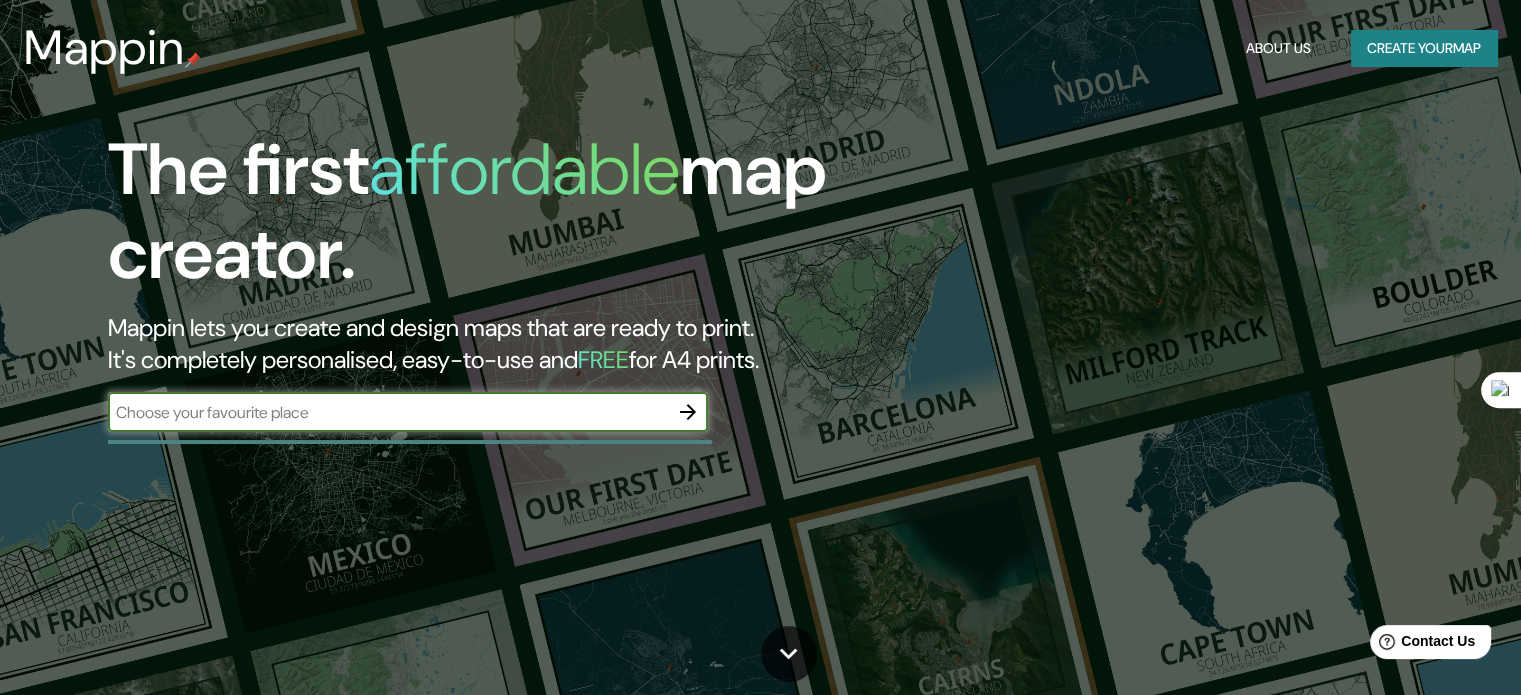 scroll, scrollTop: 0, scrollLeft: 0, axis: both 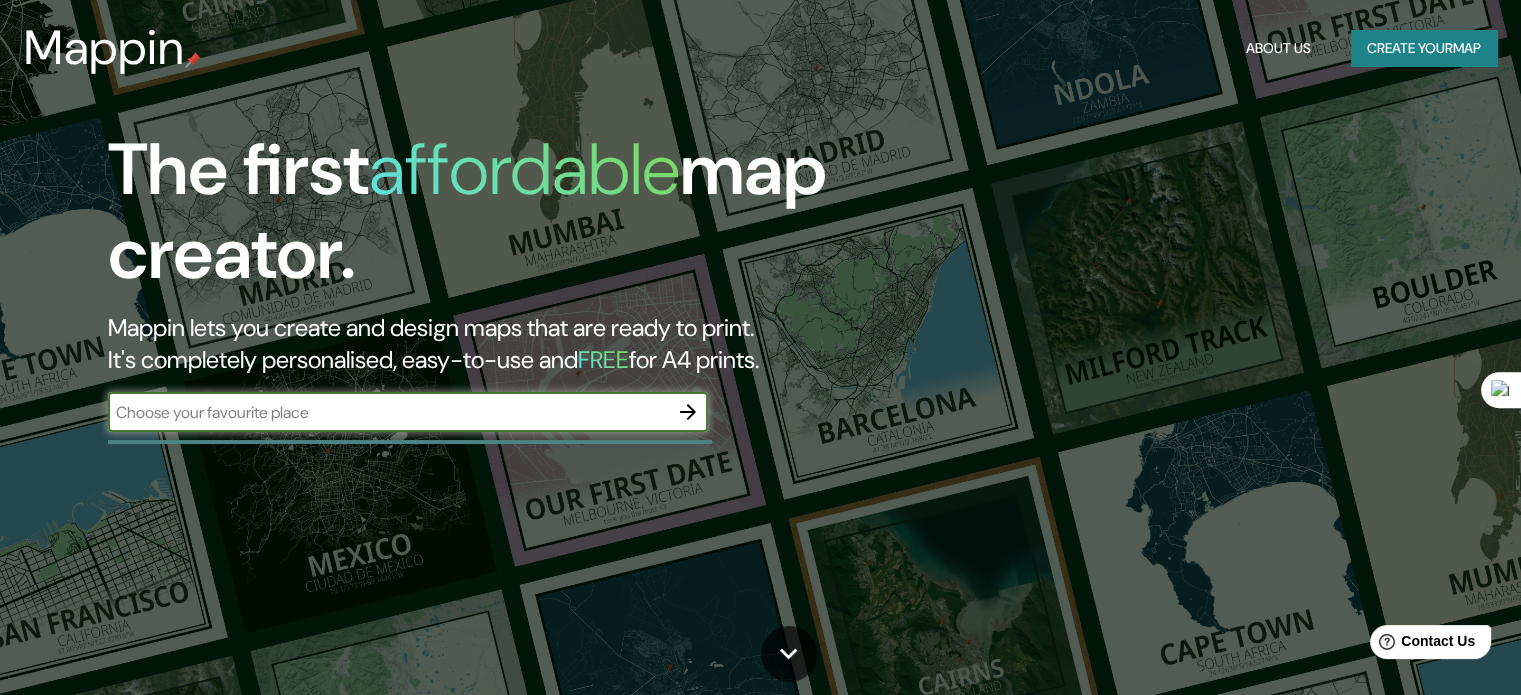 click at bounding box center (388, 412) 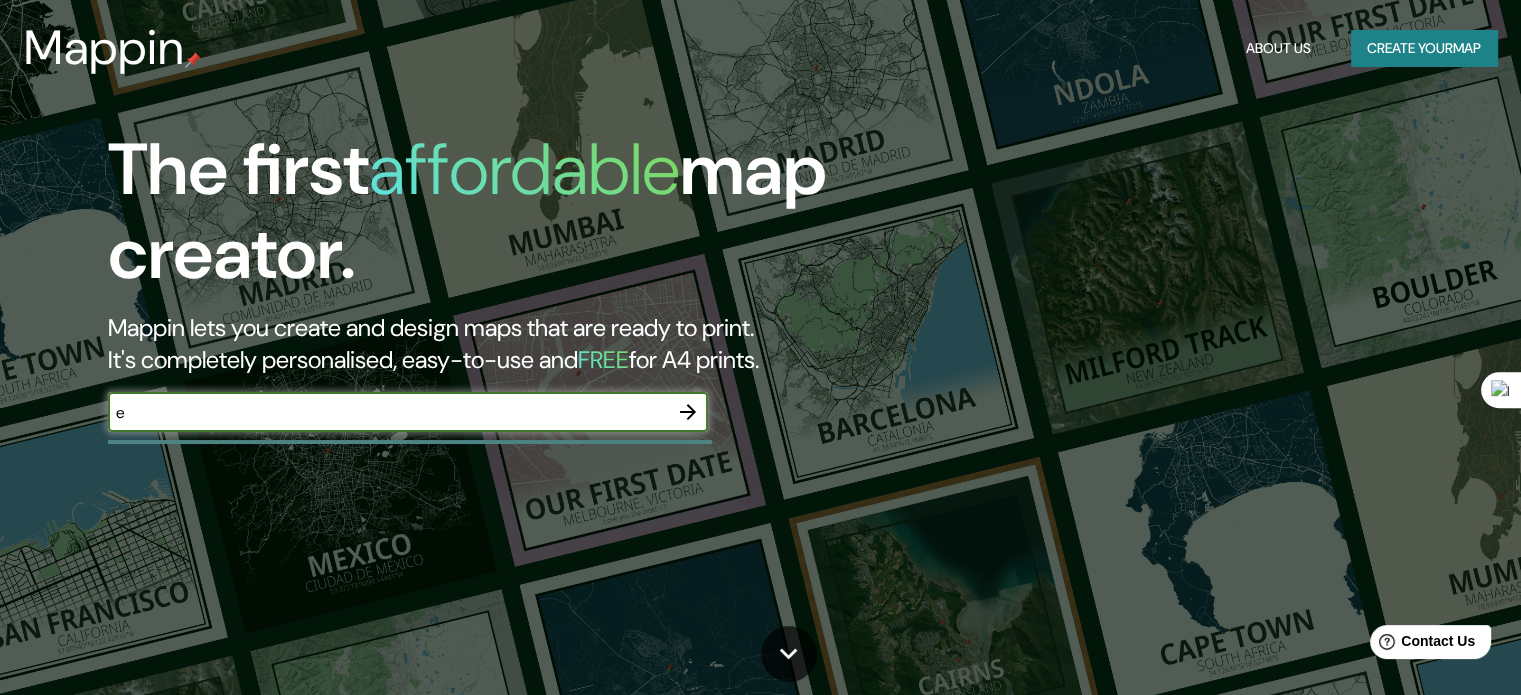 type on "e" 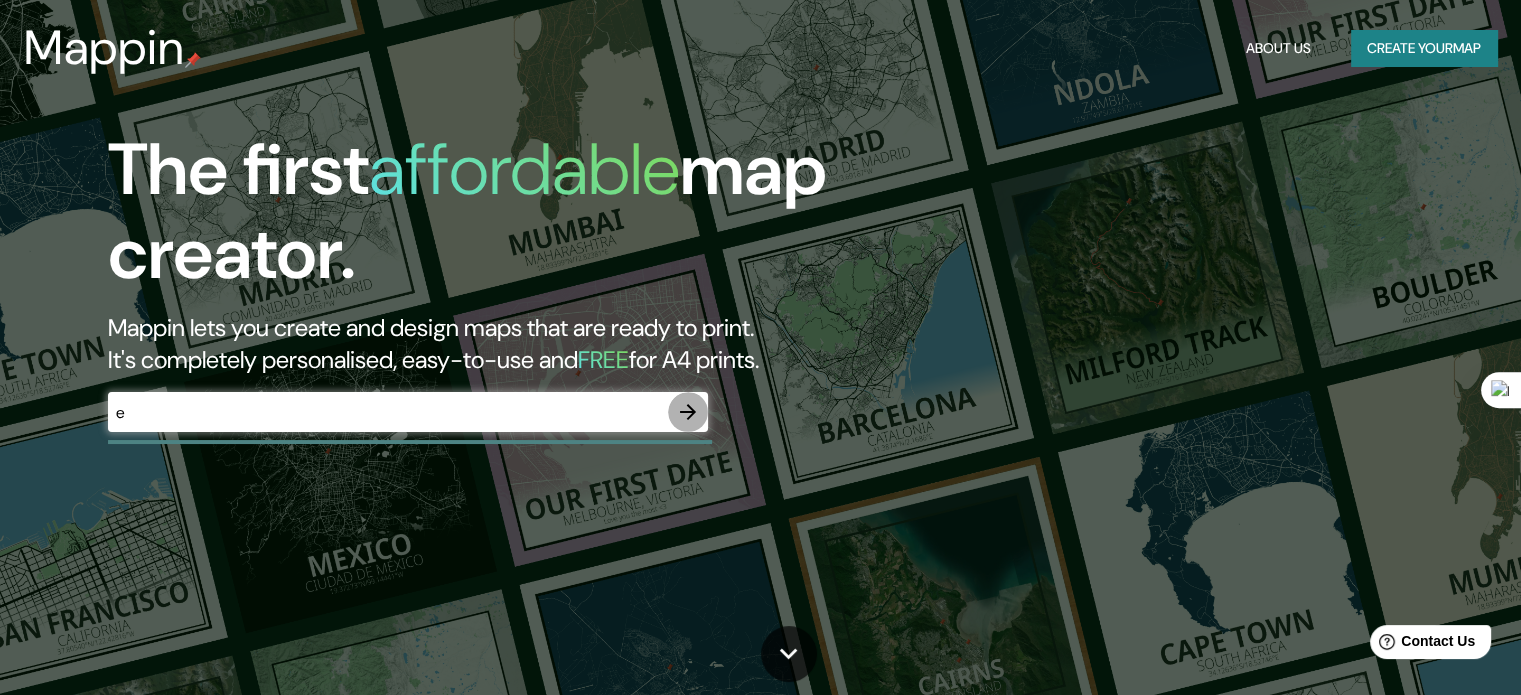 click 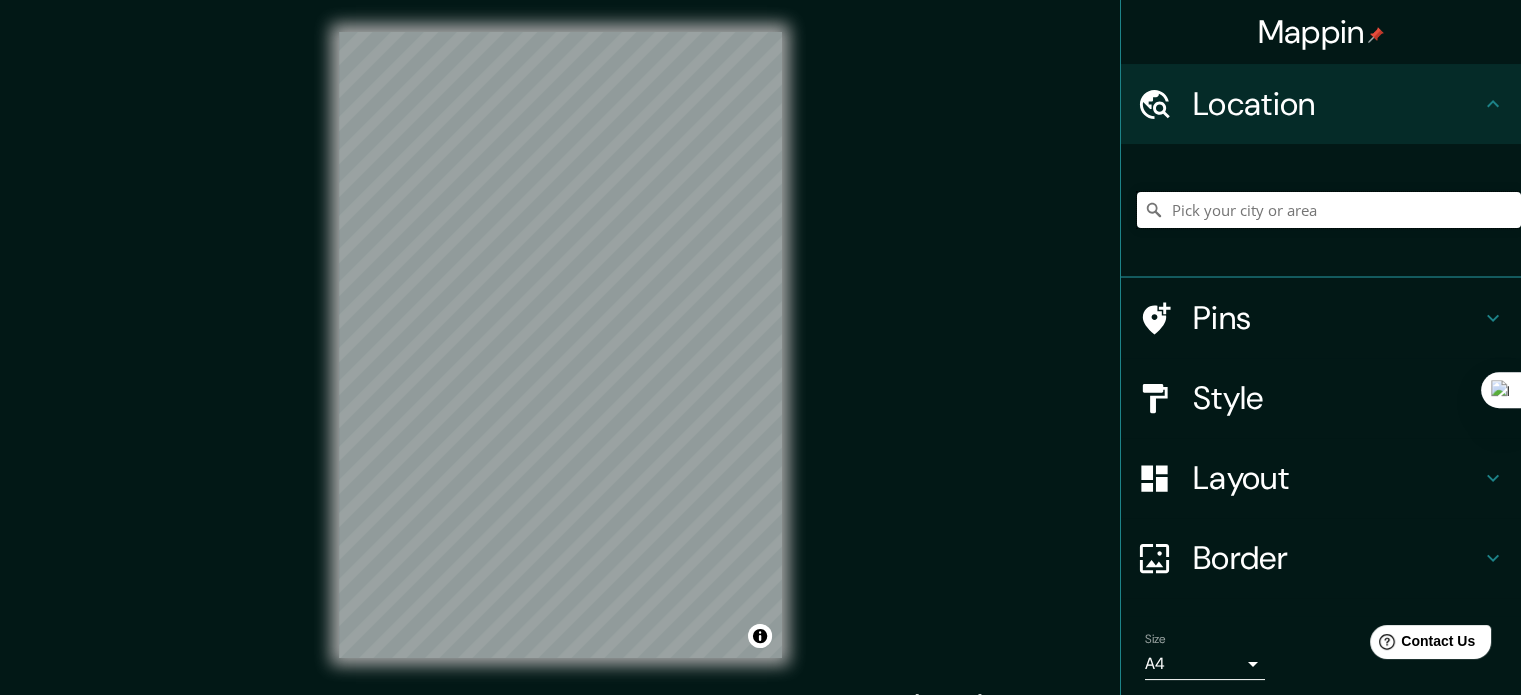 click at bounding box center (1329, 210) 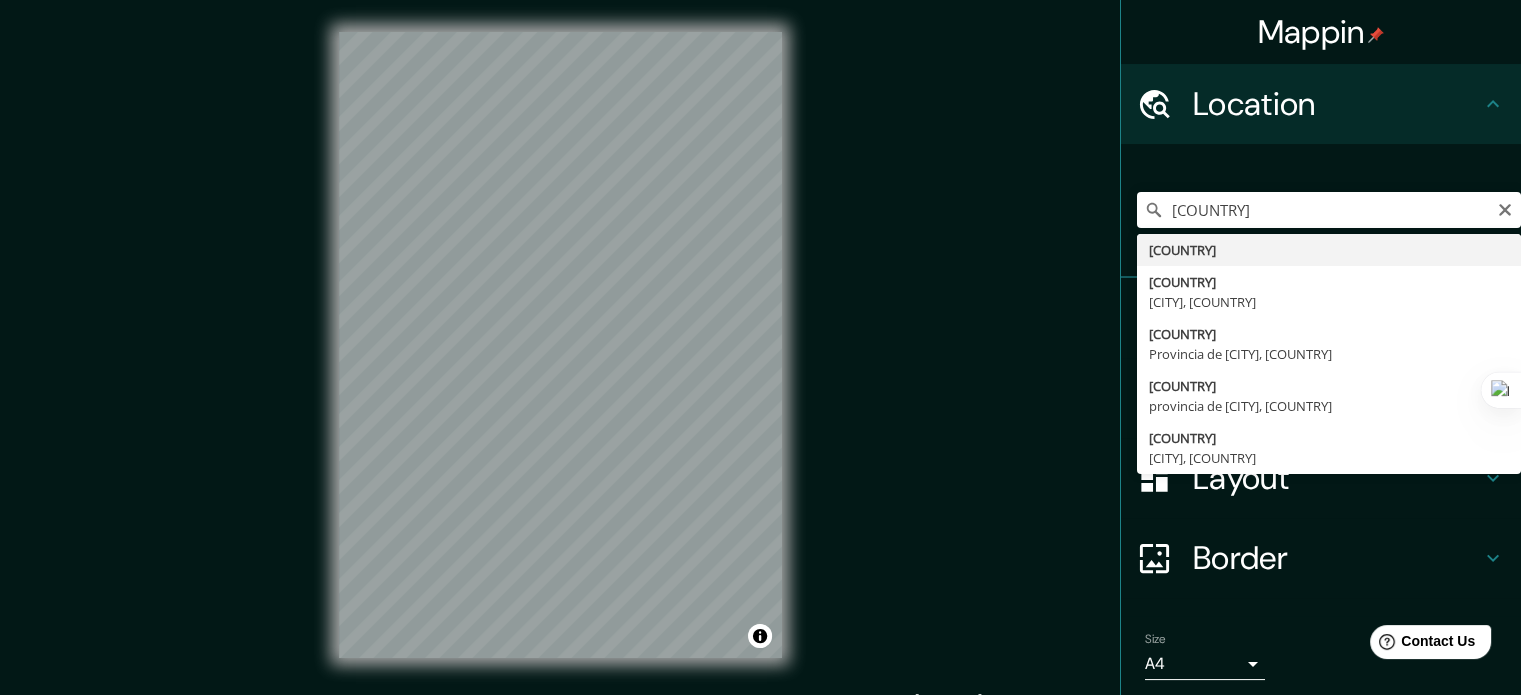 type on "[CITY]" 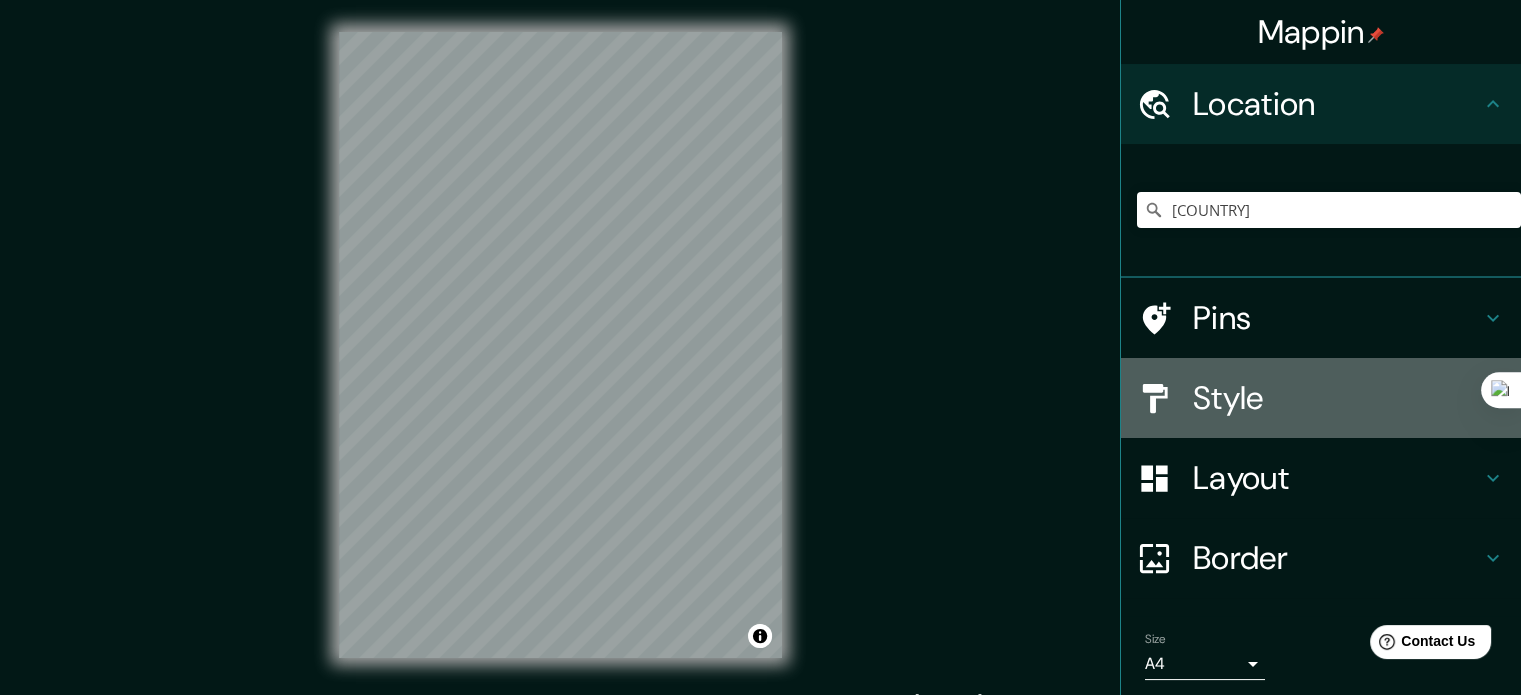 click on "Style" at bounding box center [1337, 398] 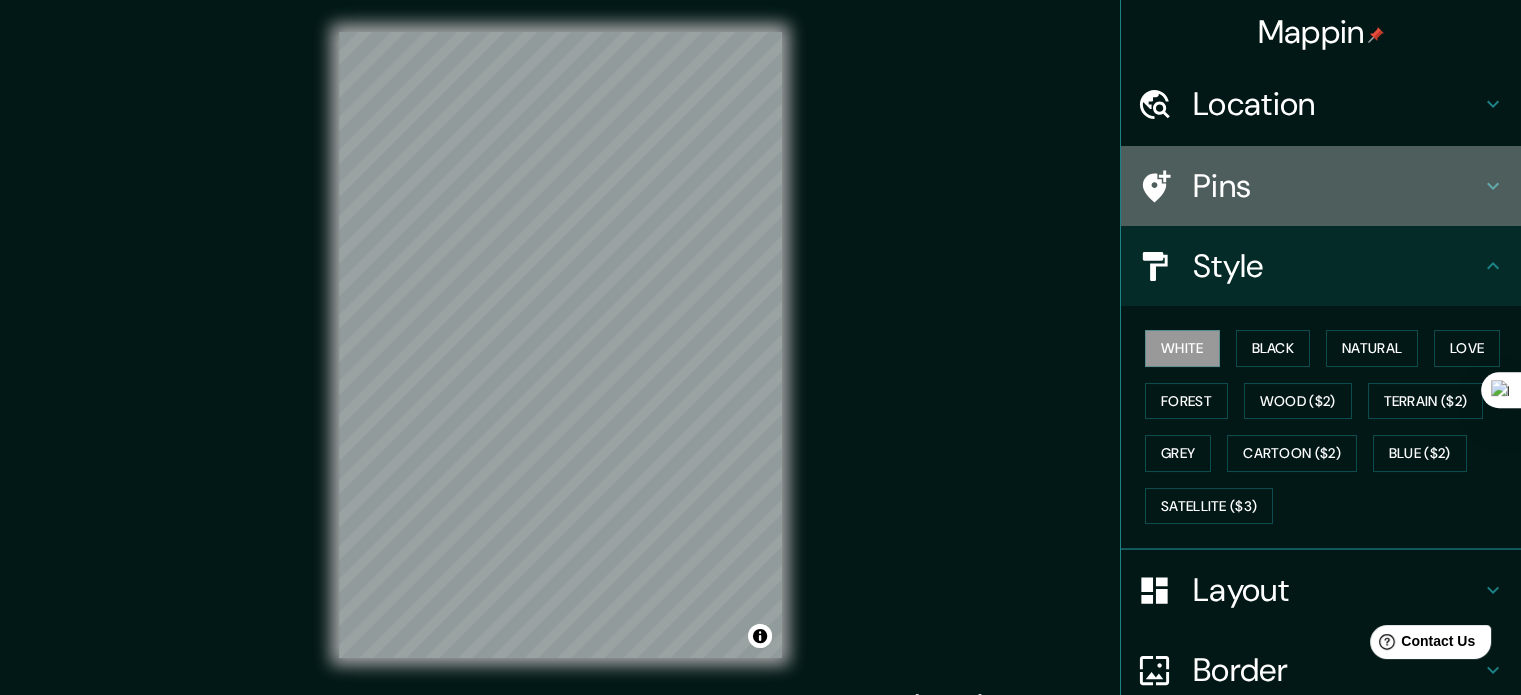 click on "Pins" at bounding box center (1337, 186) 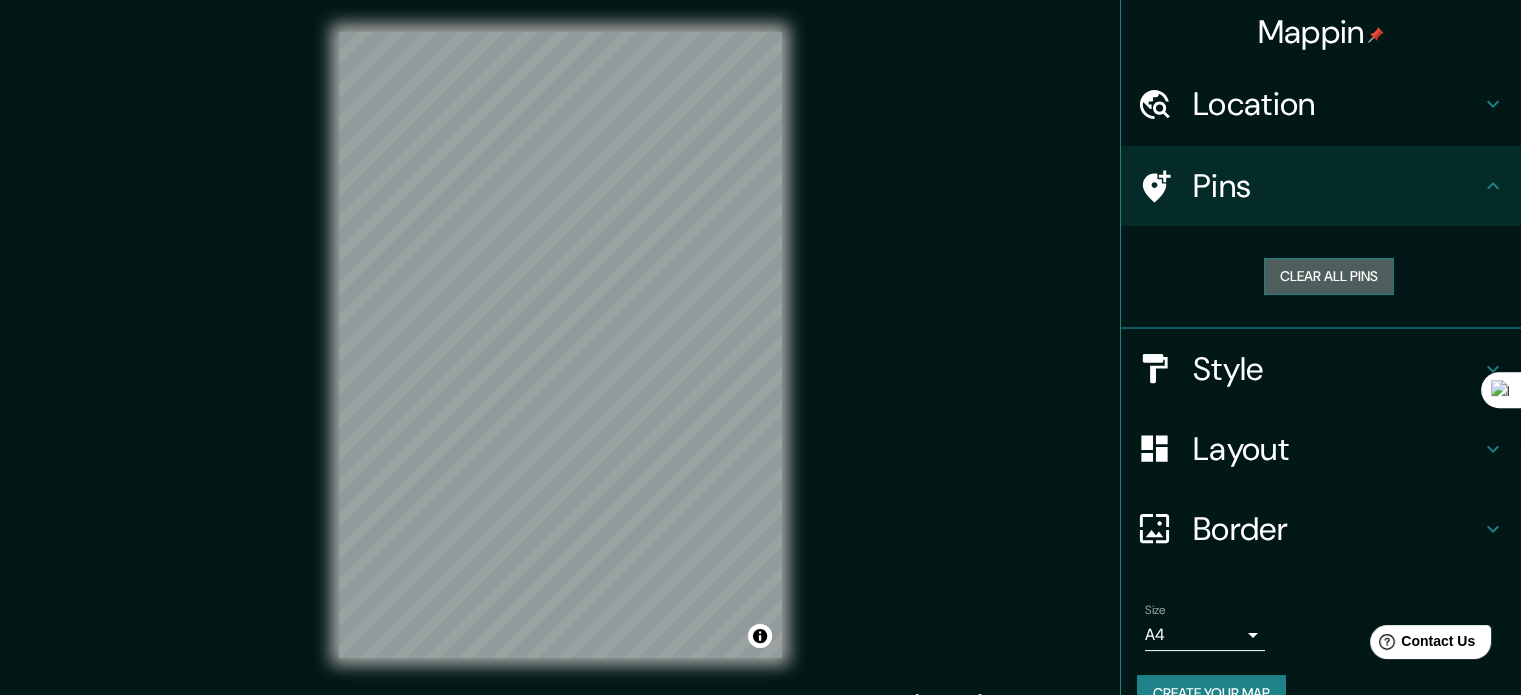 click on "Clear all pins" at bounding box center [1329, 276] 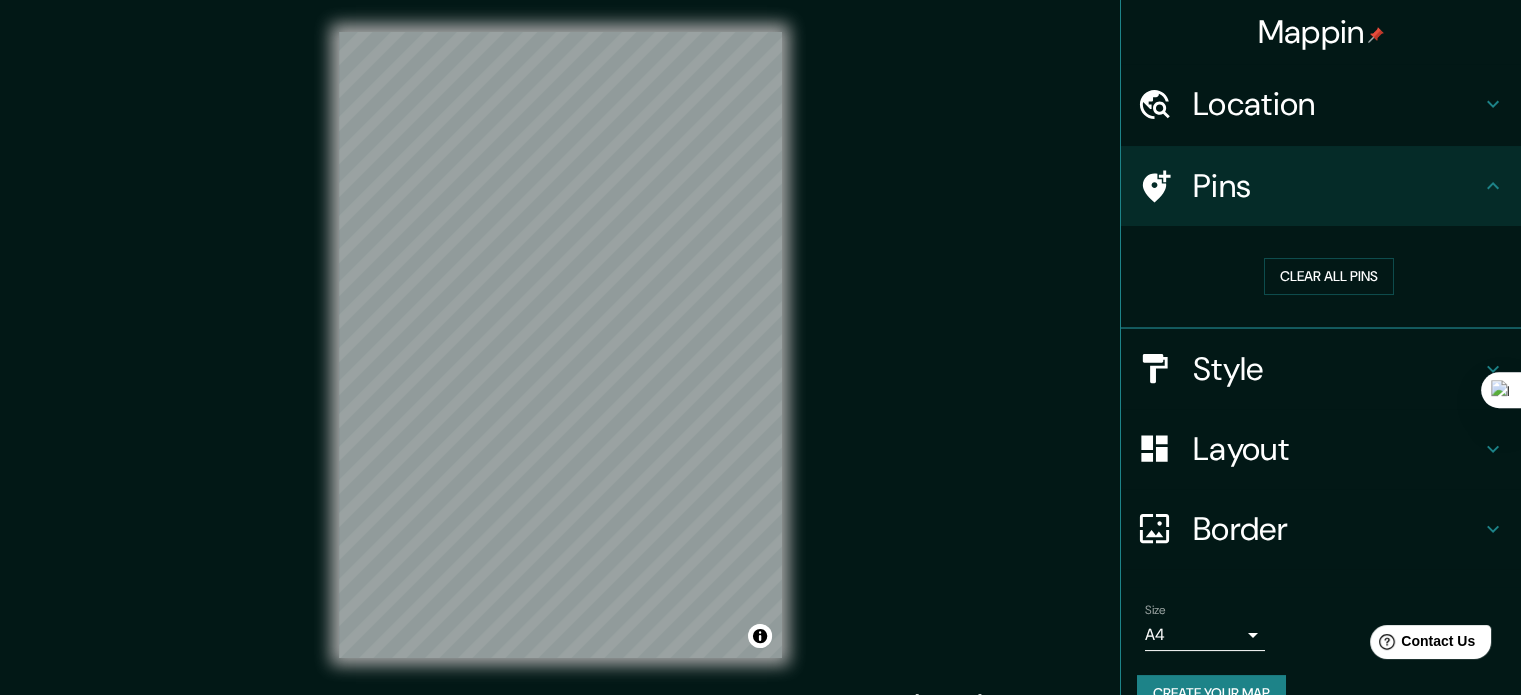 click on "Mappin Location El Salvador Pins Clear all pins Style Layout Border Choose a border.  Hint : you can make layers of the frame opaque to create some cool effects. None Simple Transparent Fancy Size A4 single Create your map © Mapbox   © OpenStreetMap   Improve this map Any problems, suggestions, or concerns please email    help@mappin.pro . . ." at bounding box center [760, 361] 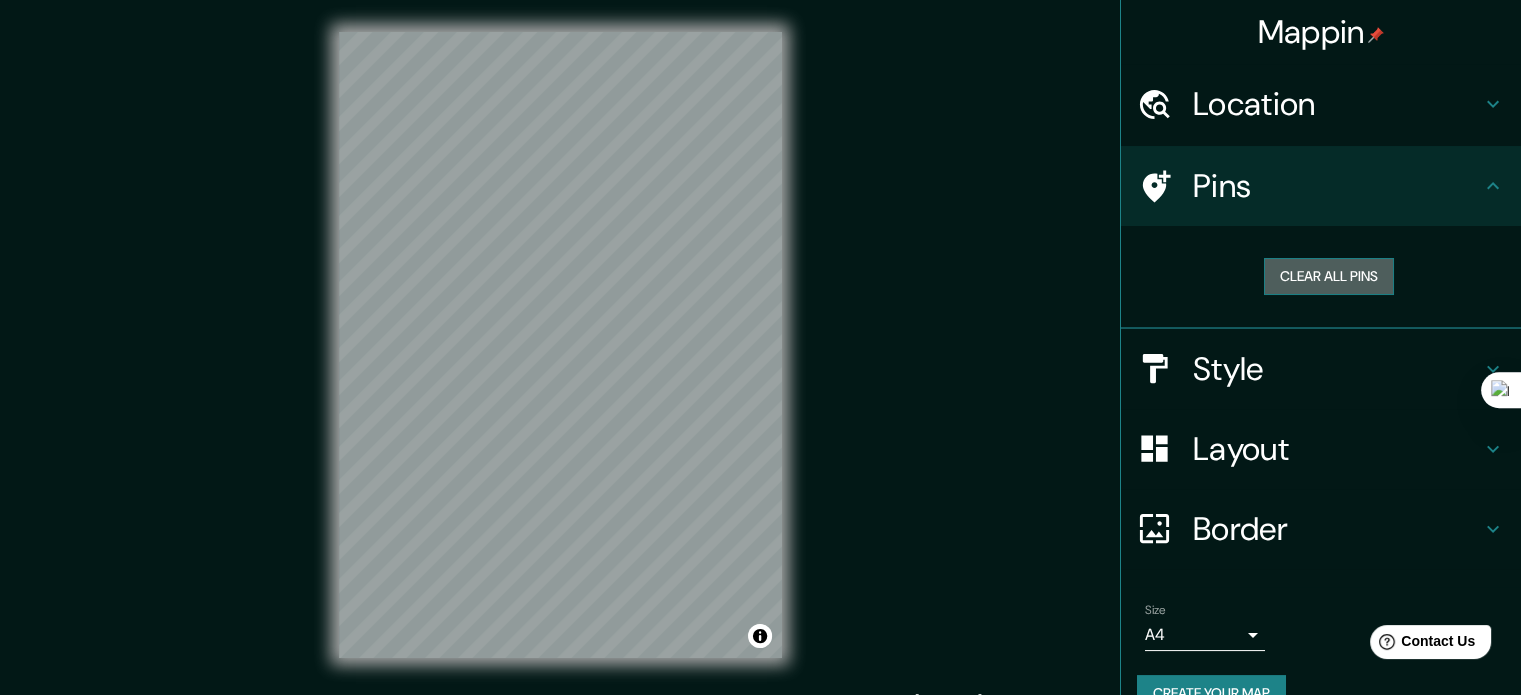 click on "Clear all pins" at bounding box center [1329, 276] 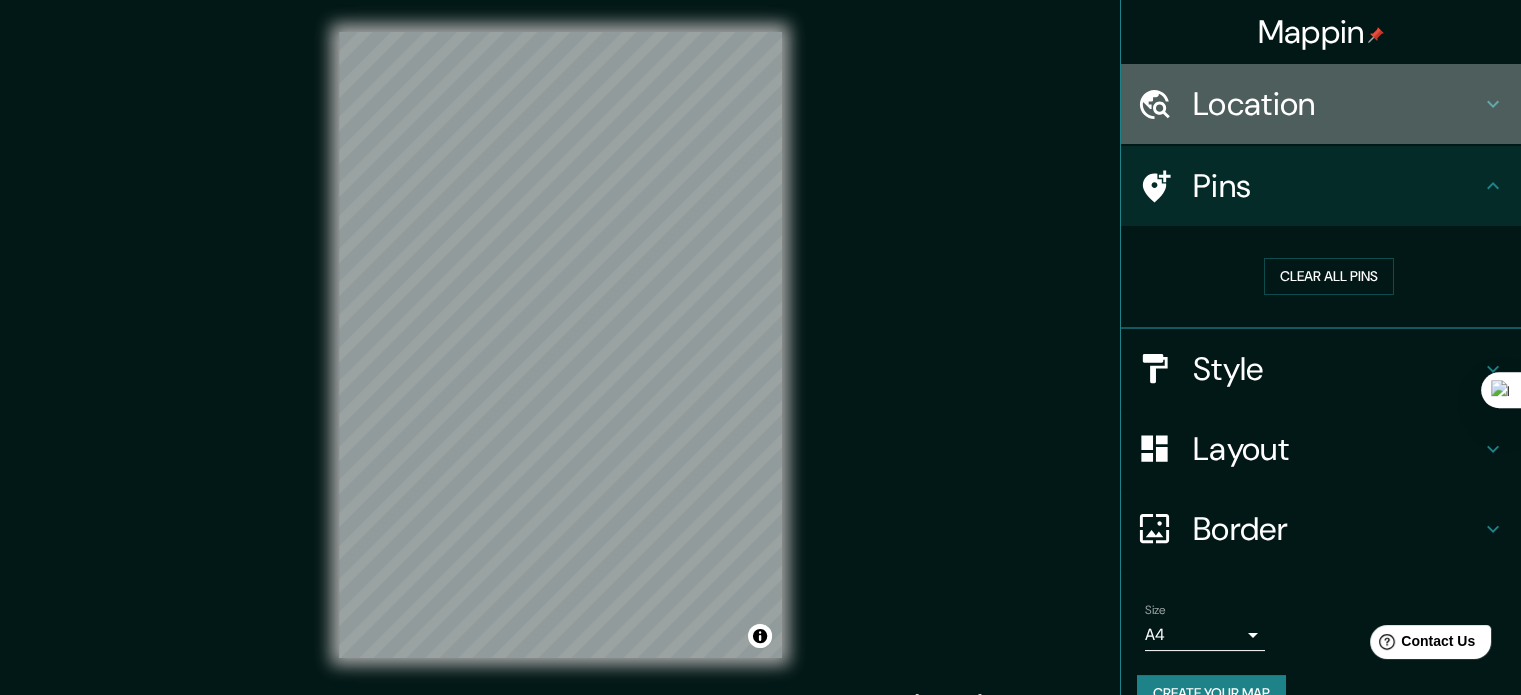 click on "Location" at bounding box center (1337, 104) 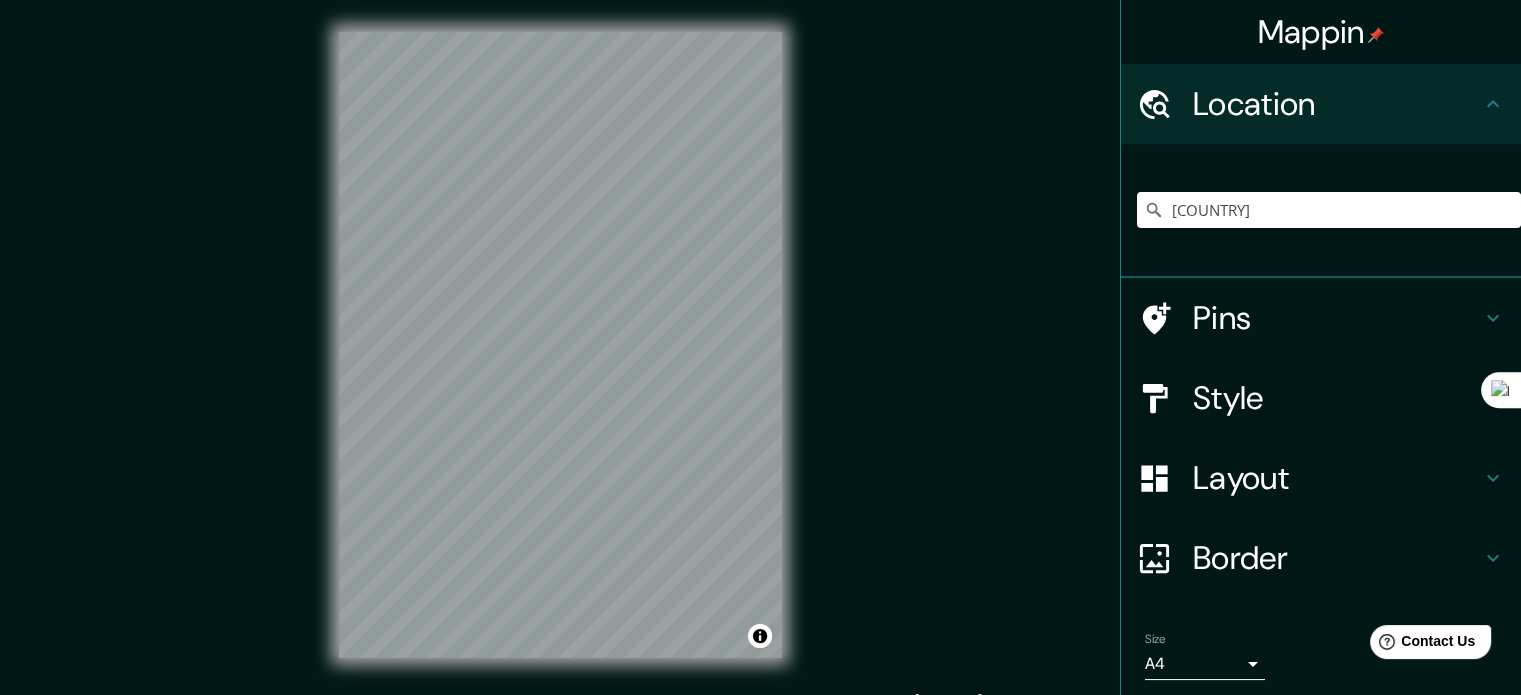 click on "Layout" at bounding box center (1337, 478) 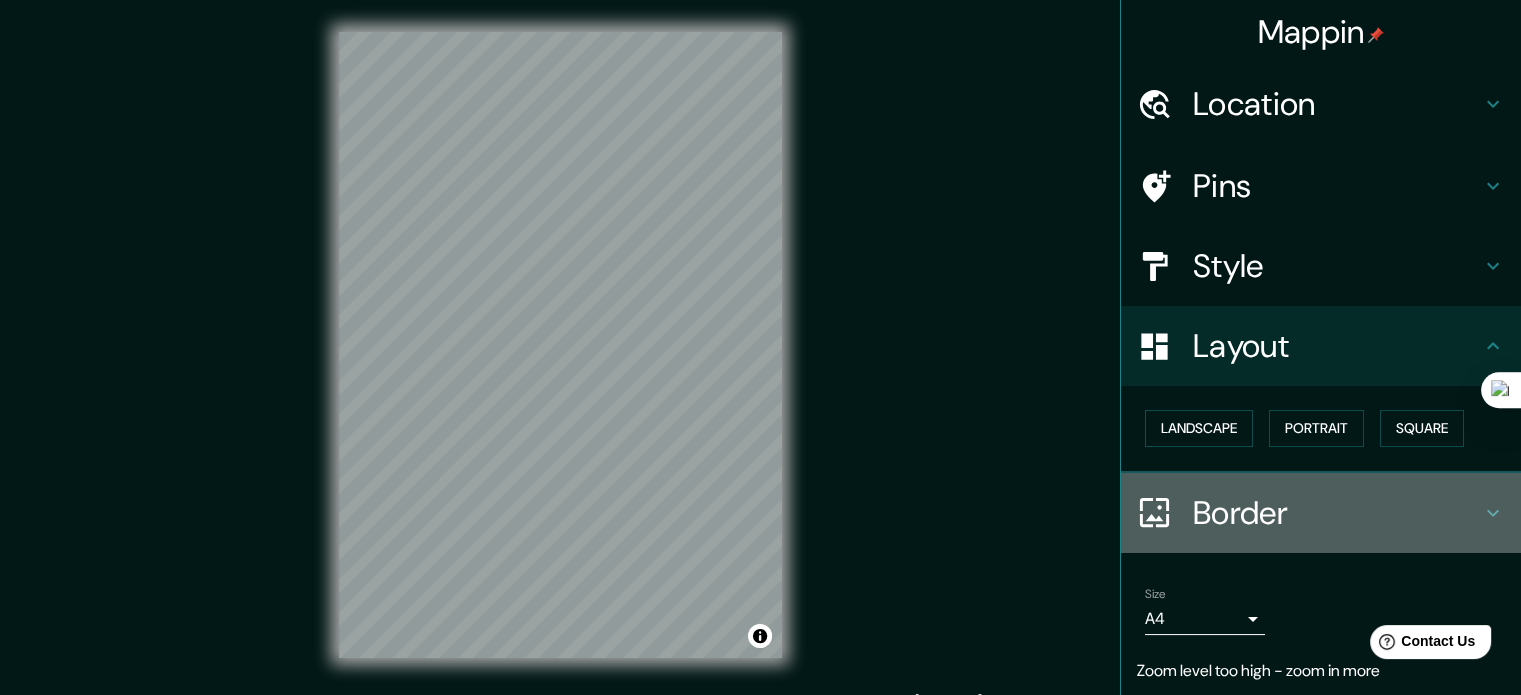 click on "Border" at bounding box center [1337, 513] 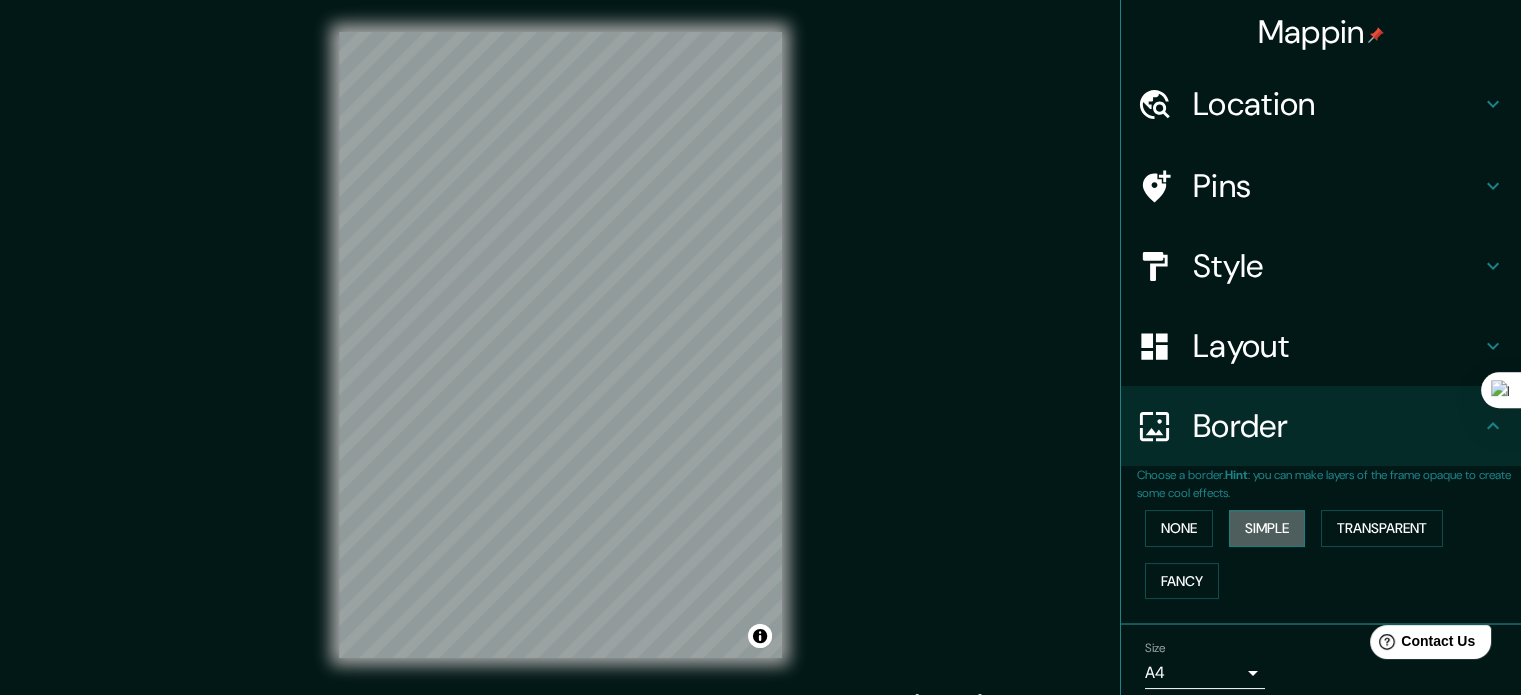 click on "Simple" at bounding box center [1267, 528] 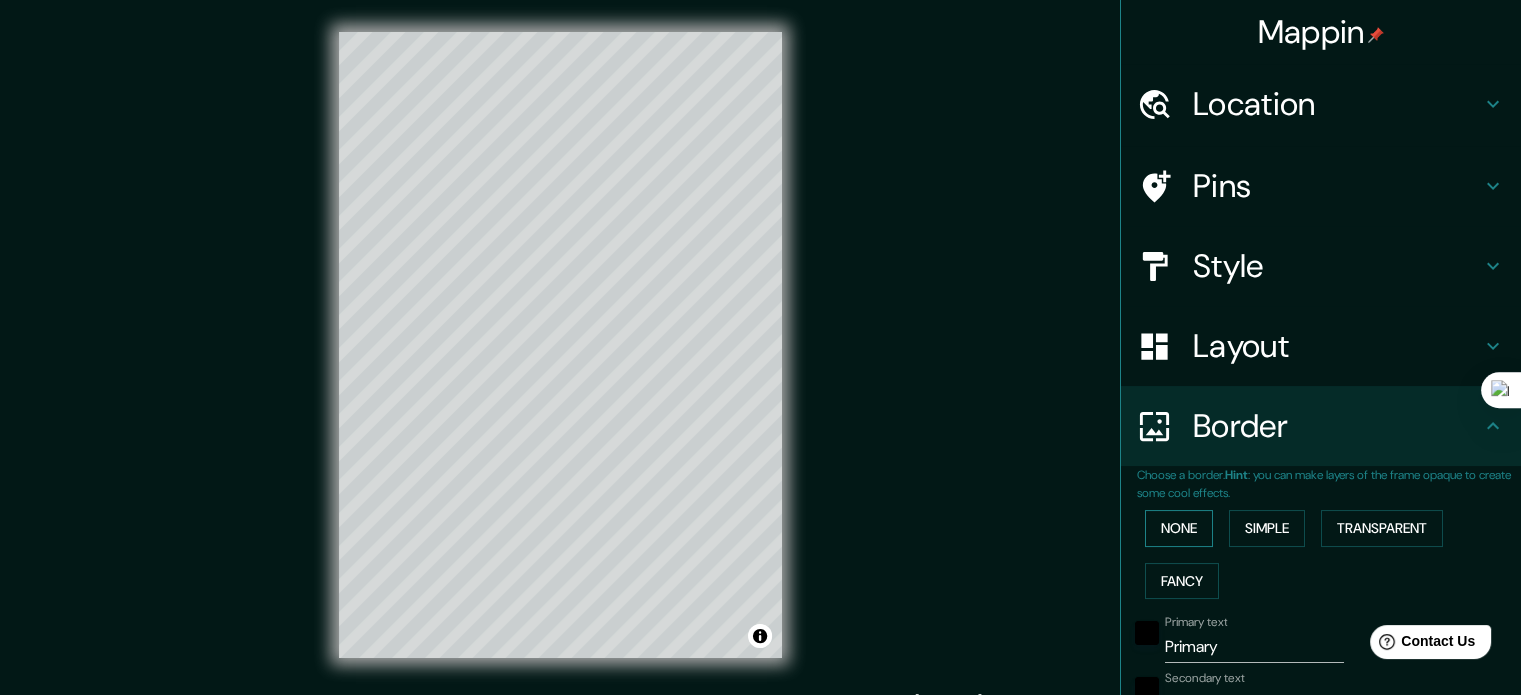 click on "None" at bounding box center [1179, 528] 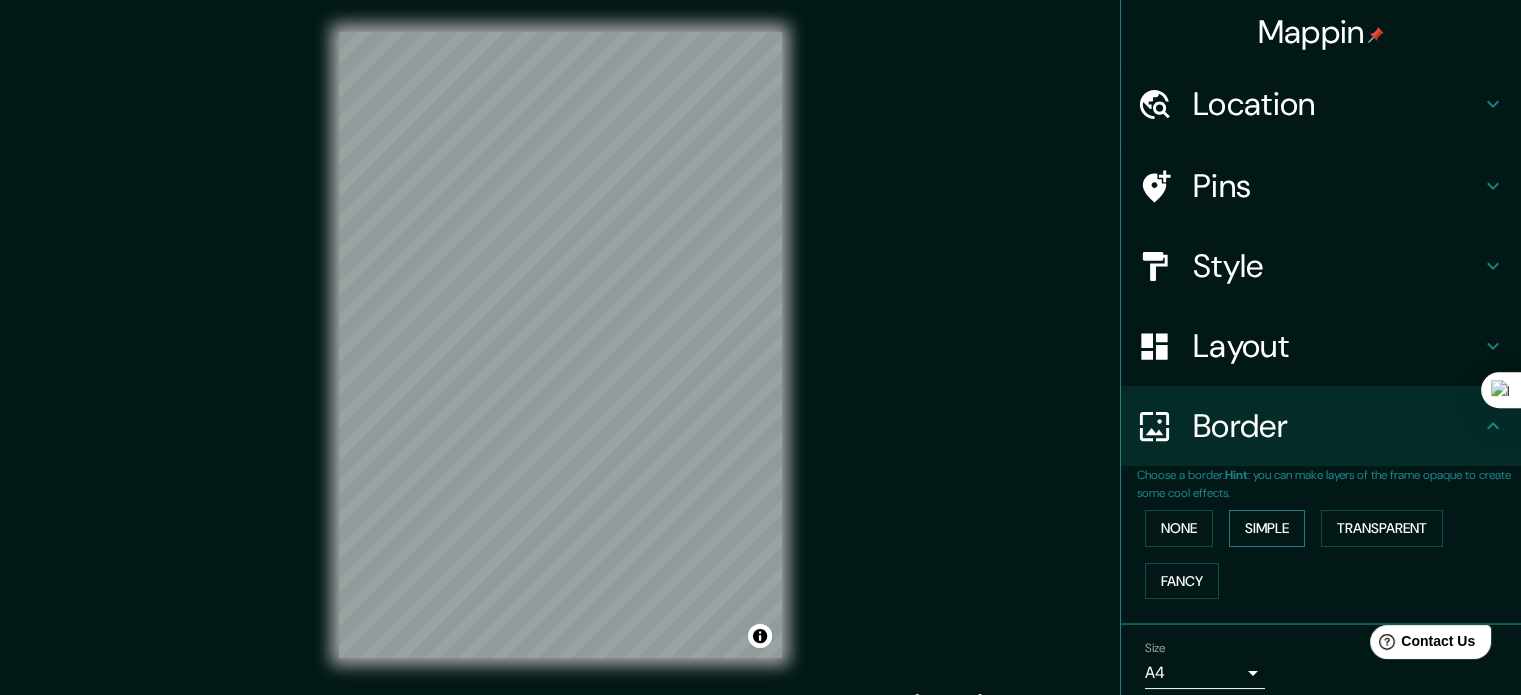 click on "Simple" at bounding box center (1267, 528) 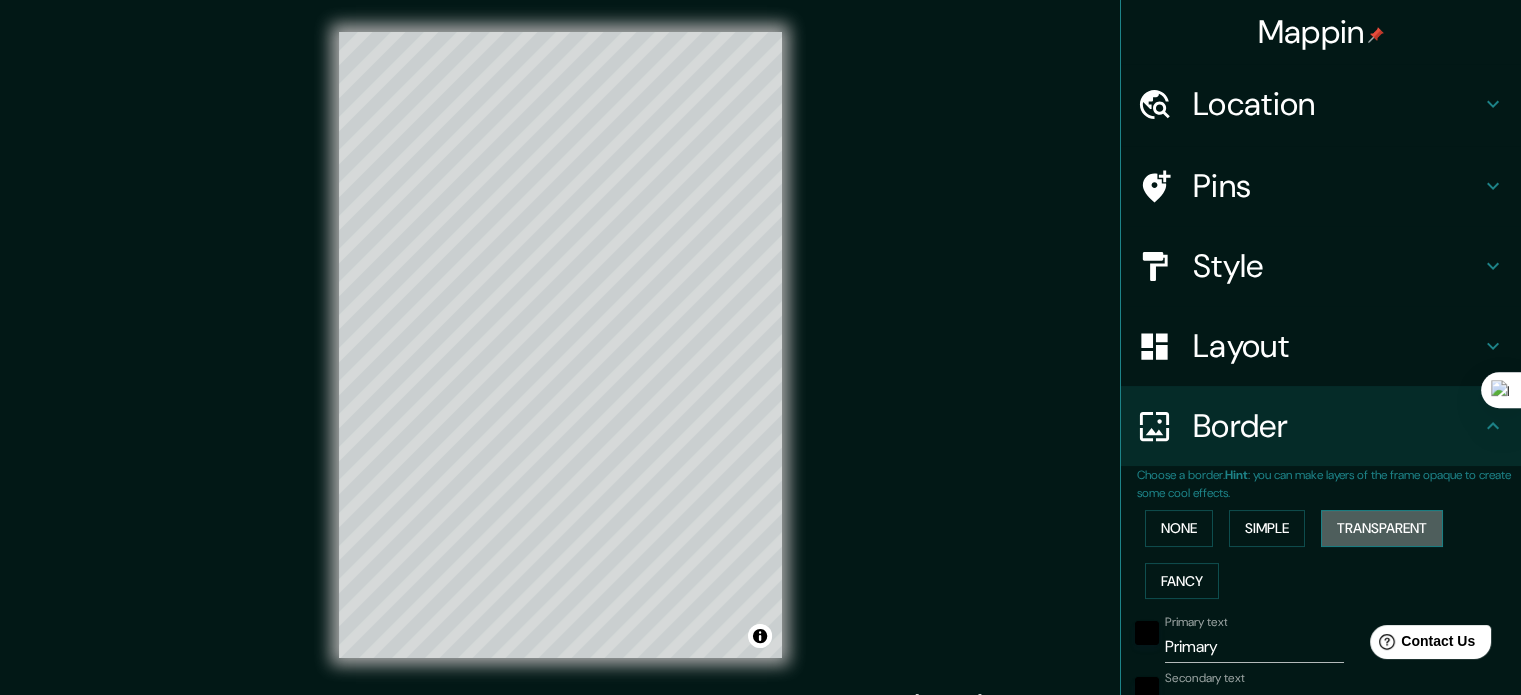 click on "Transparent" at bounding box center (1382, 528) 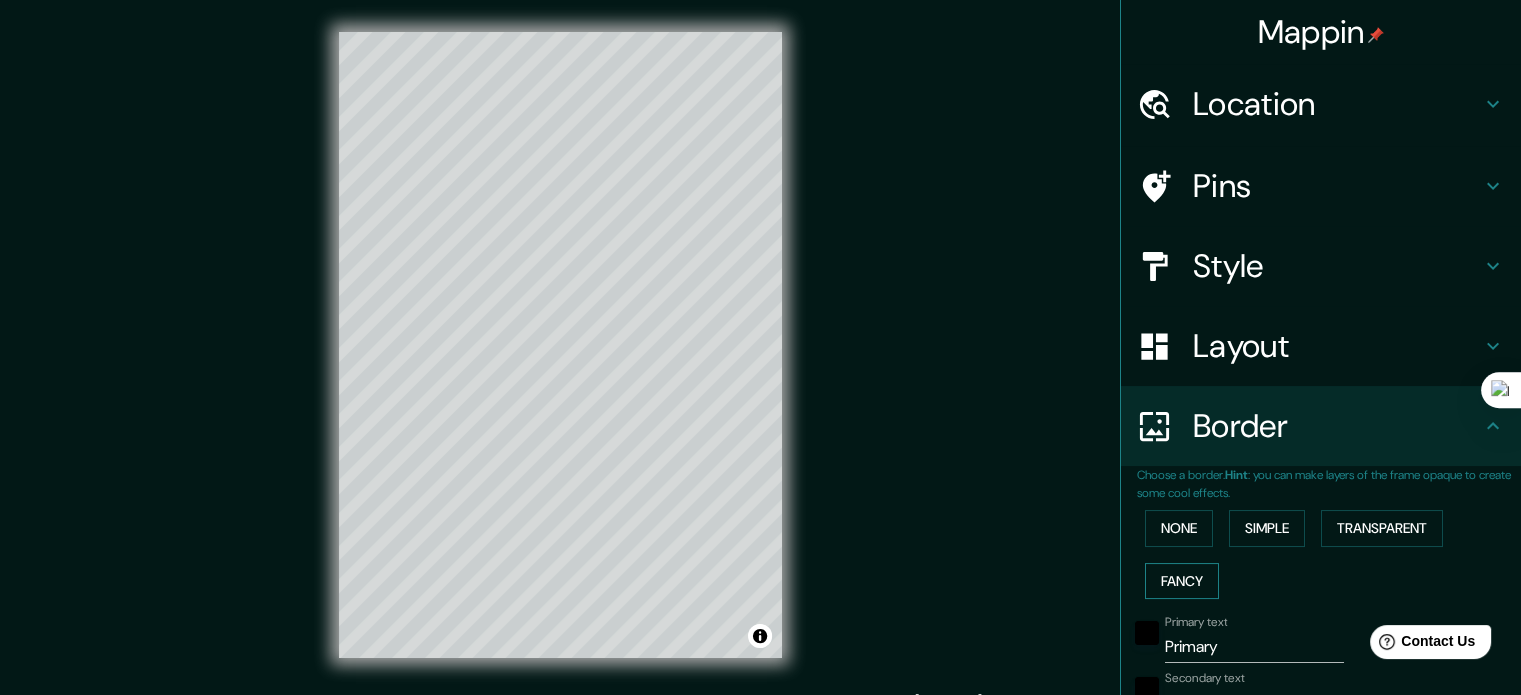 click on "Fancy" at bounding box center (1182, 581) 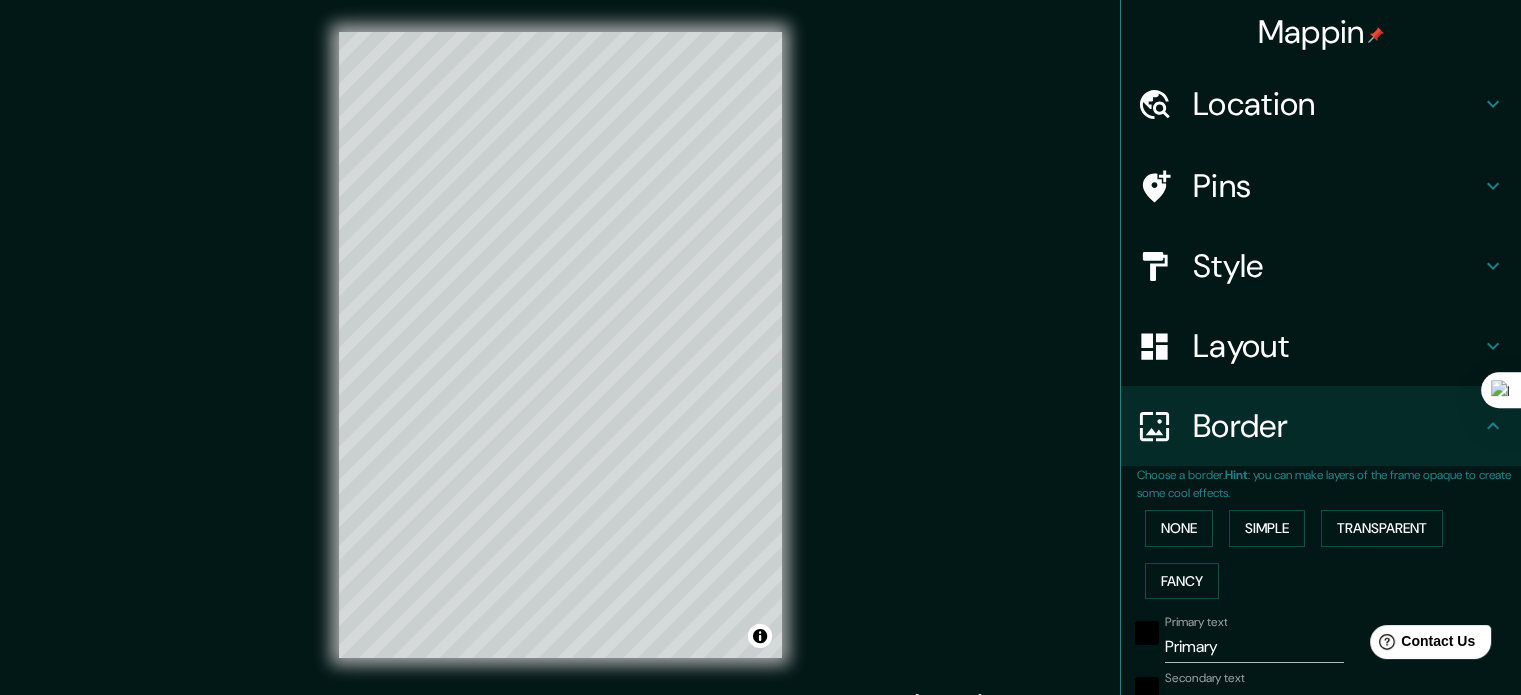 click on "Location" at bounding box center (1337, 104) 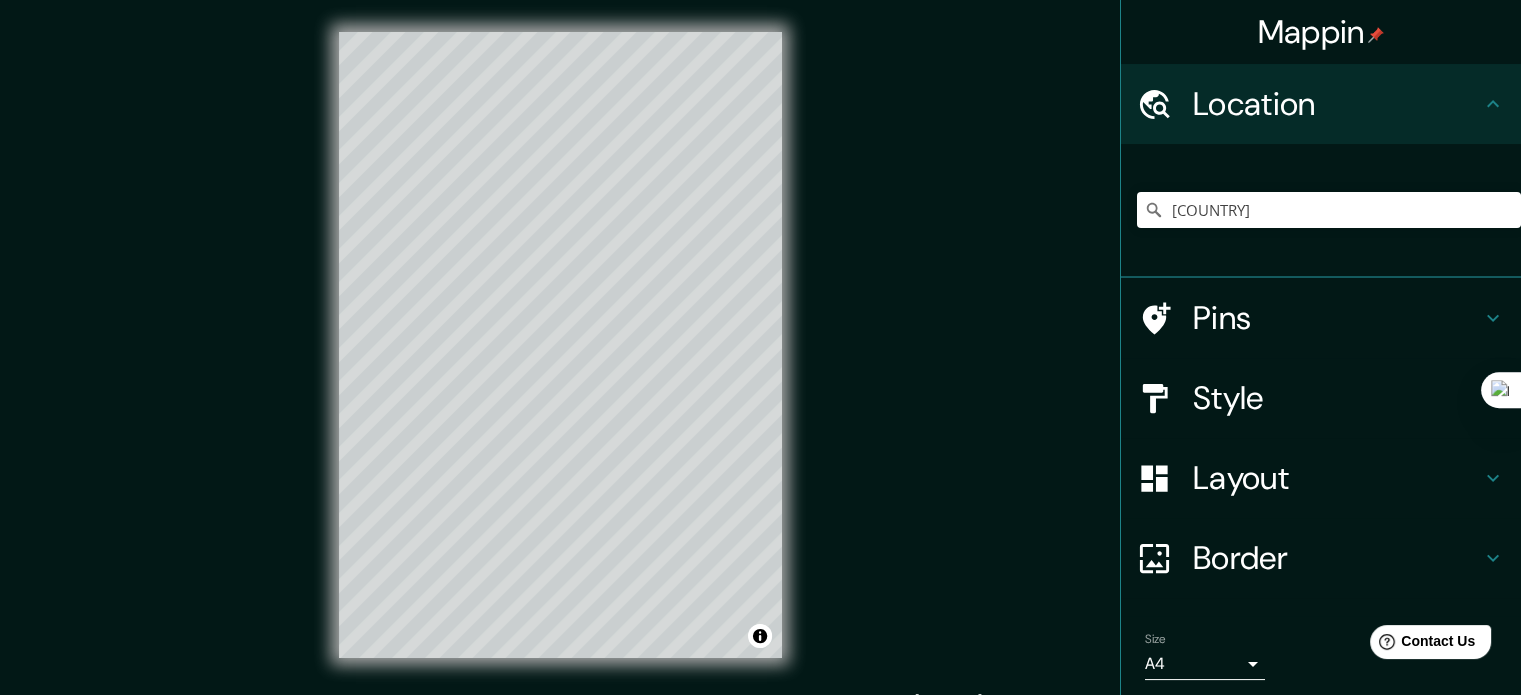 click on "Location" at bounding box center [1337, 104] 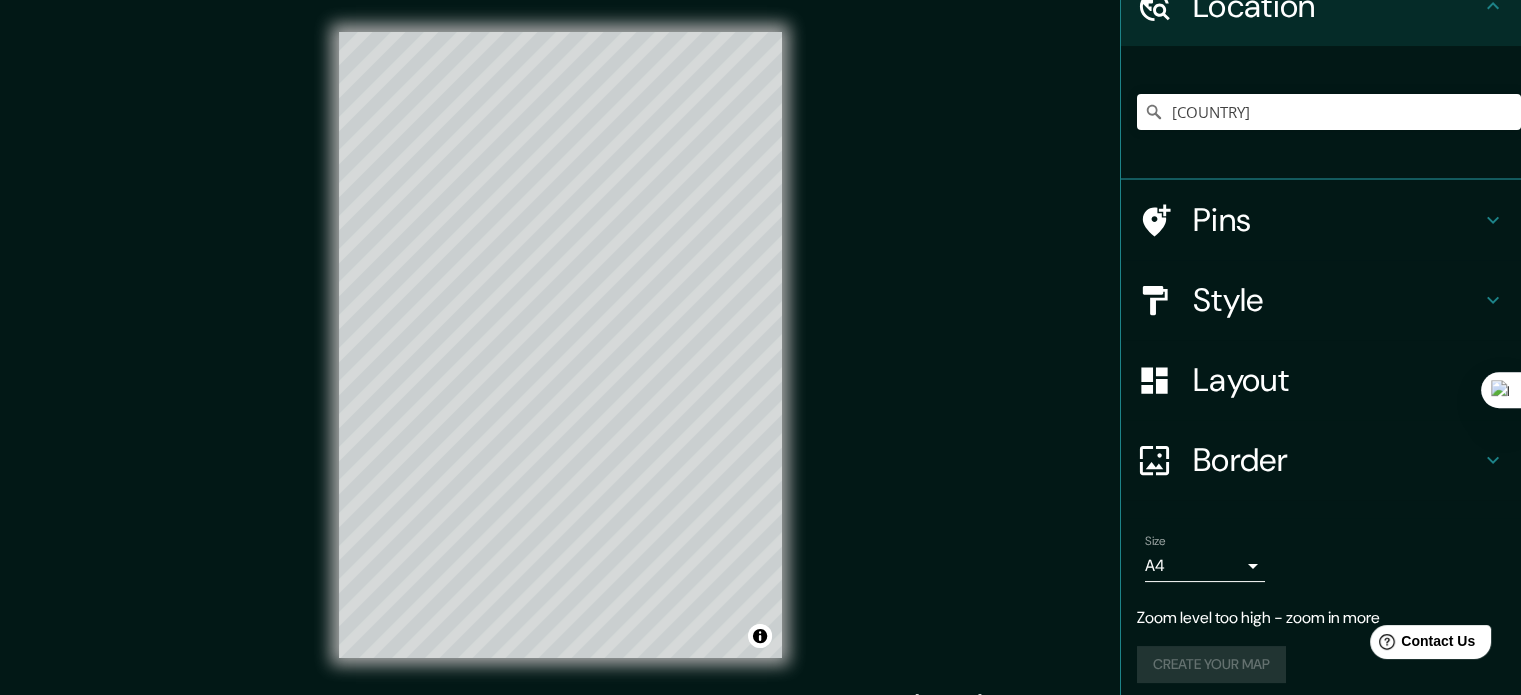 scroll, scrollTop: 108, scrollLeft: 0, axis: vertical 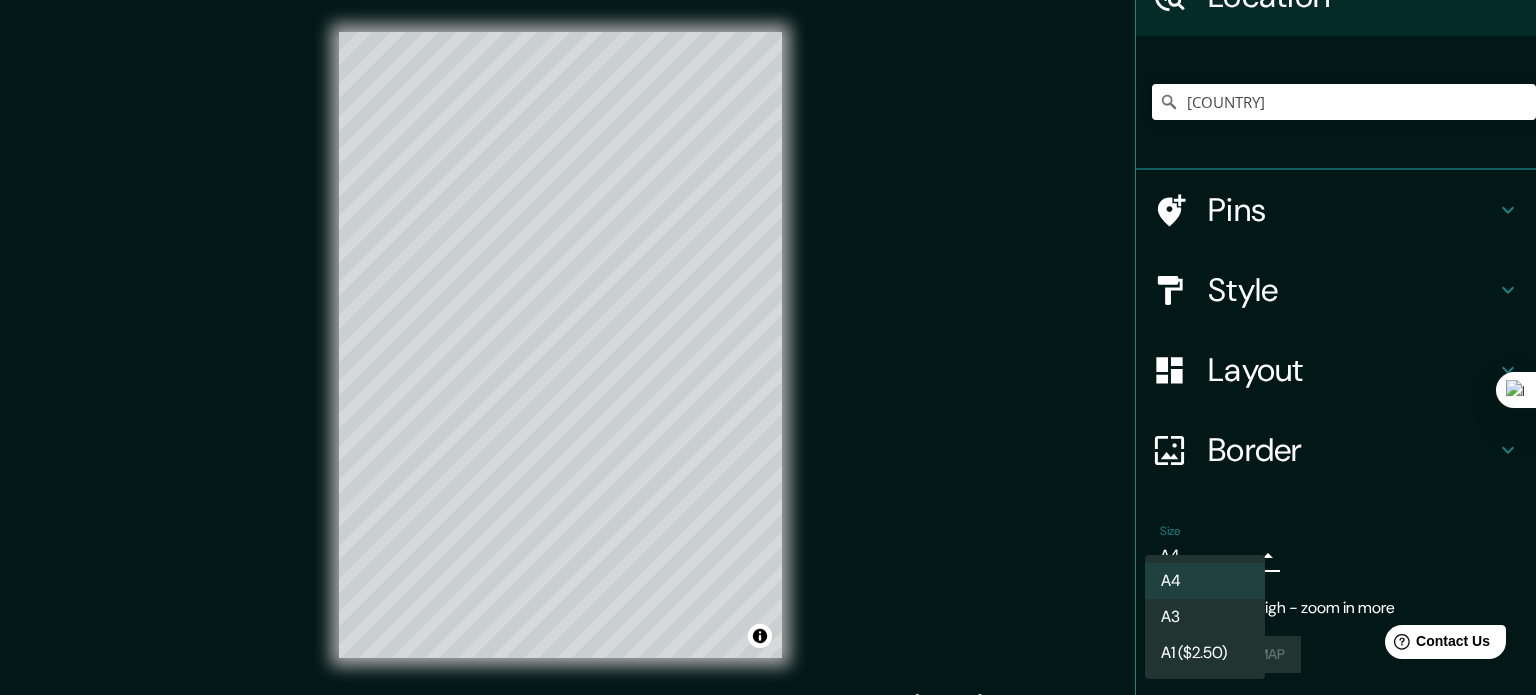 click on "Mappin Location El Salvador Pins Style Layout Border Choose a border.  Hint : you can make layers of the frame opaque to create some cool effects. None Simple Transparent Fancy Primary text Primary Secondary text Secondary Subtitle Subtitle Add frame layer Size A4 single Zoom level too high - zoom in more Create your map © Mapbox   © OpenStreetMap   Improve this map Any problems, suggestions, or concerns please email    help@mappin.pro . . . A4 A3 A1 ($2.50)" at bounding box center [768, 347] 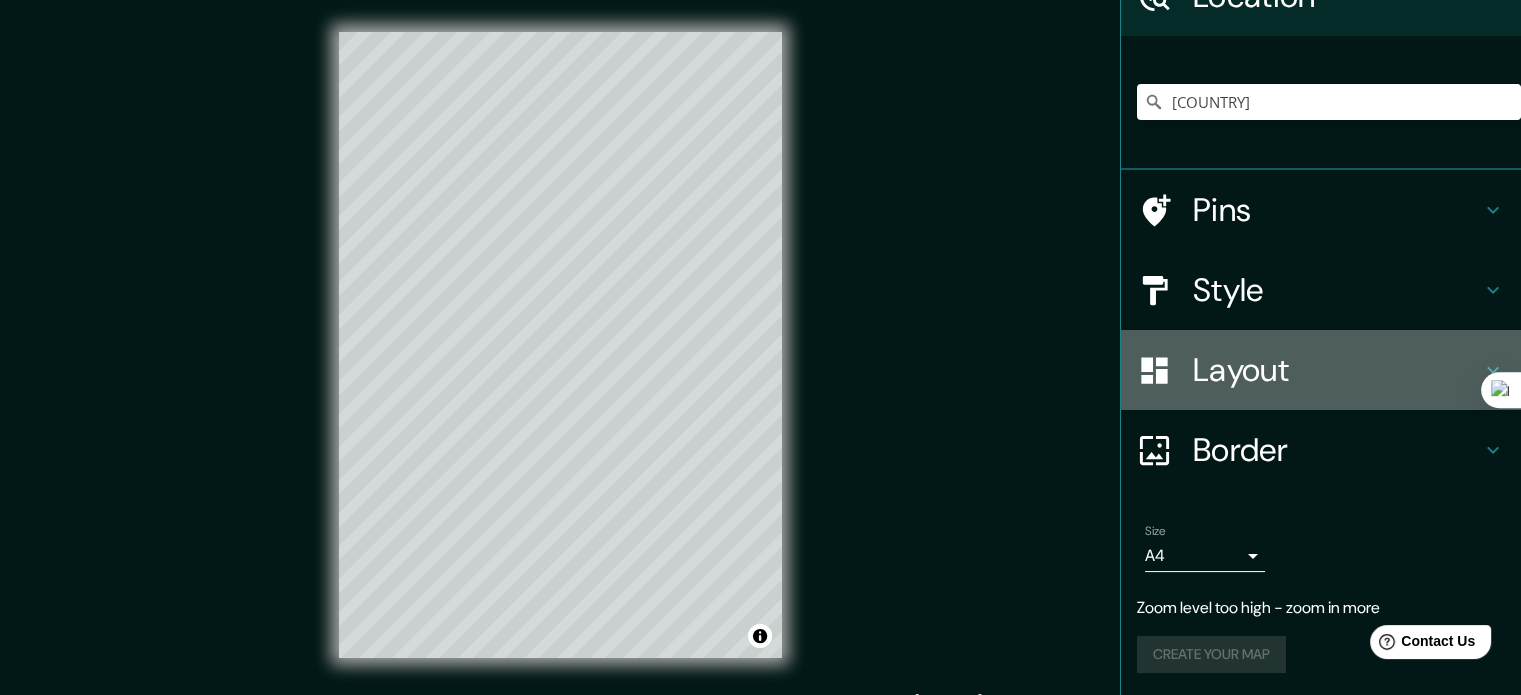 drag, startPoint x: 1288, startPoint y: 362, endPoint x: 1311, endPoint y: 369, distance: 24.04163 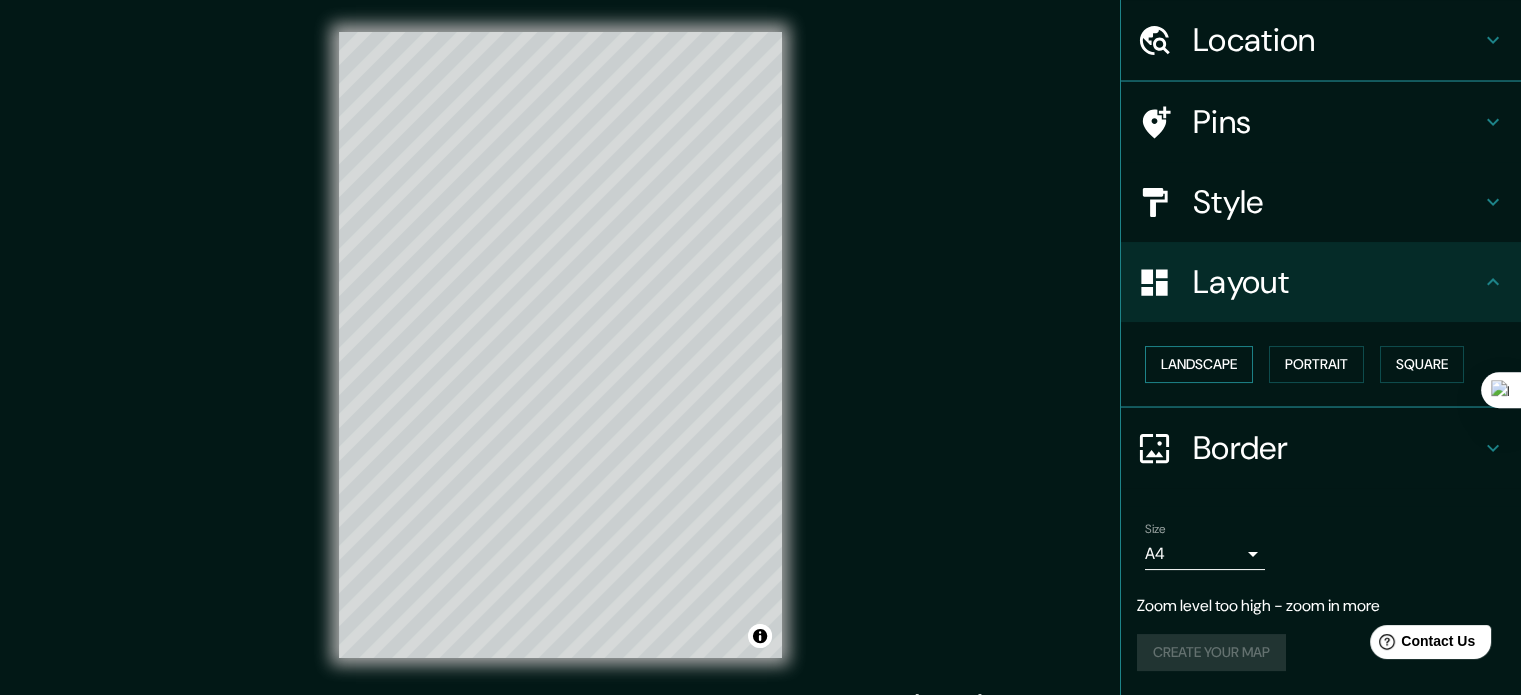 scroll, scrollTop: 62, scrollLeft: 0, axis: vertical 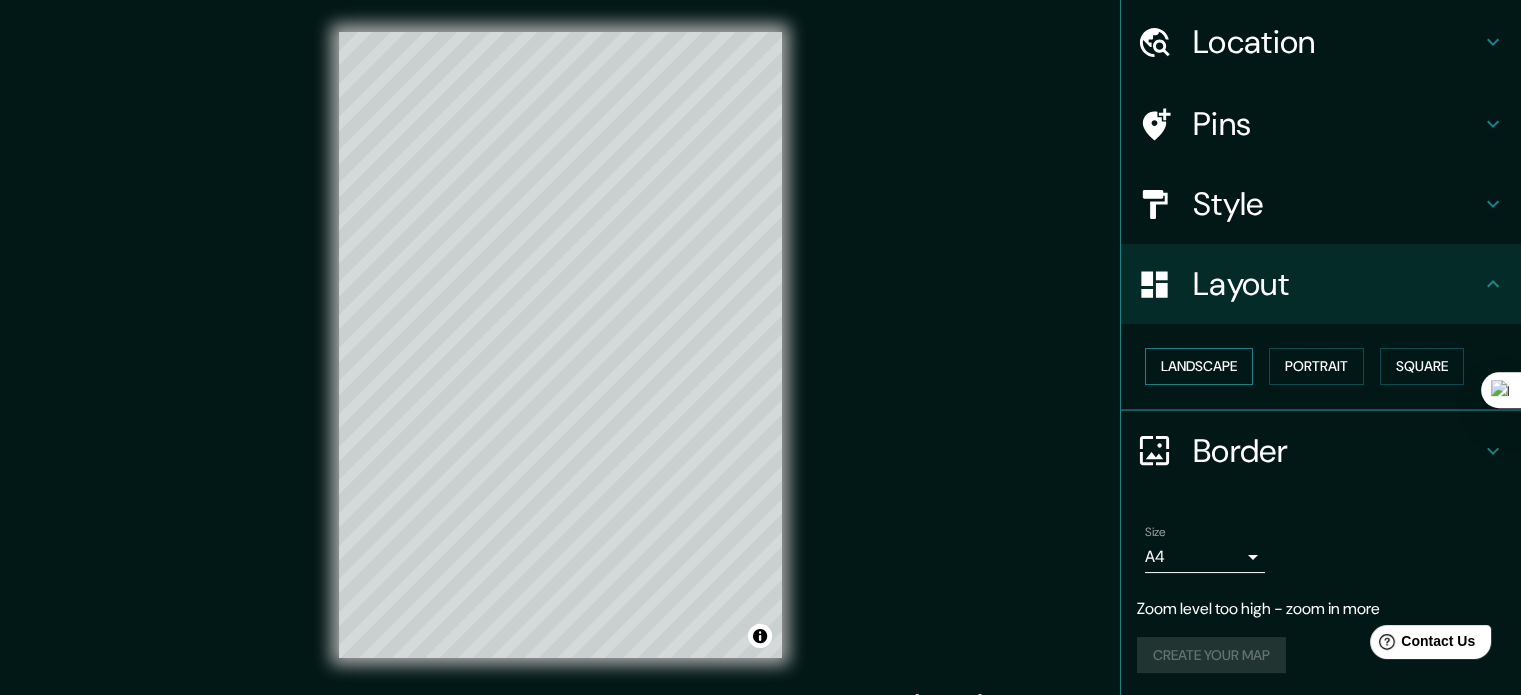 click on "Landscape" at bounding box center [1199, 366] 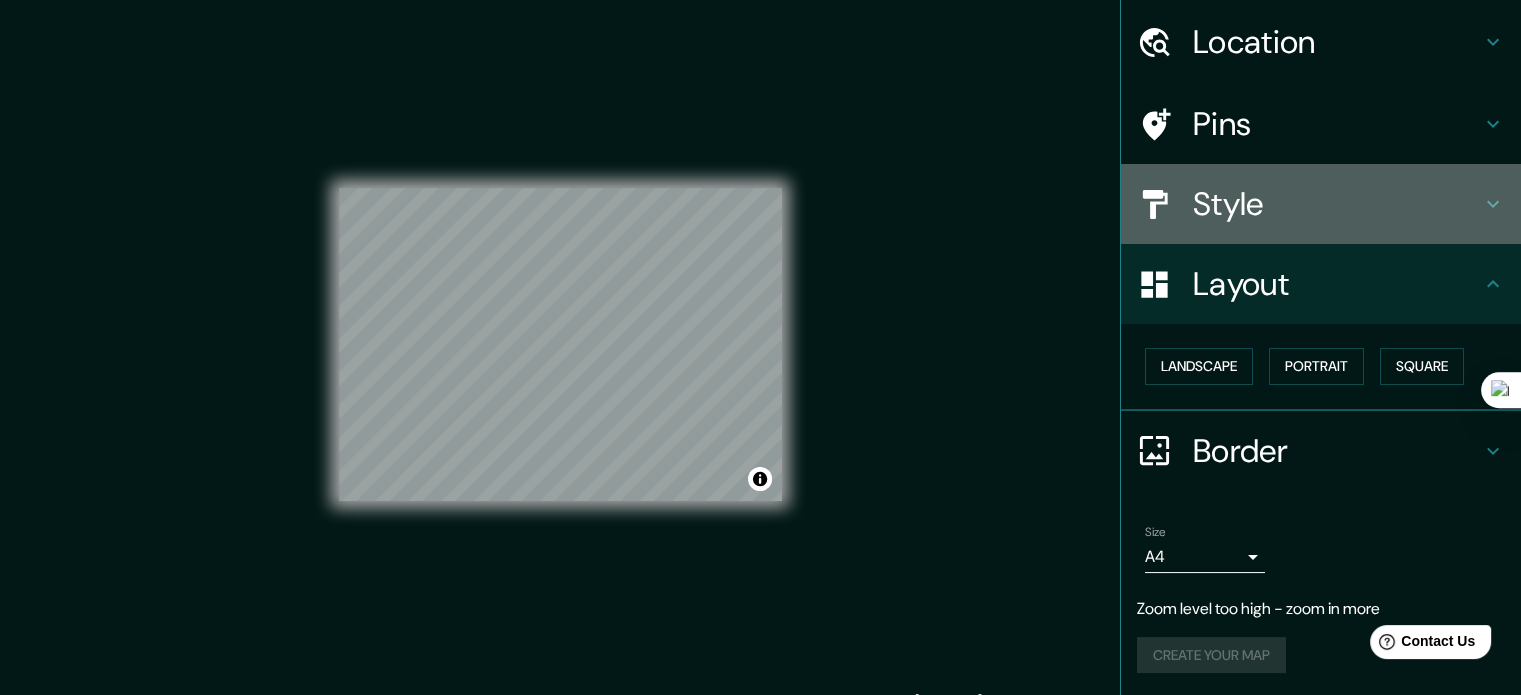 click on "Style" at bounding box center (1337, 204) 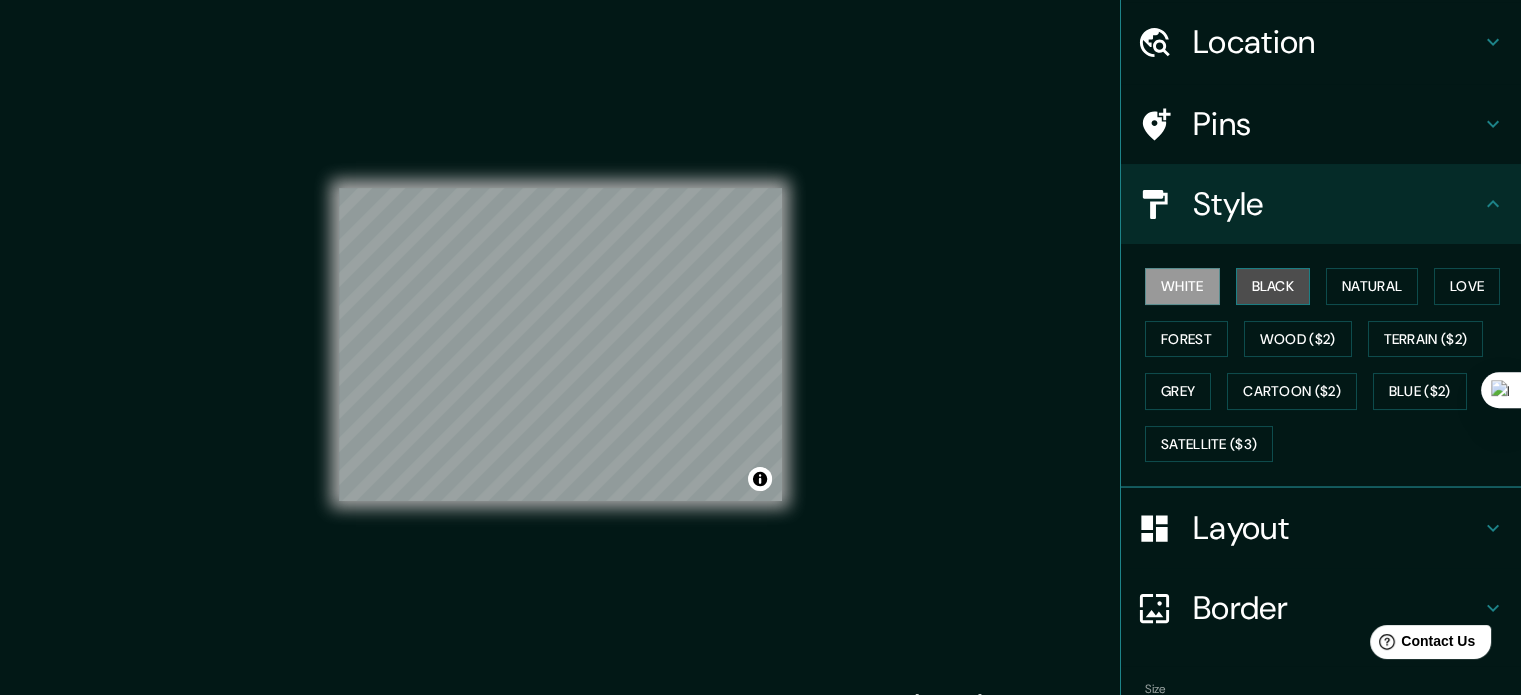 click on "Black" at bounding box center [1273, 286] 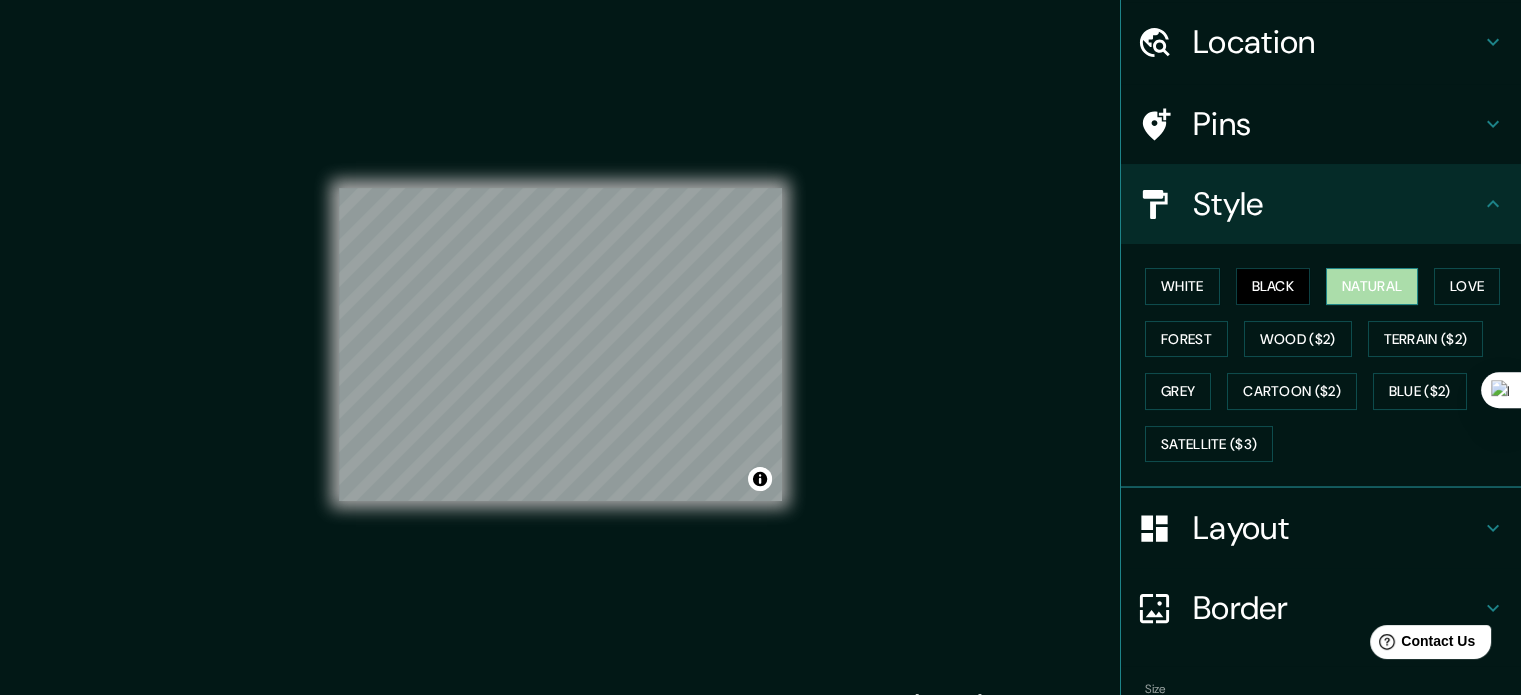 click on "Natural" at bounding box center (1372, 286) 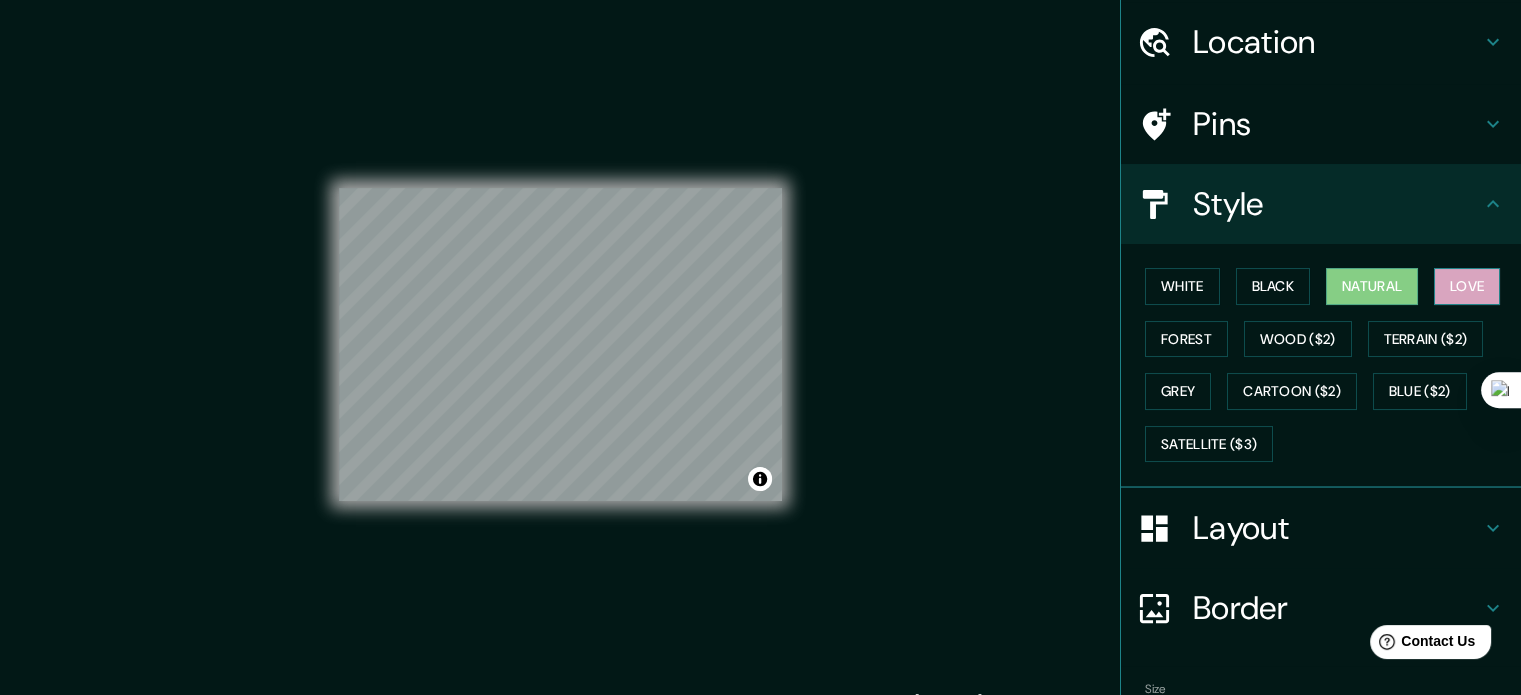 click on "Love" at bounding box center [1467, 286] 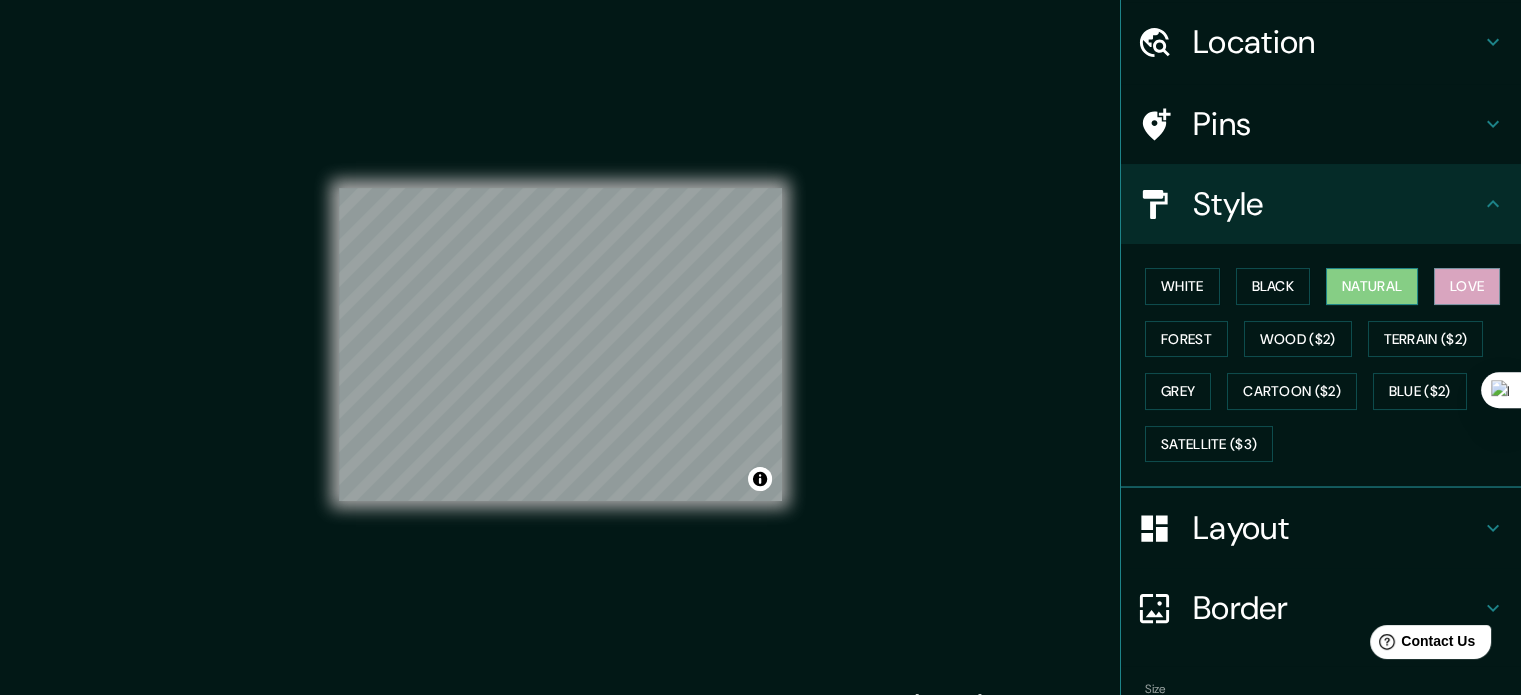 click on "Natural" at bounding box center (1372, 286) 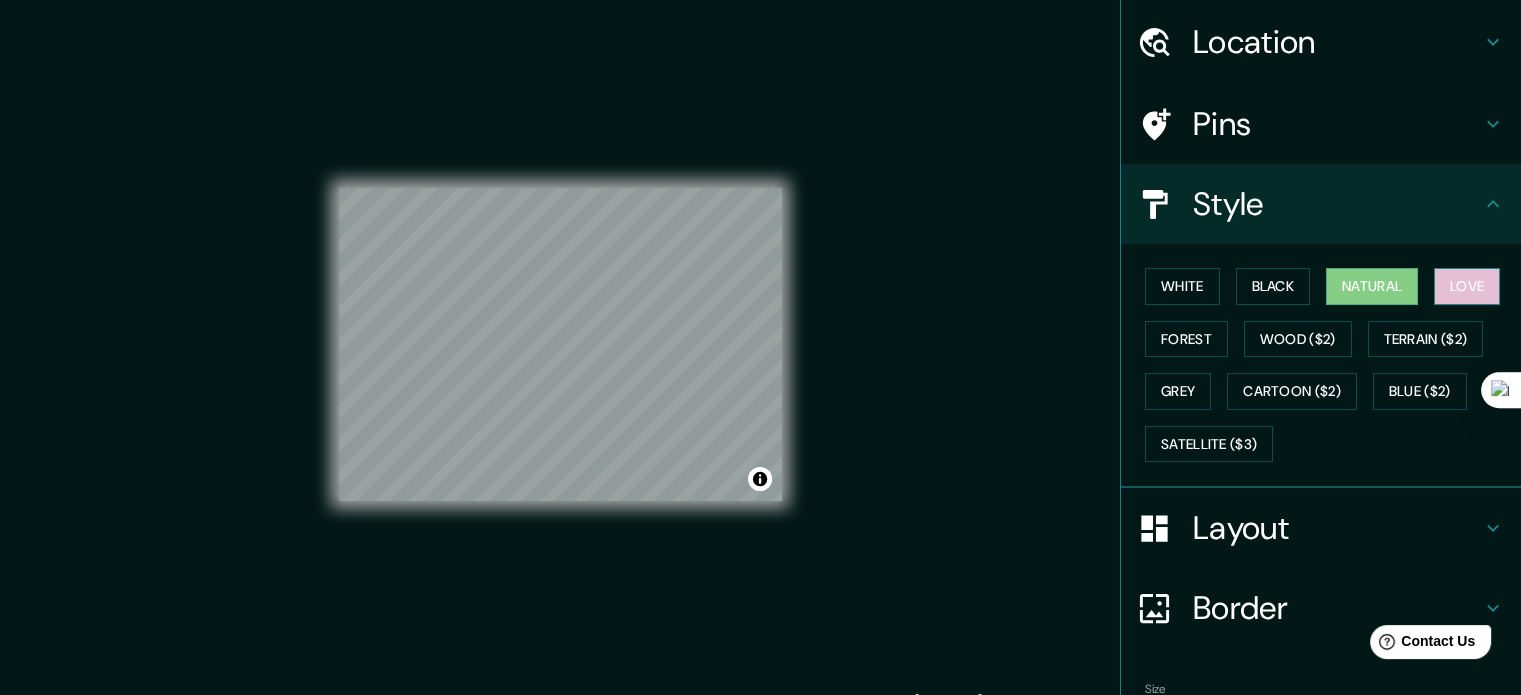 click on "Love" at bounding box center [1467, 286] 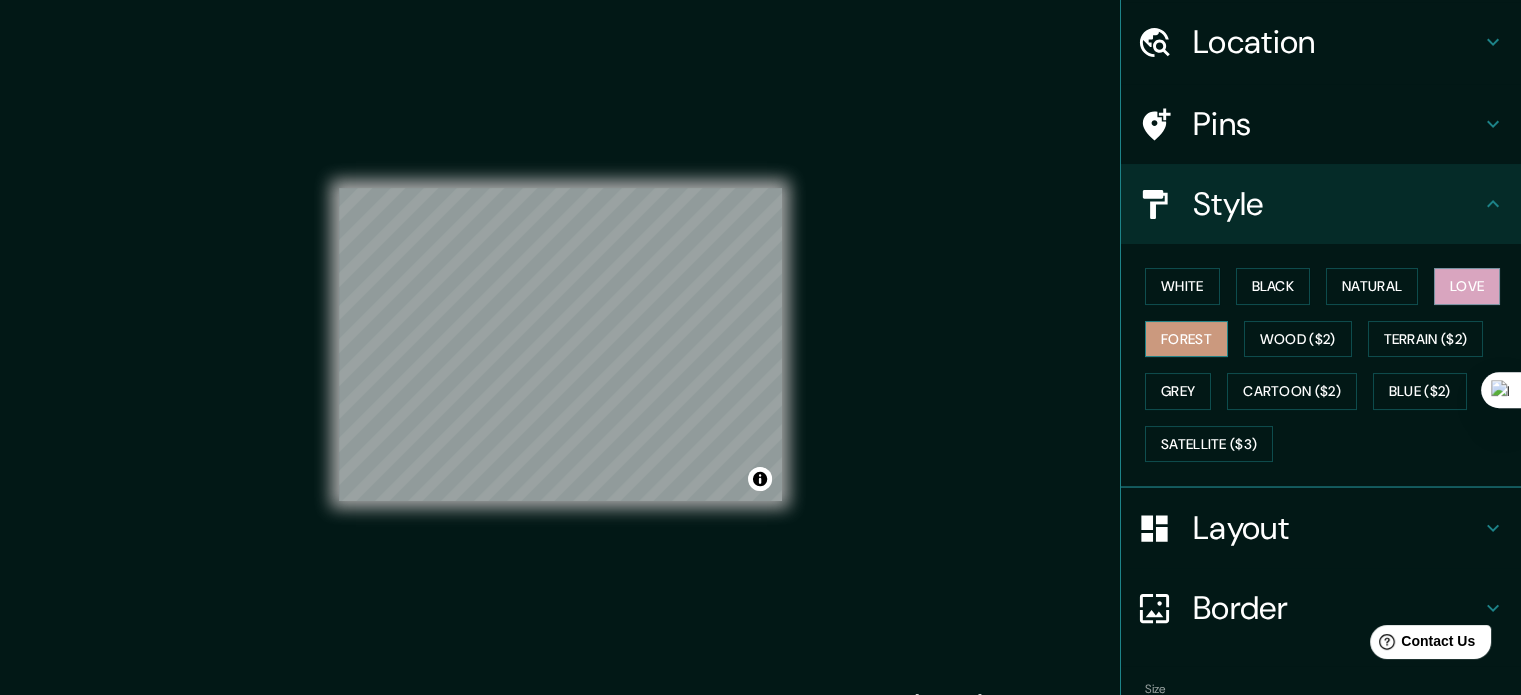 click on "Forest" at bounding box center [1186, 339] 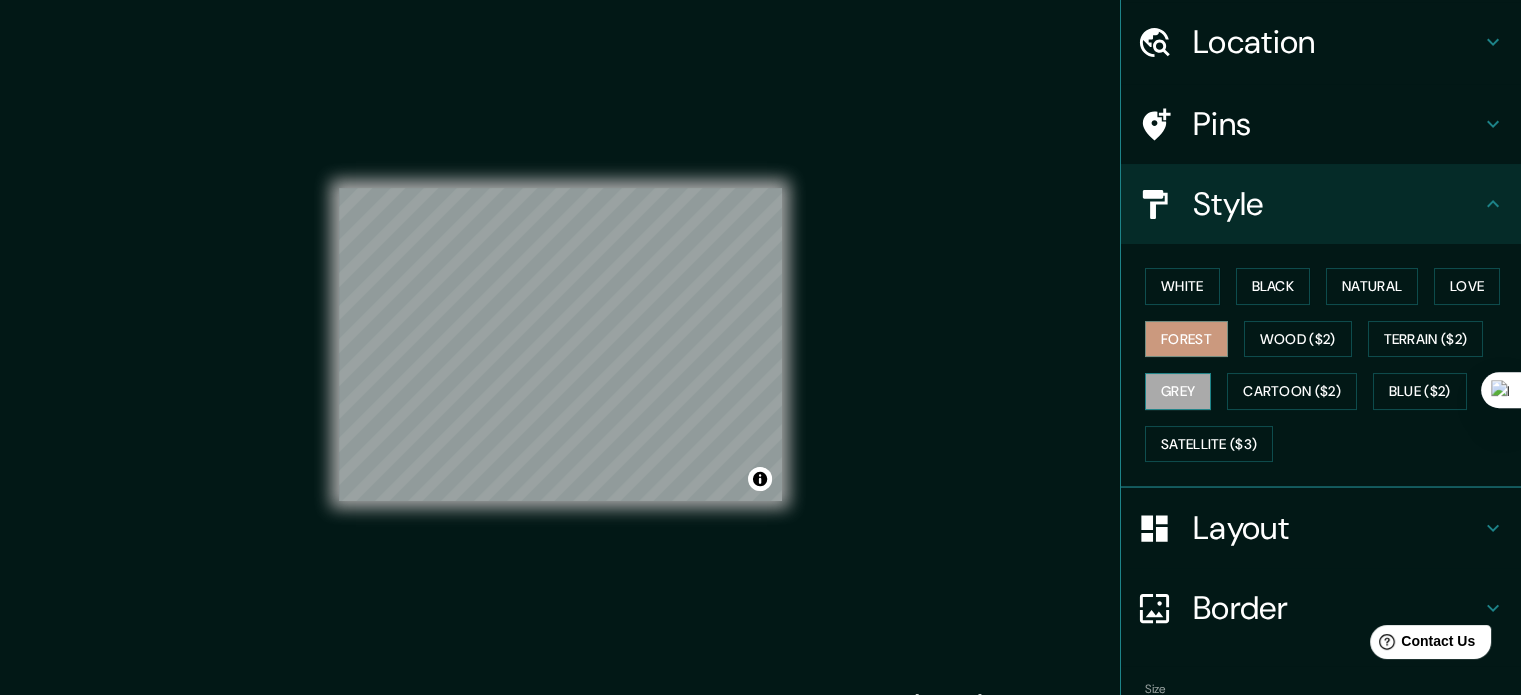 click on "Grey" at bounding box center [1178, 391] 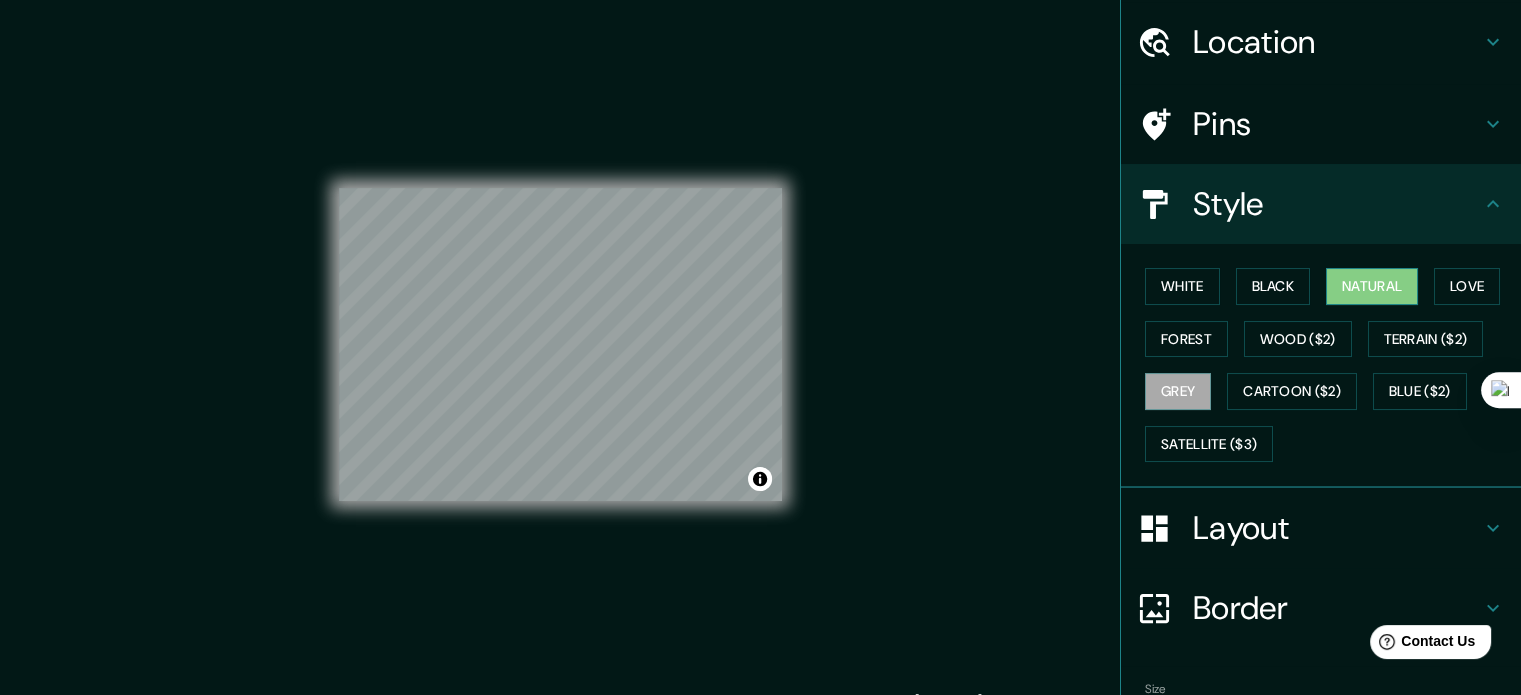 click on "Natural" at bounding box center [1372, 286] 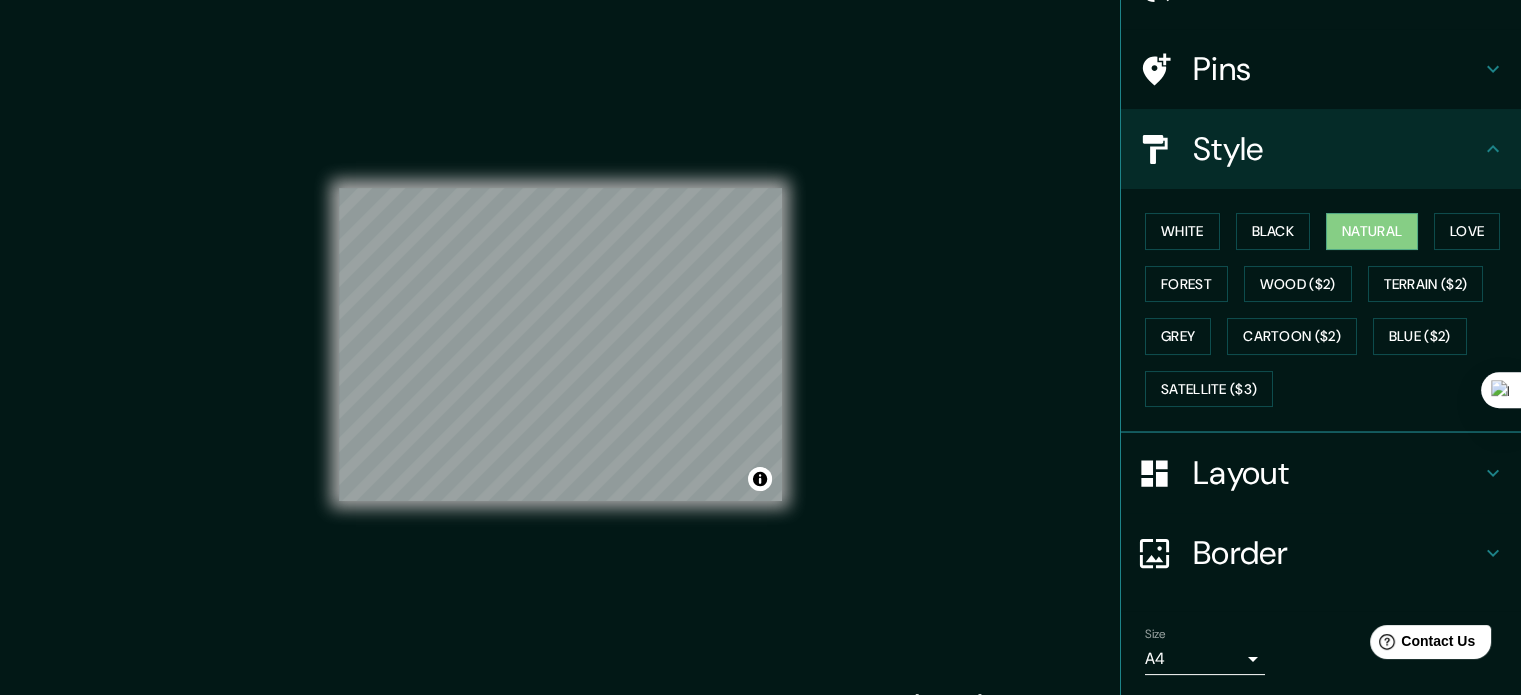 scroll, scrollTop: 218, scrollLeft: 0, axis: vertical 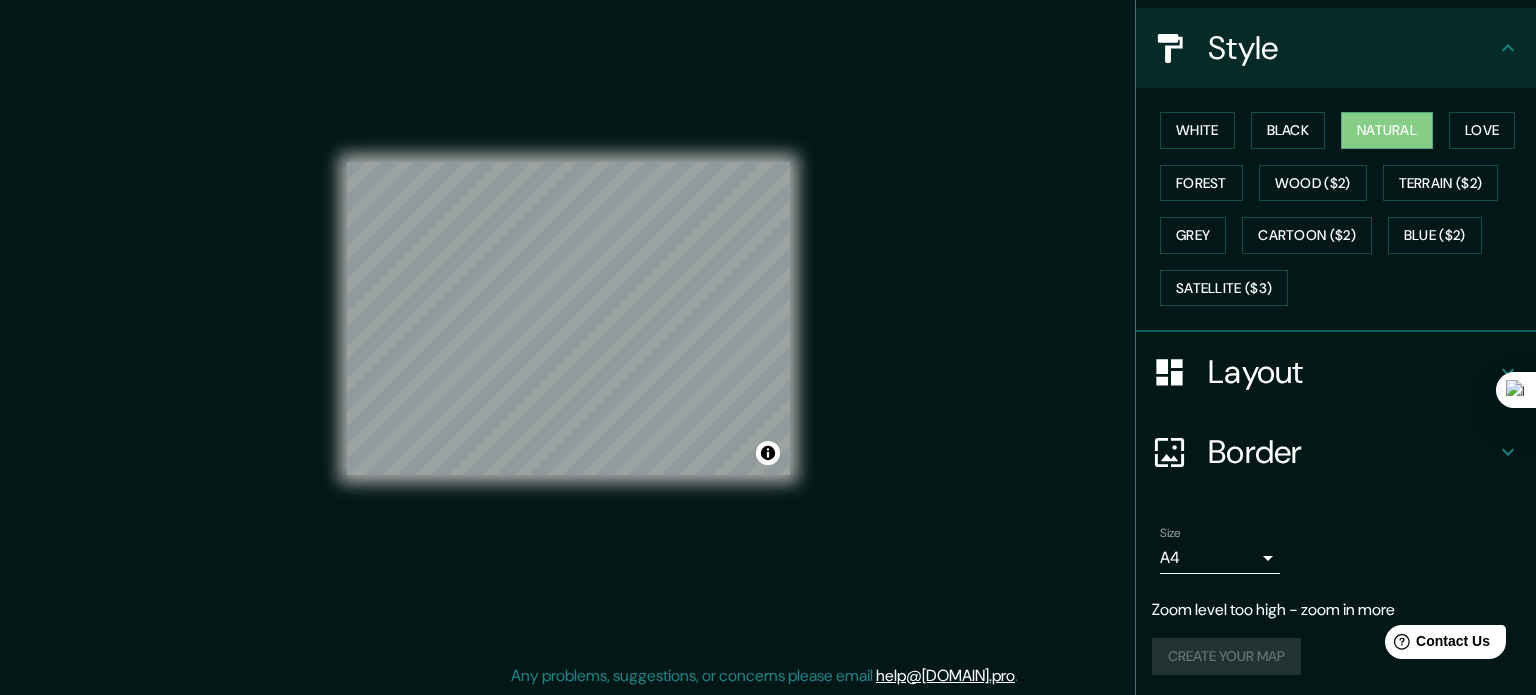 click on "Mappin Location El Salvador Pins Style White Black Natural Love Forest Wood ($2) Terrain ($2) Grey Cartoon ($2) Blue ($2) Satellite ($3) Layout Border Choose a border.  Hint : you can make layers of the frame opaque to create some cool effects. None Simple Transparent Fancy Size A4 single Zoom level too high - zoom in more Create your map © Mapbox   © OpenStreetMap   Improve this map Any problems, suggestions, or concerns please email    help@mappin.pro . . ." at bounding box center [768, 321] 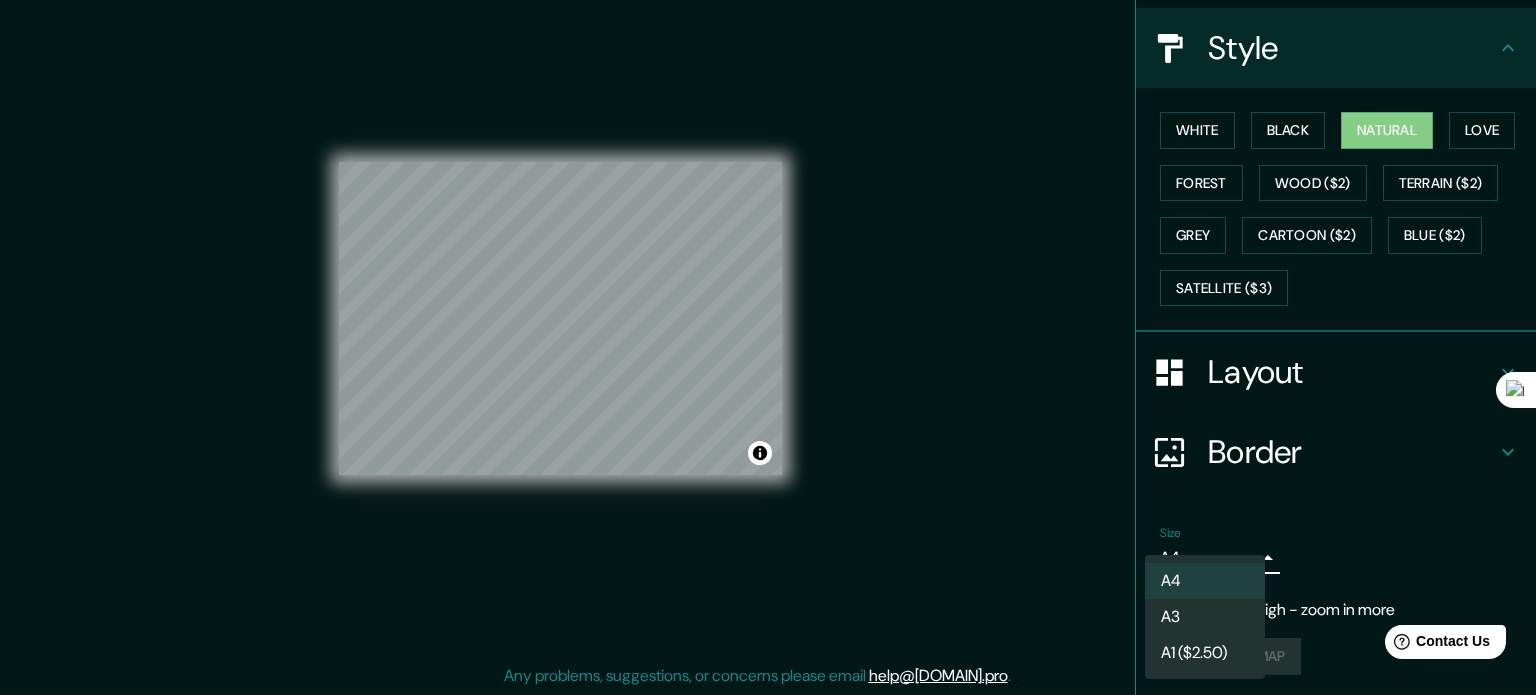 click on "A3" at bounding box center [1205, 617] 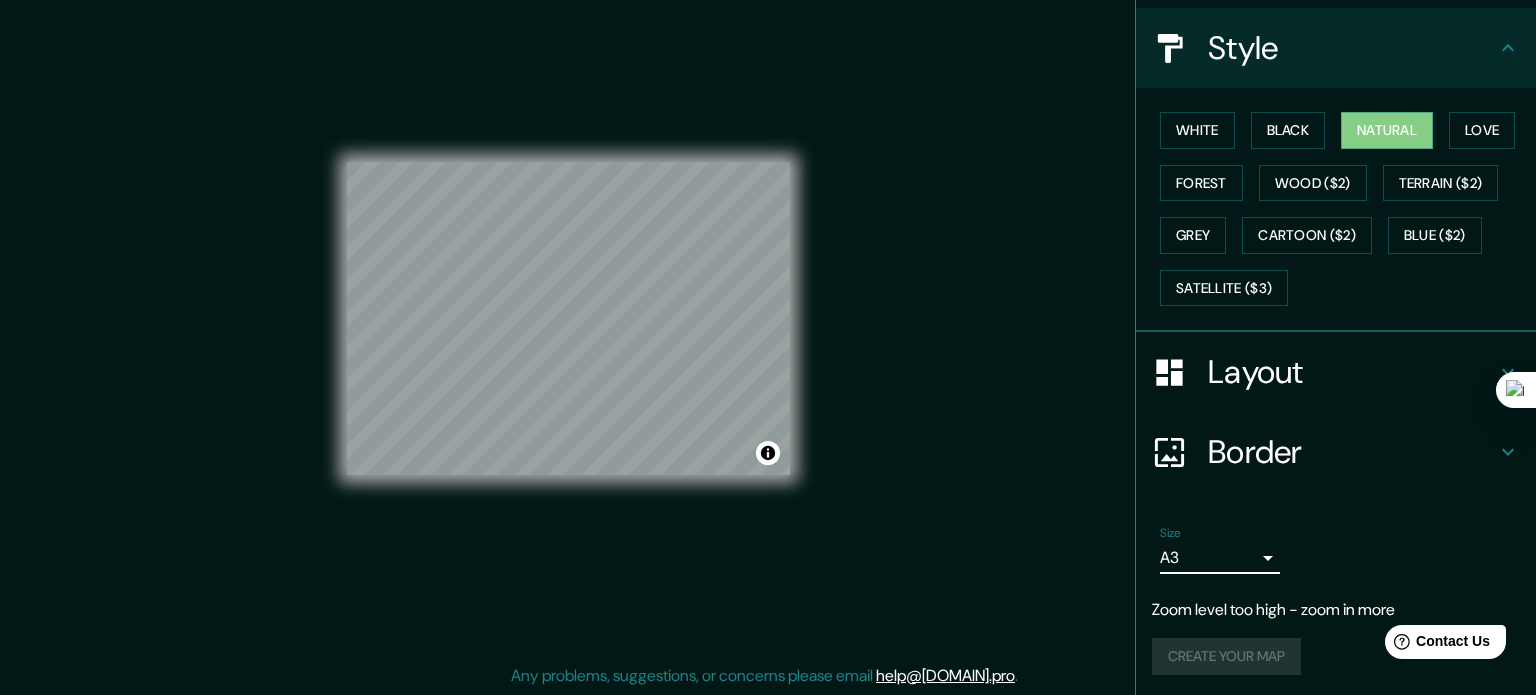 click on "Mappin Location El Salvador Pins Style White Black Natural Love Forest Wood ($2) Terrain ($2) Grey Cartoon ($2) Blue ($2) Satellite ($3) Layout Border Choose a border.  Hint : you can make layers of the frame opaque to create some cool effects. None Simple Transparent Fancy Size A3 a4 Zoom level too high - zoom in more Create your map © Mapbox   © OpenStreetMap   Improve this map Any problems, suggestions, or concerns please email    help@mappin.pro . . ." at bounding box center [768, 321] 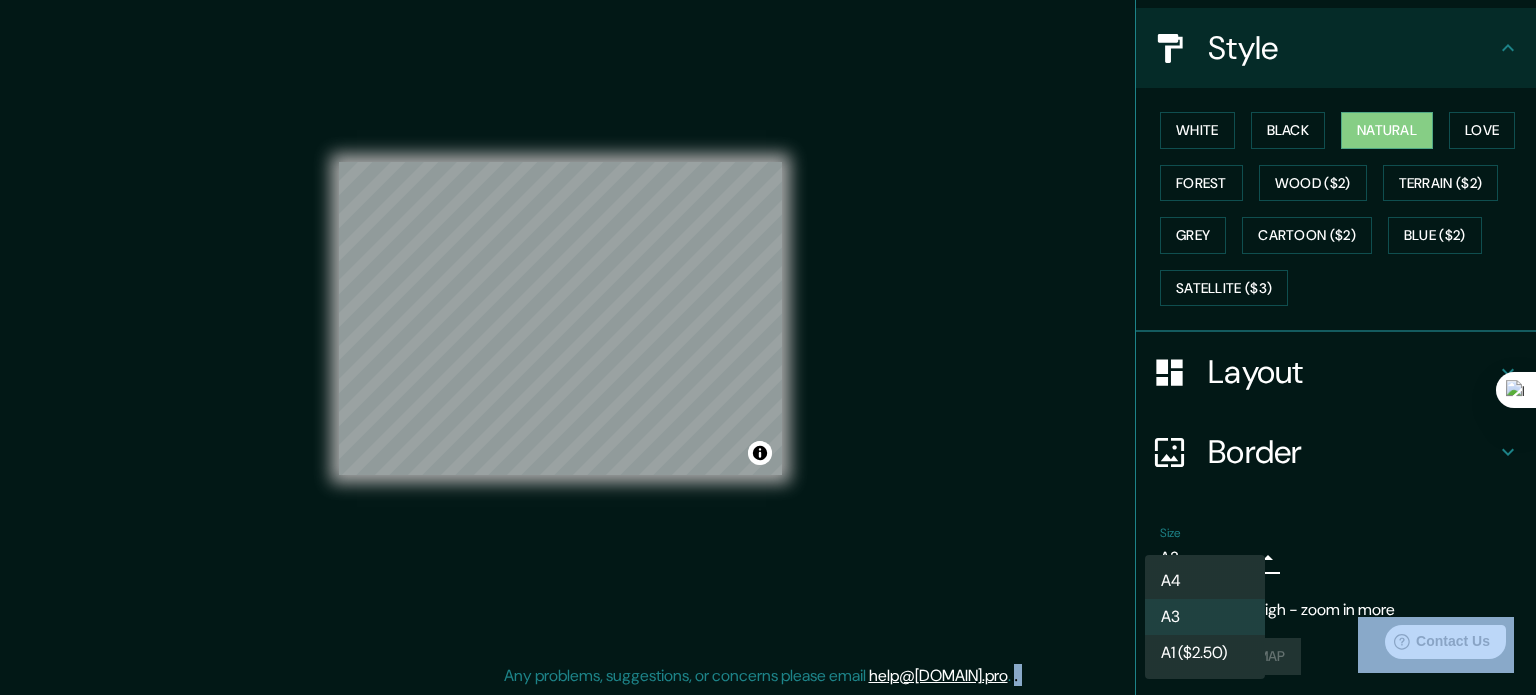 click on "A4 A3 A1 ($2.50)" at bounding box center (1205, 617) 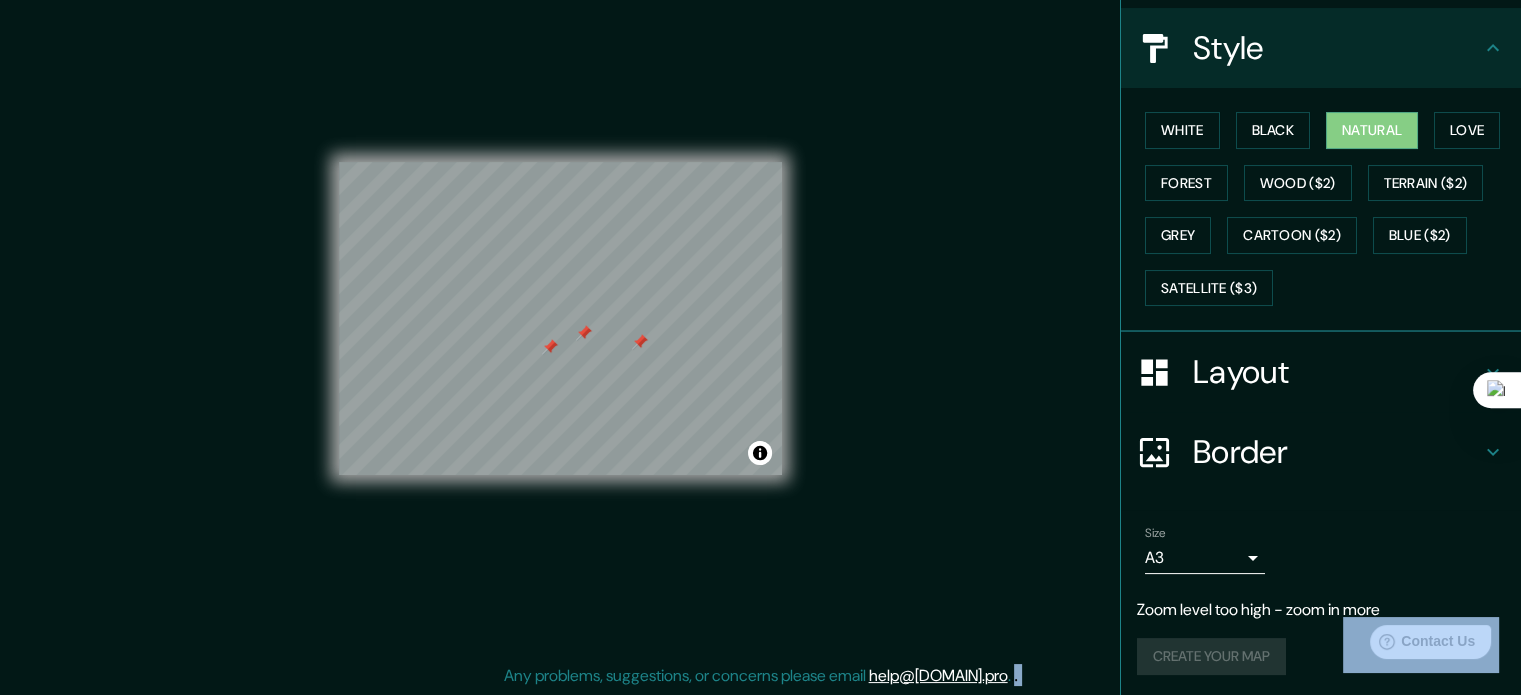 click at bounding box center [584, 333] 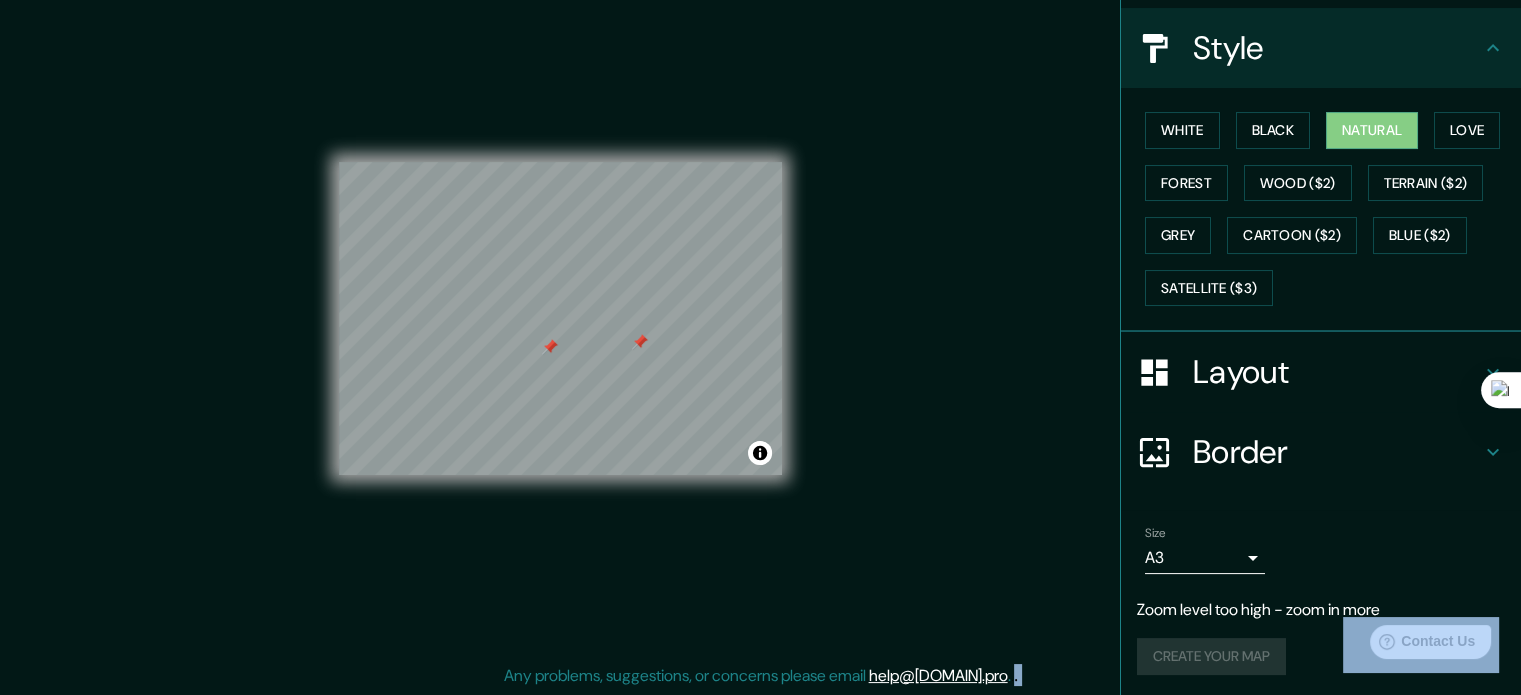 click at bounding box center [550, 347] 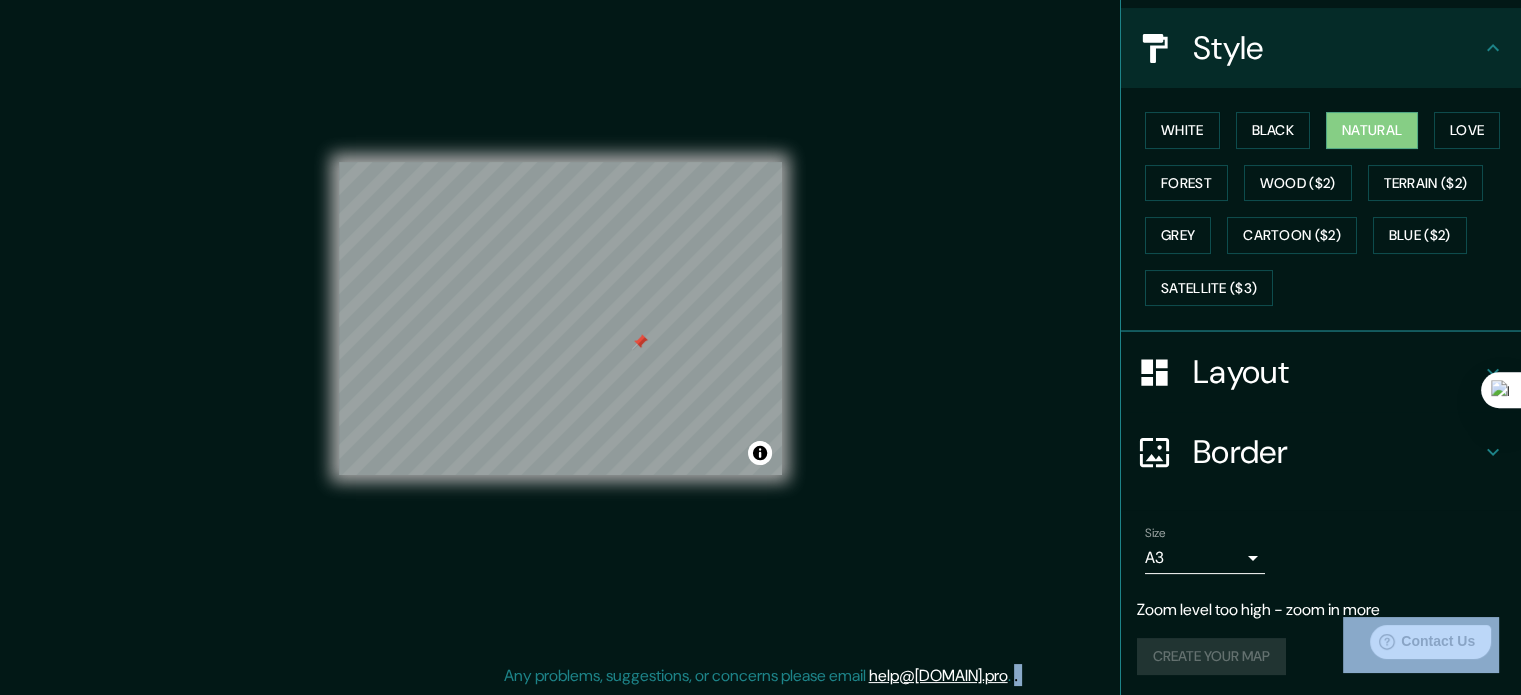 click at bounding box center [640, 342] 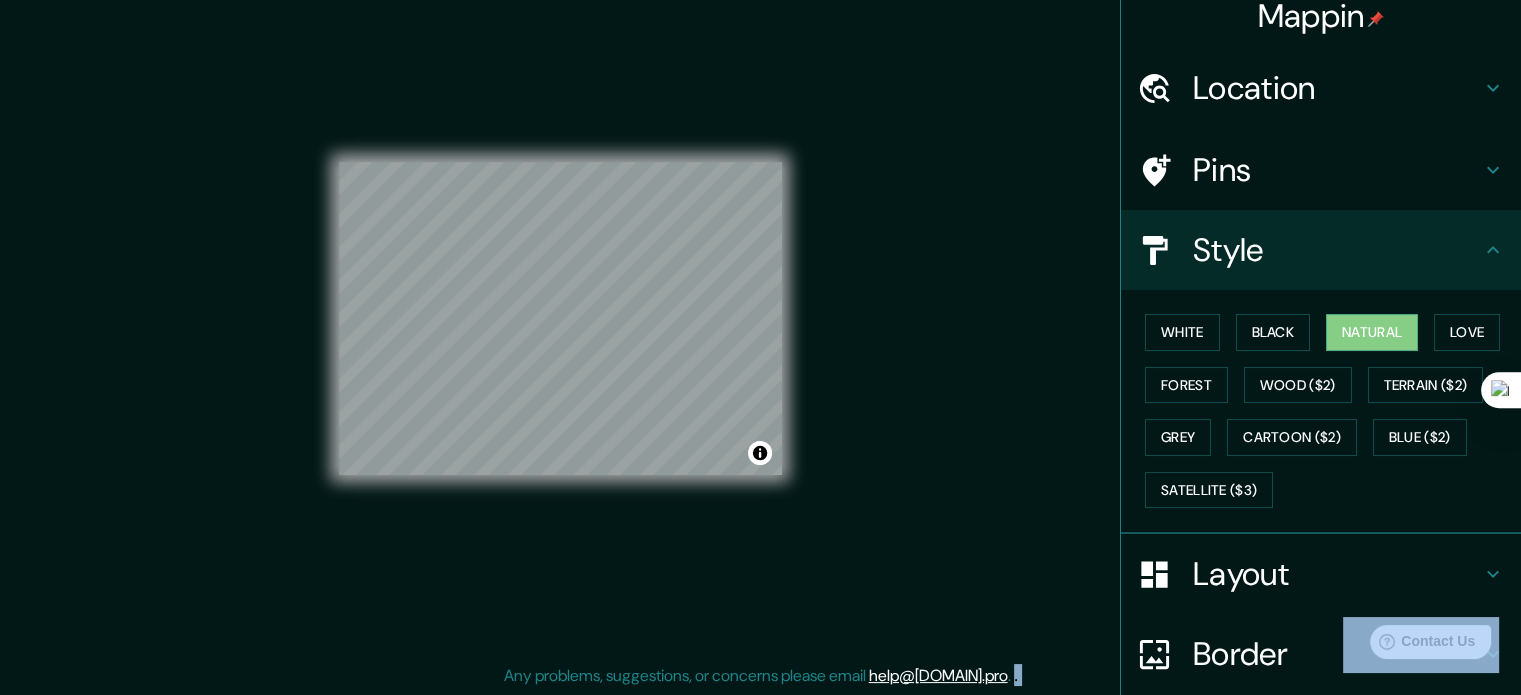 scroll, scrollTop: 0, scrollLeft: 0, axis: both 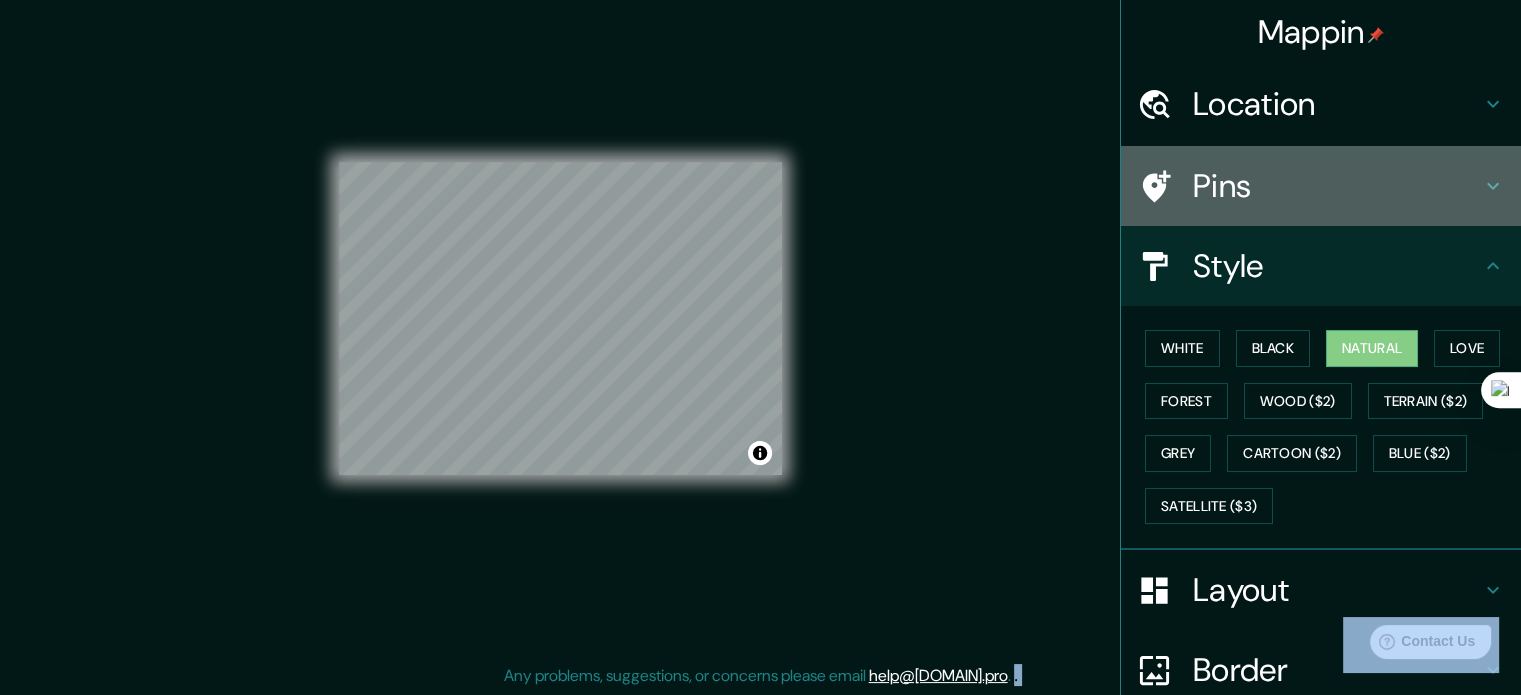 click on "Pins" at bounding box center [1337, 186] 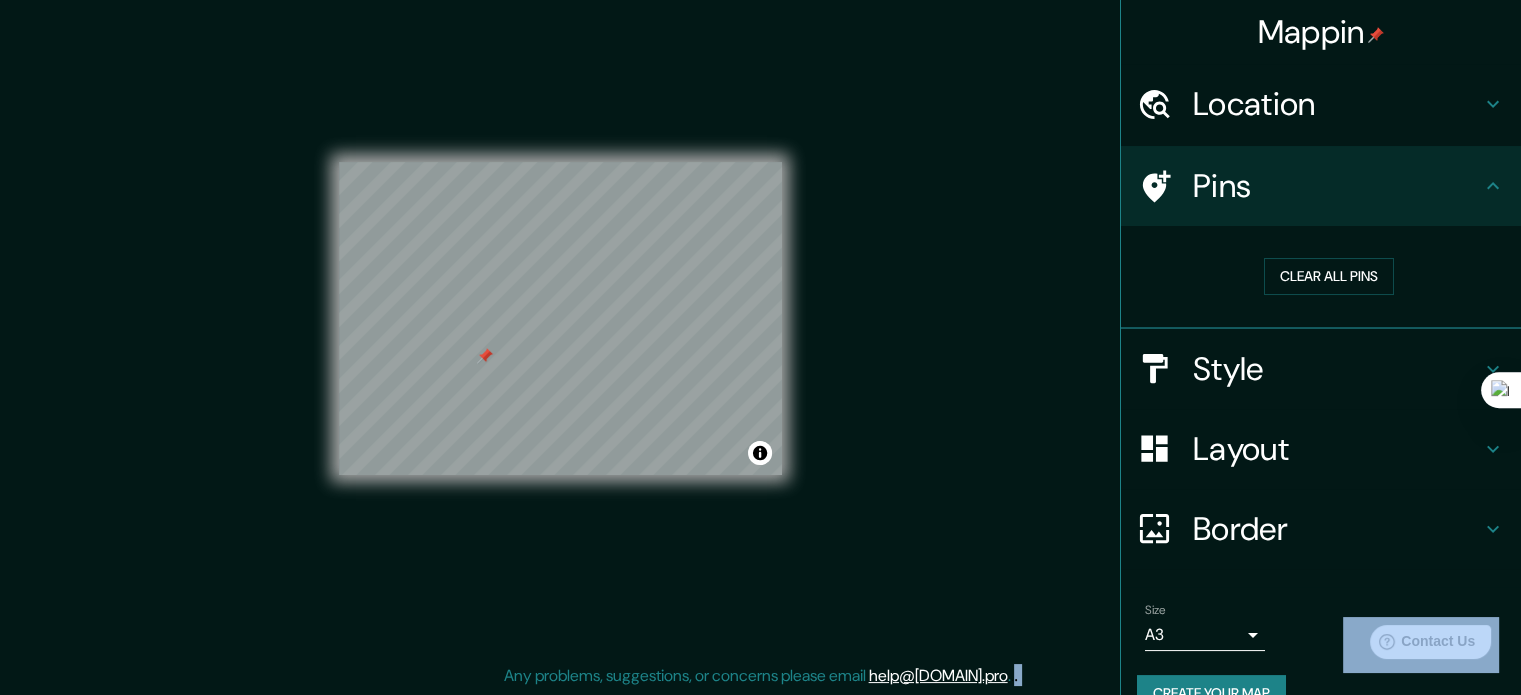 click at bounding box center [485, 356] 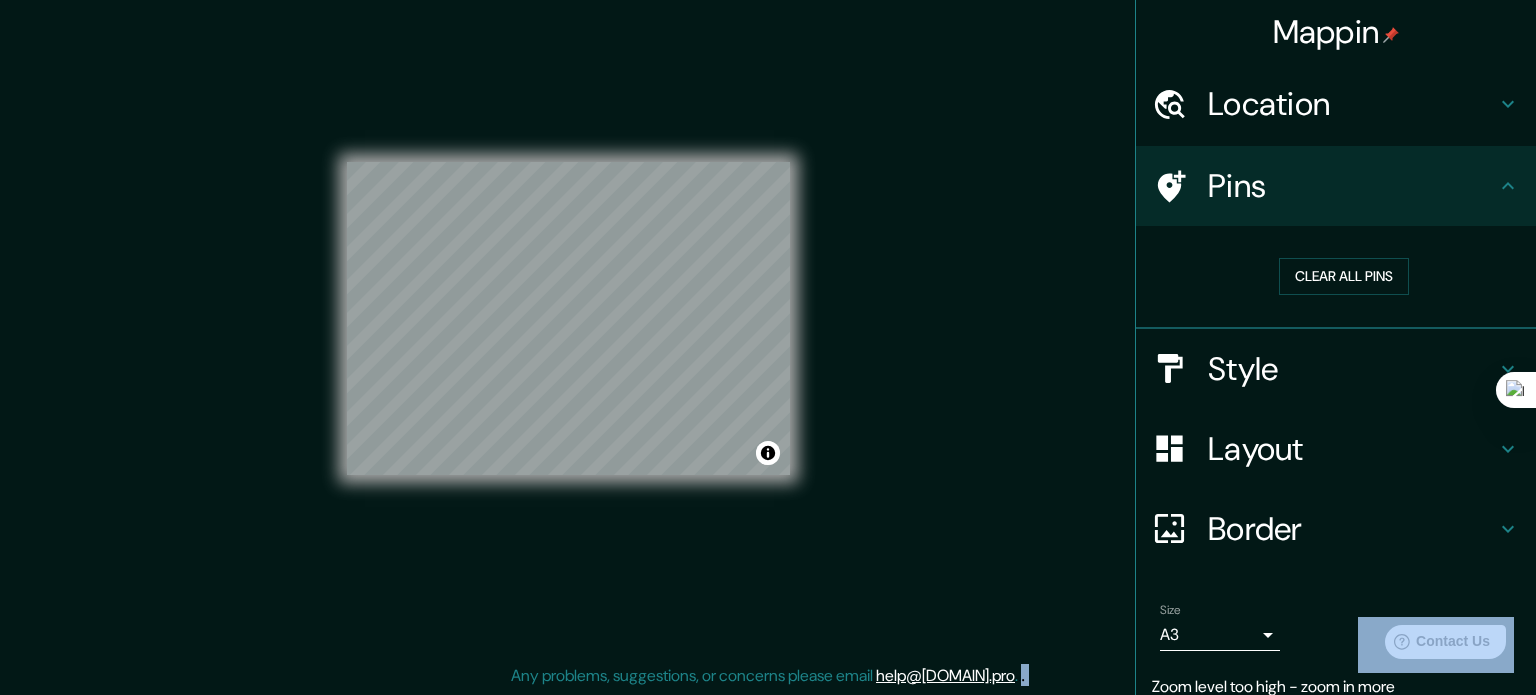 click on "Mappin Location El Salvador Pins Clear all pins Style Layout Border Choose a border.  Hint : you can make layers of the frame opaque to create some cool effects. None Simple Transparent Fancy Size A3 a4 Zoom level too high - zoom in more Create your map © Mapbox   © OpenStreetMap   Improve this map Any problems, suggestions, or concerns please email    help@mappin.pro . . ." at bounding box center (768, 321) 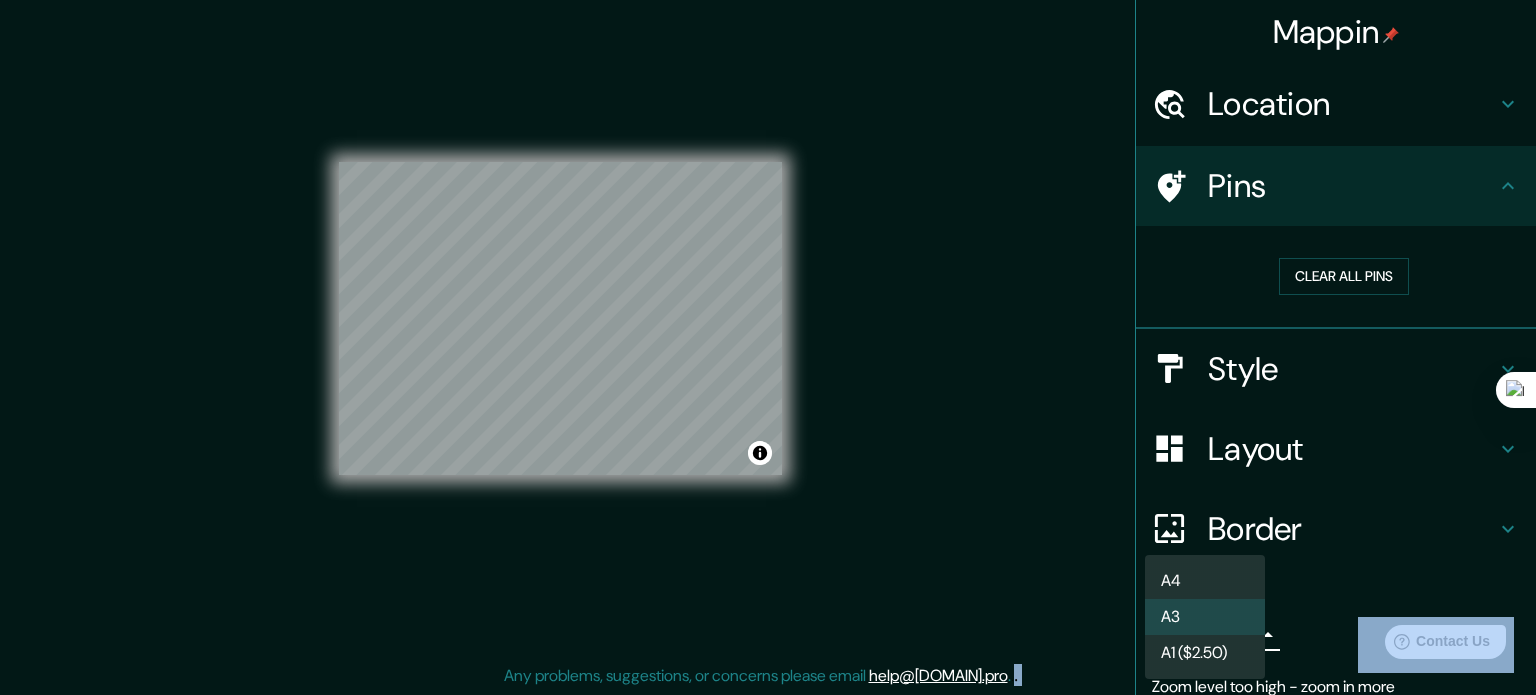 click on "A4" at bounding box center (1205, 581) 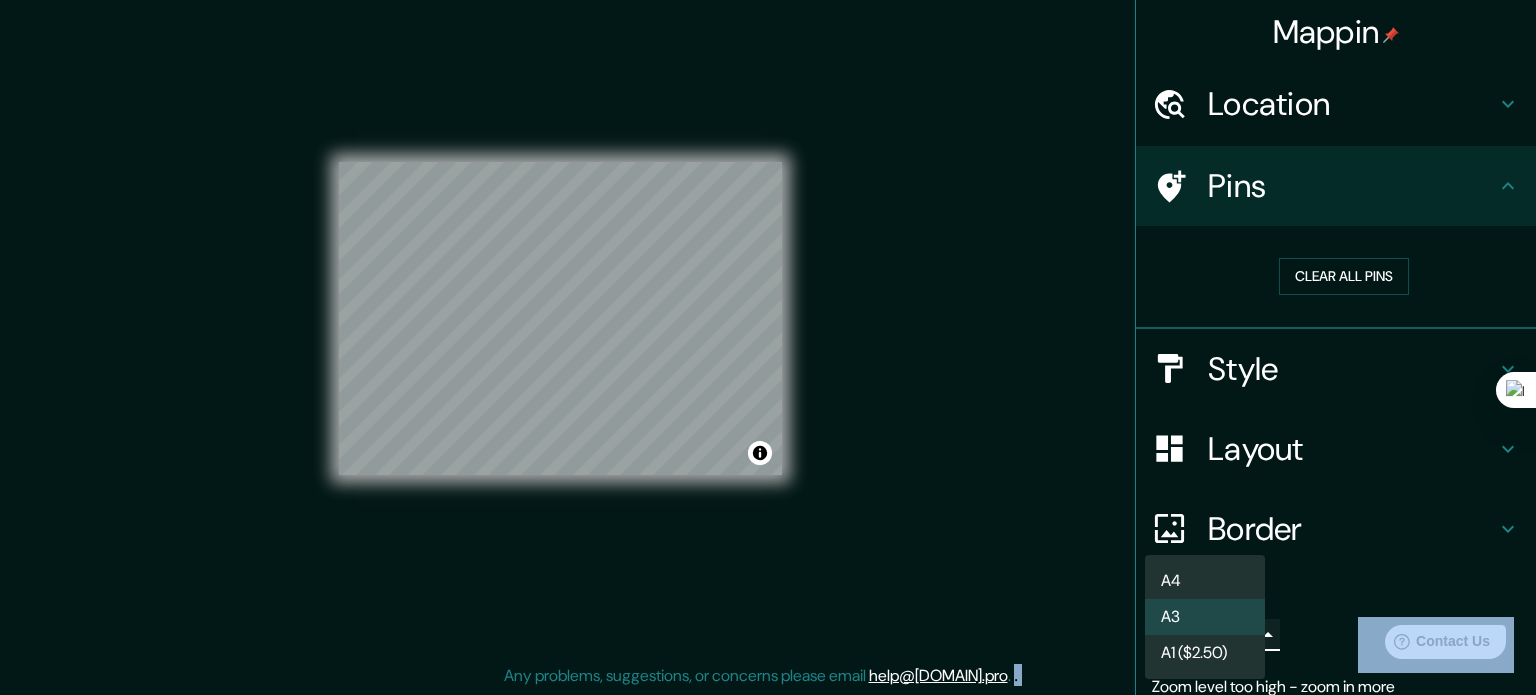 type on "single" 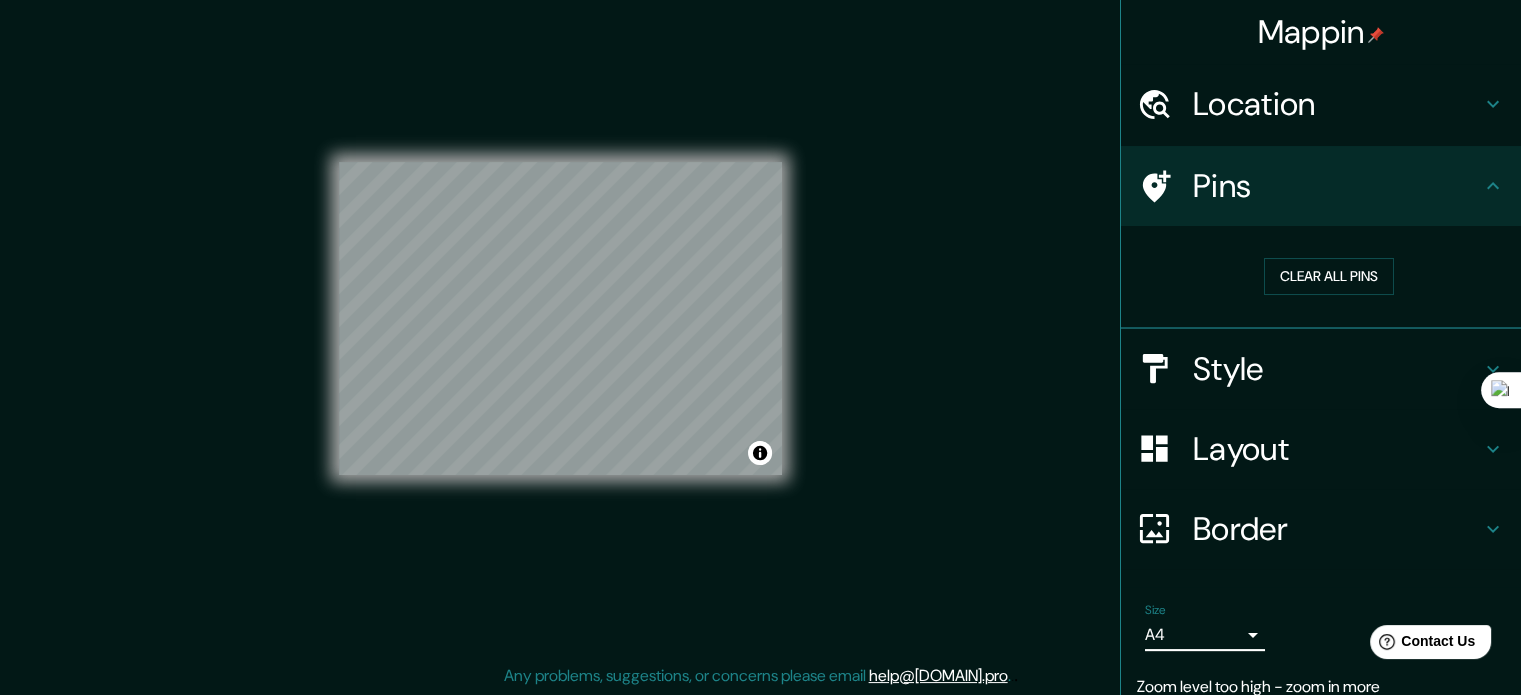 click on "Size A4 single" at bounding box center (1205, 627) 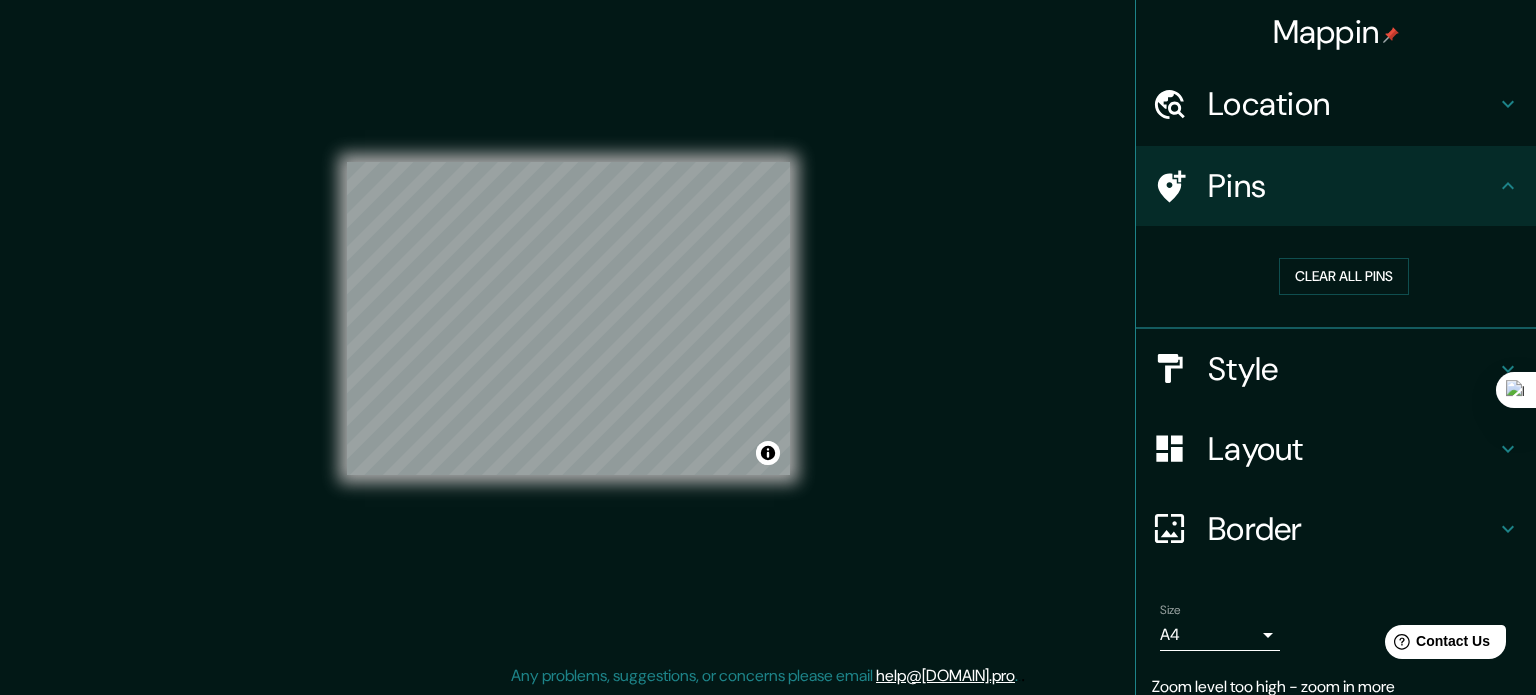 click on "Mappin Location El Salvador Pins Clear all pins Style Layout Border Choose a border.  Hint : you can make layers of the frame opaque to create some cool effects. None Simple Transparent Fancy Size A4 single Zoom level too high - zoom in more Create your map © Mapbox   © OpenStreetMap   Improve this map Any problems, suggestions, or concerns please email    help@mappin.pro . . ." at bounding box center (768, 321) 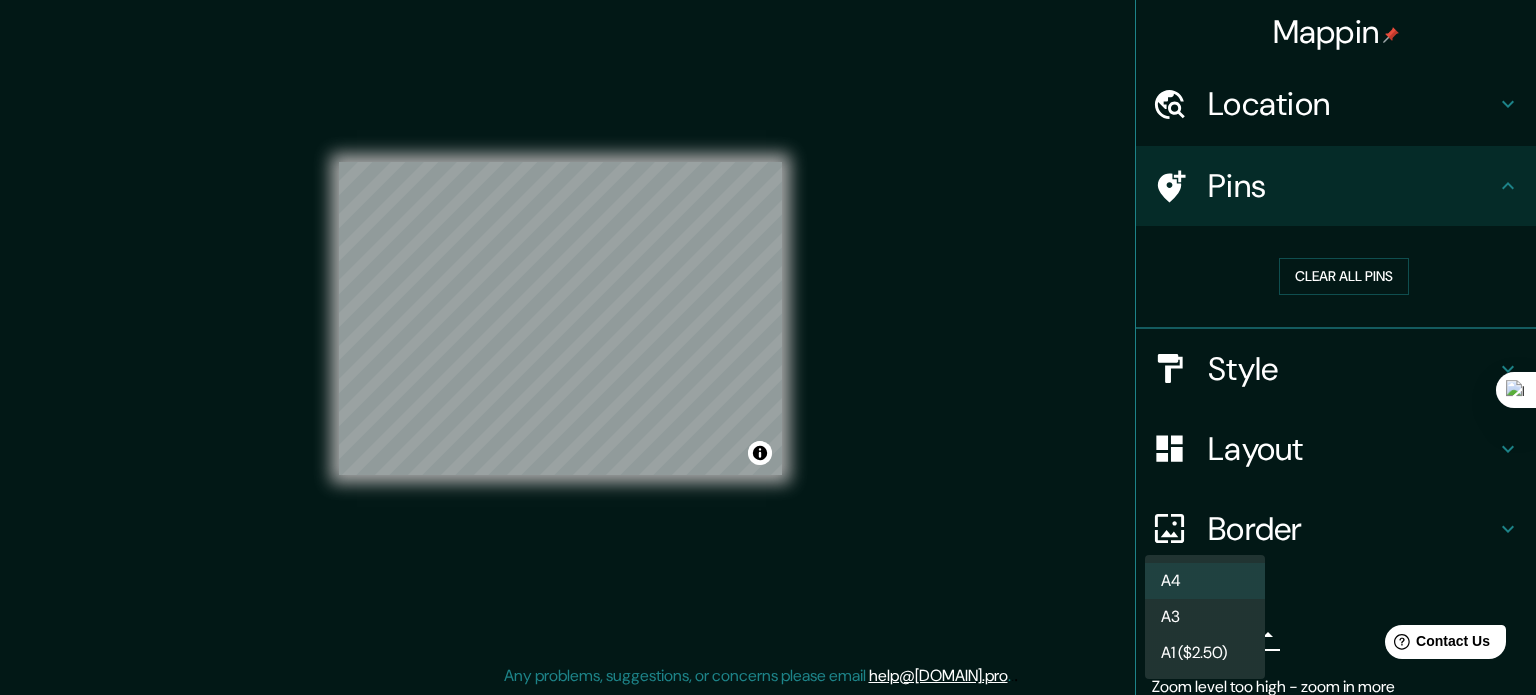 click at bounding box center [768, 347] 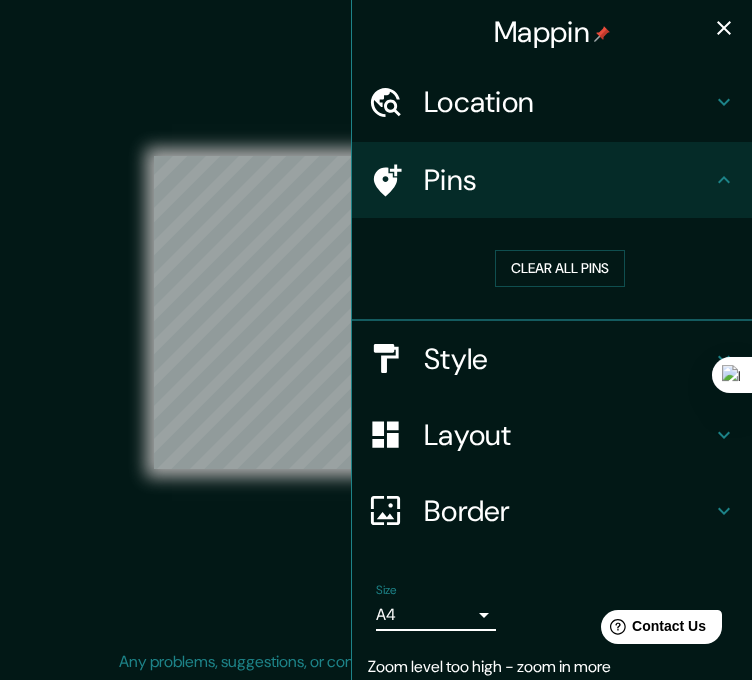 click 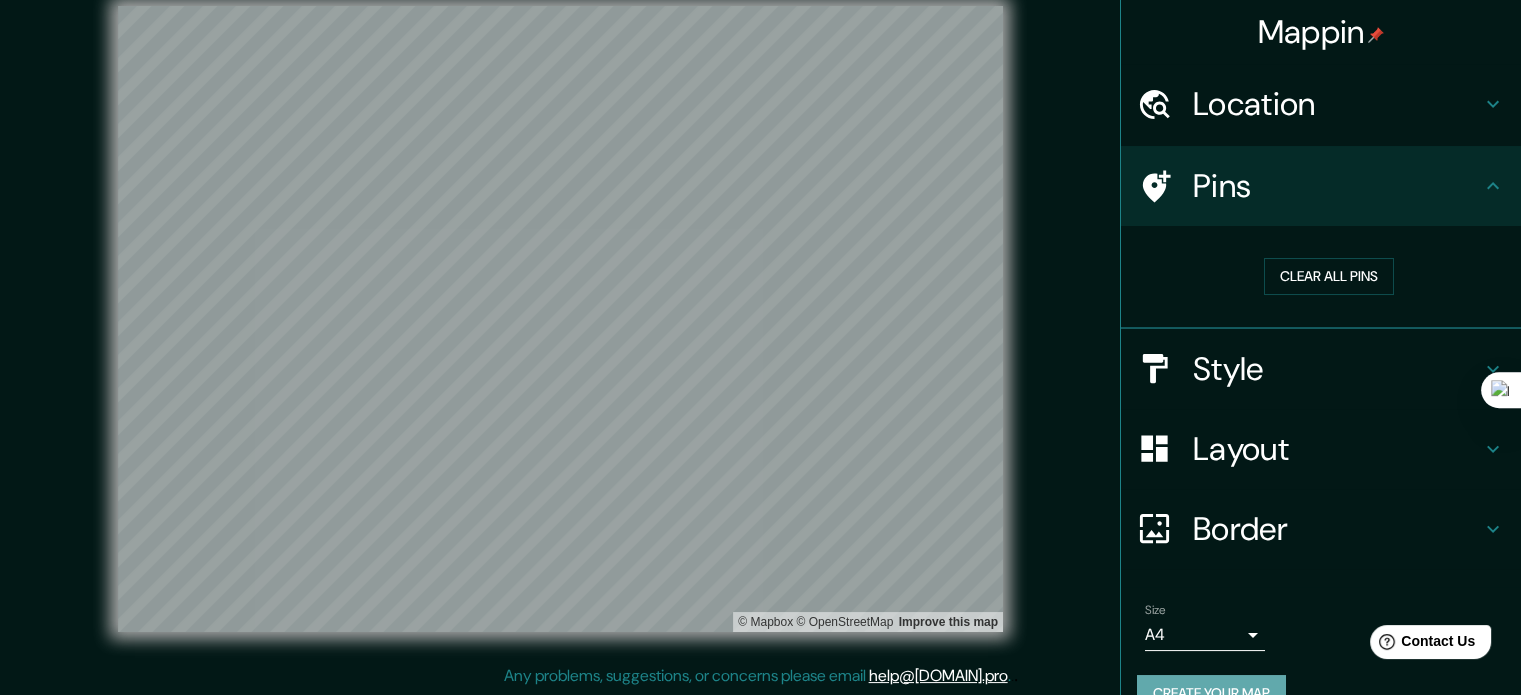 click on "Create your map" at bounding box center [1211, 693] 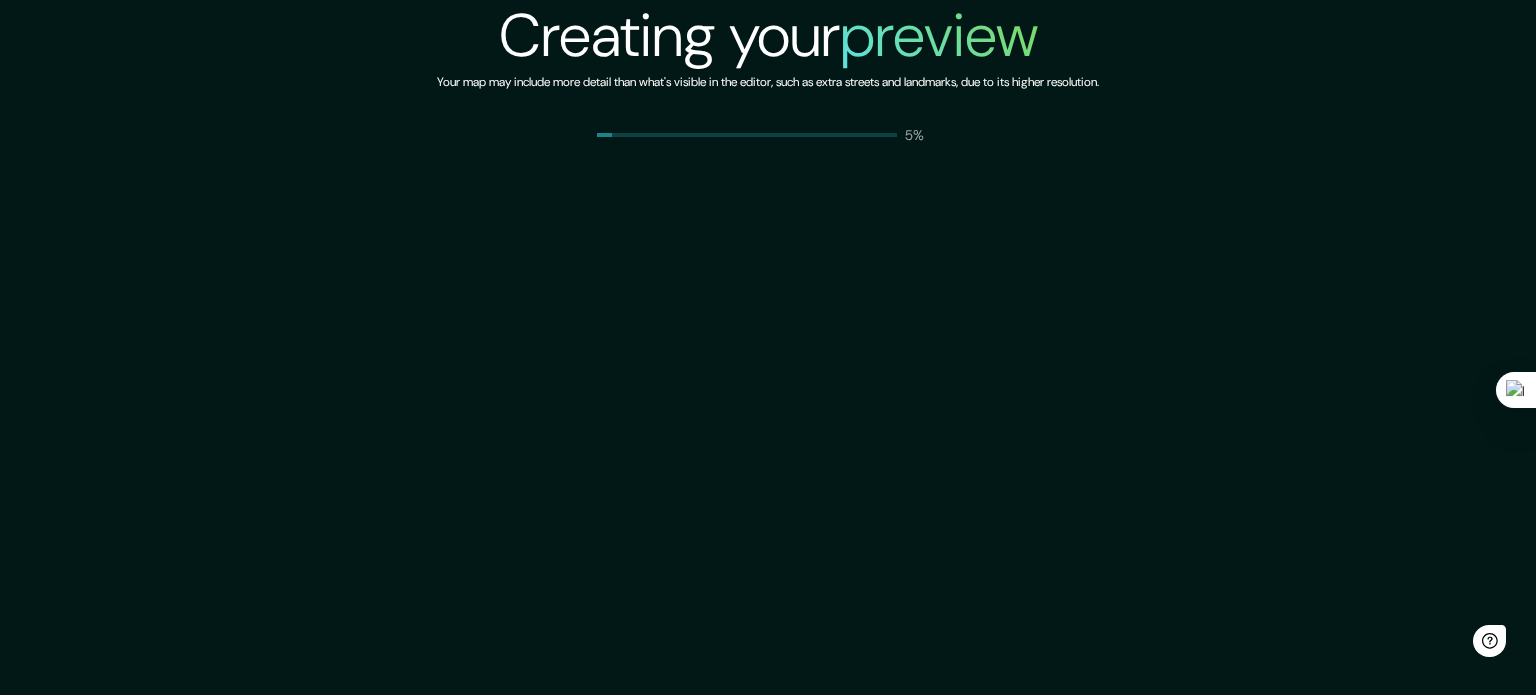 scroll, scrollTop: 0, scrollLeft: 0, axis: both 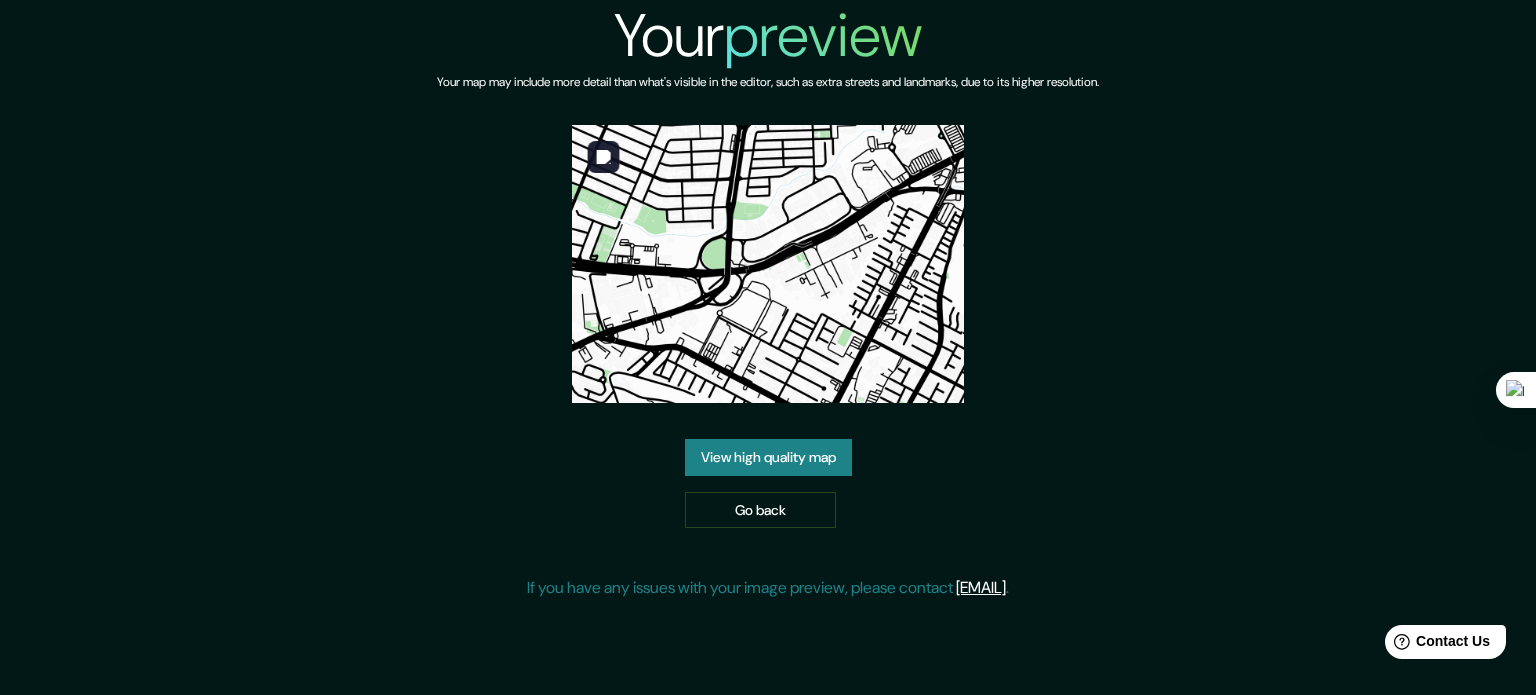 click at bounding box center (768, 264) 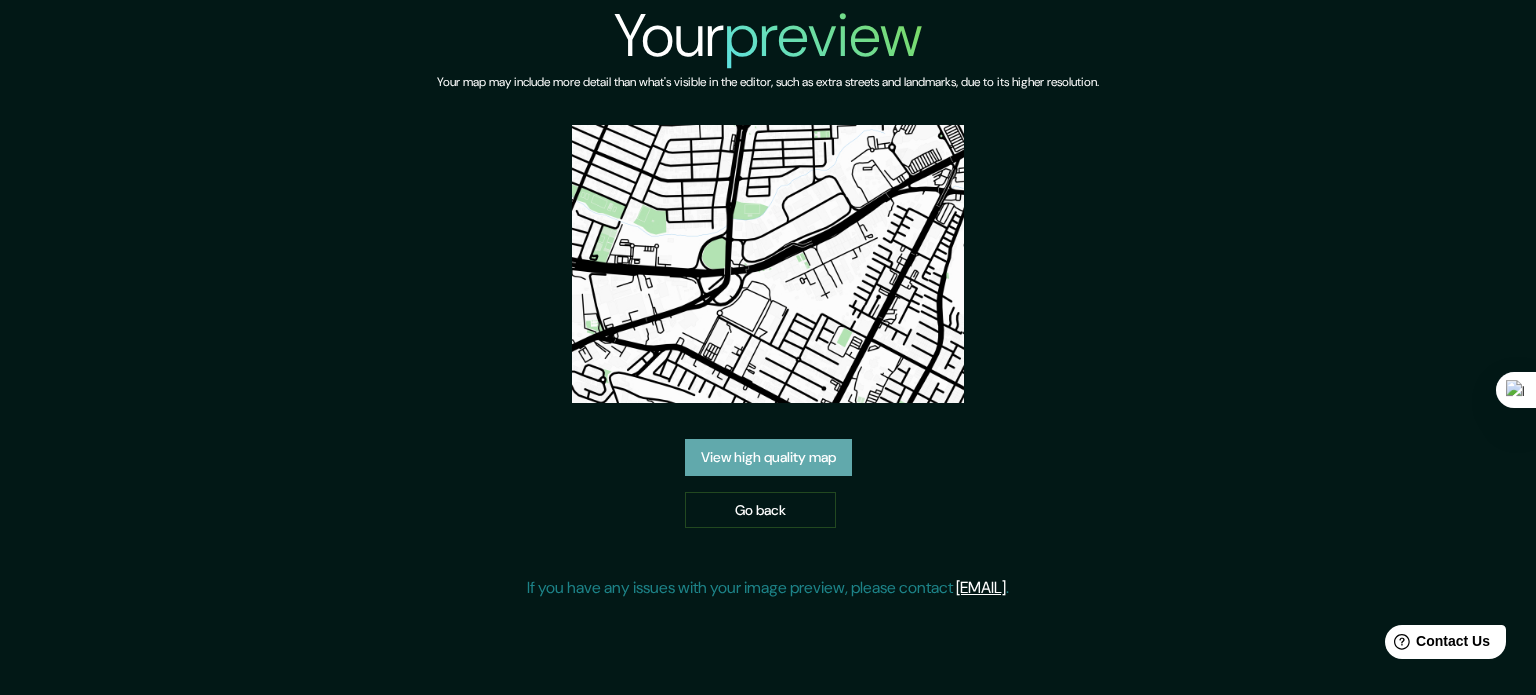 click on "View high quality map" at bounding box center [768, 457] 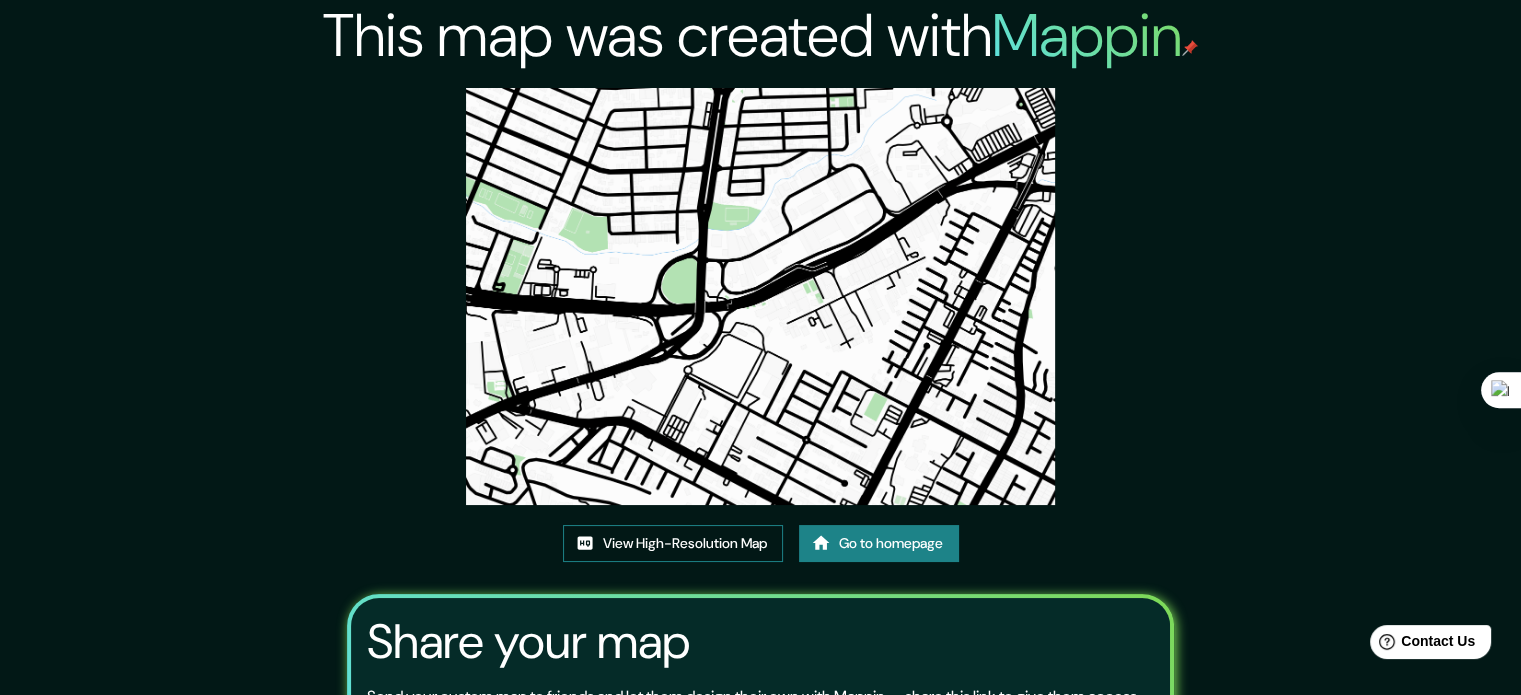 click on "View High-Resolution Map" at bounding box center [673, 543] 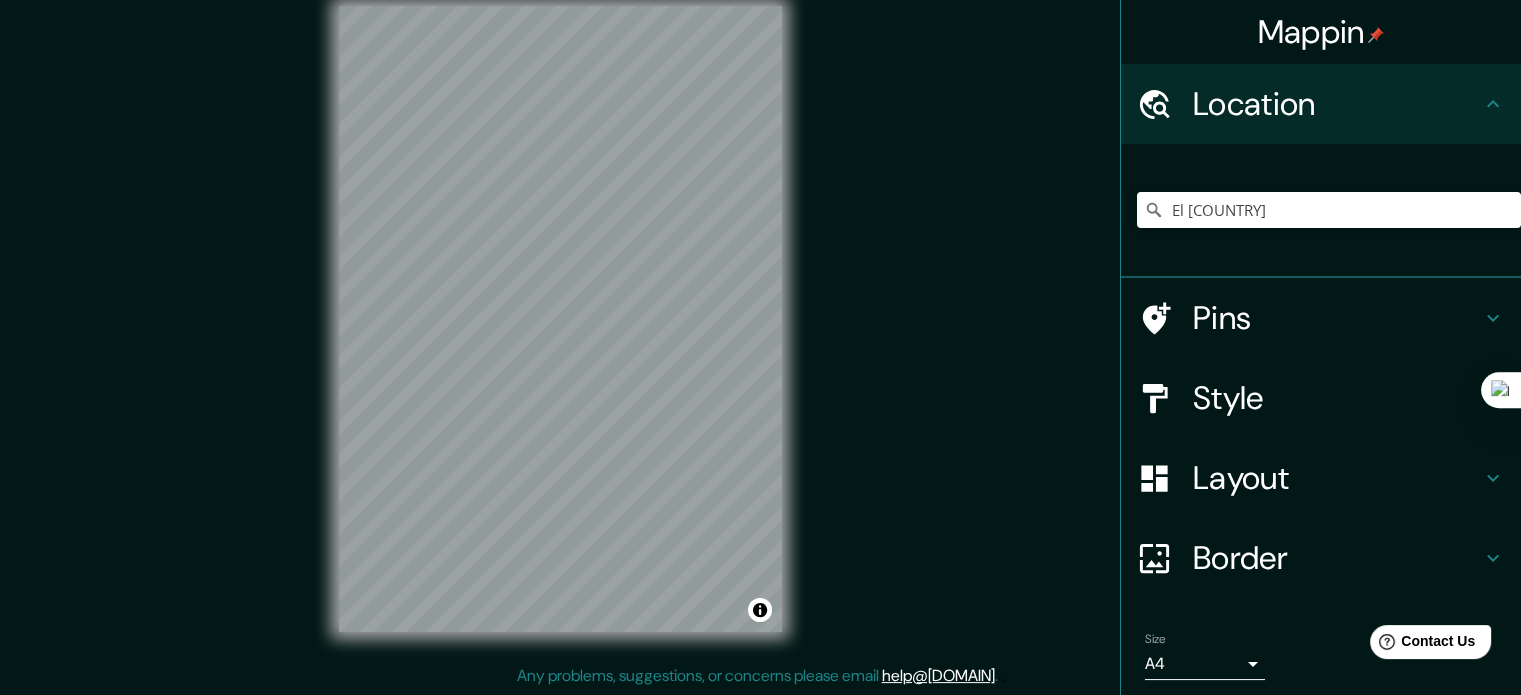 scroll, scrollTop: 0, scrollLeft: 0, axis: both 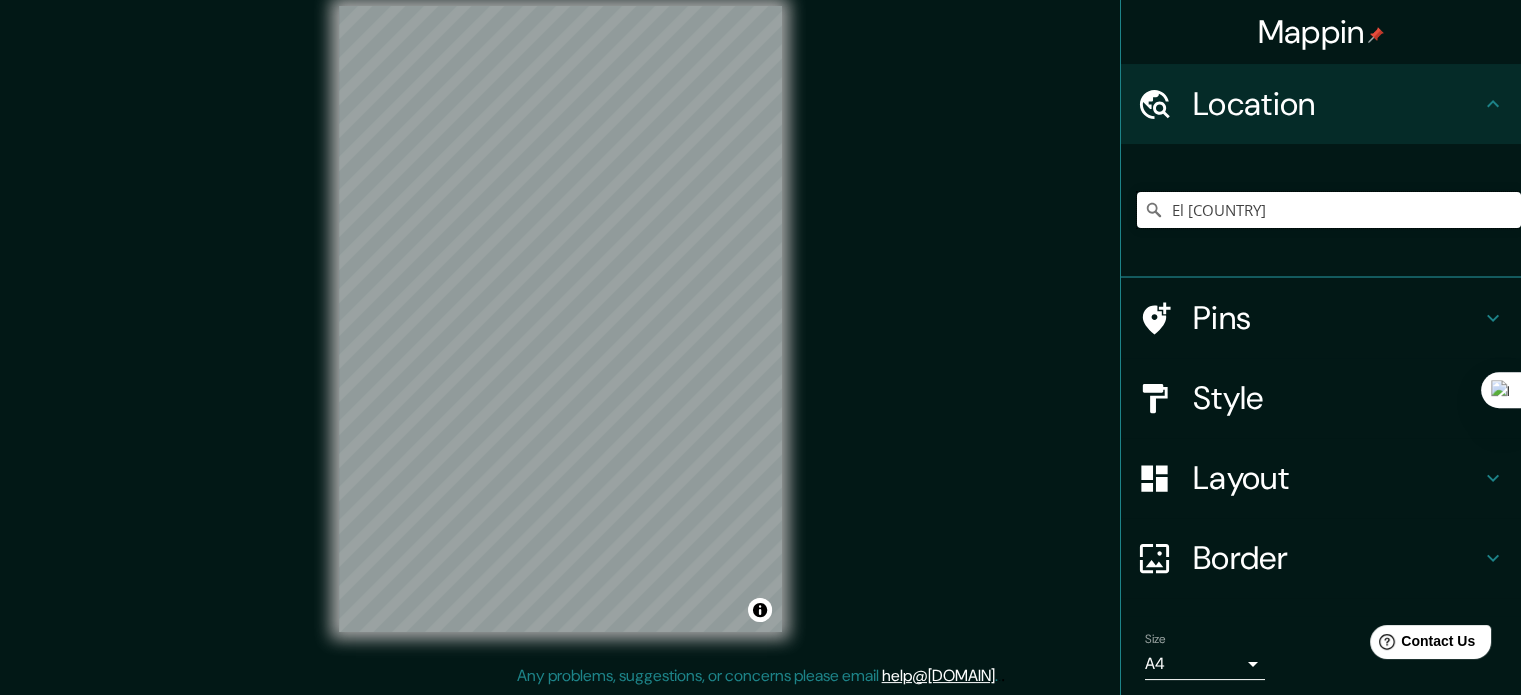 click on "El [COUNTRY]" at bounding box center [1329, 210] 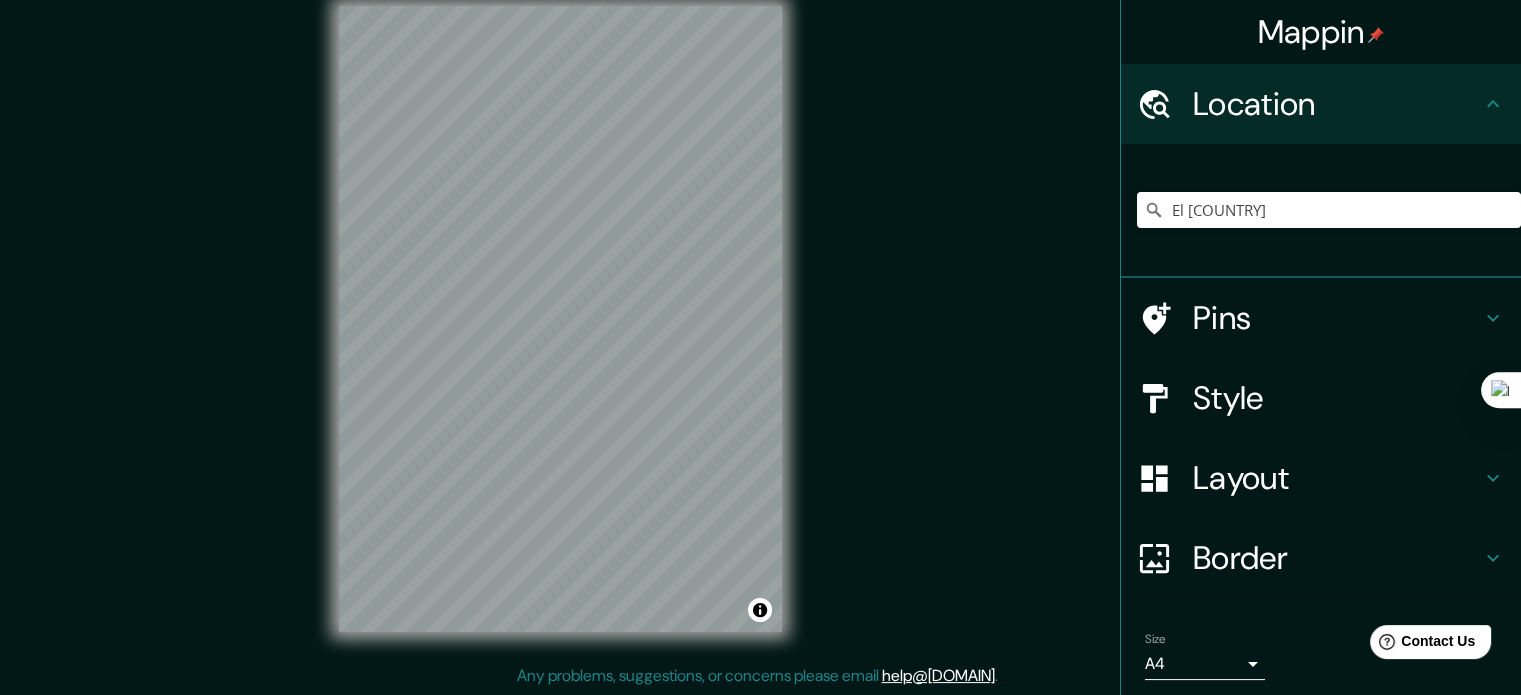 click on "El [COUNTRY]" at bounding box center [1329, 210] 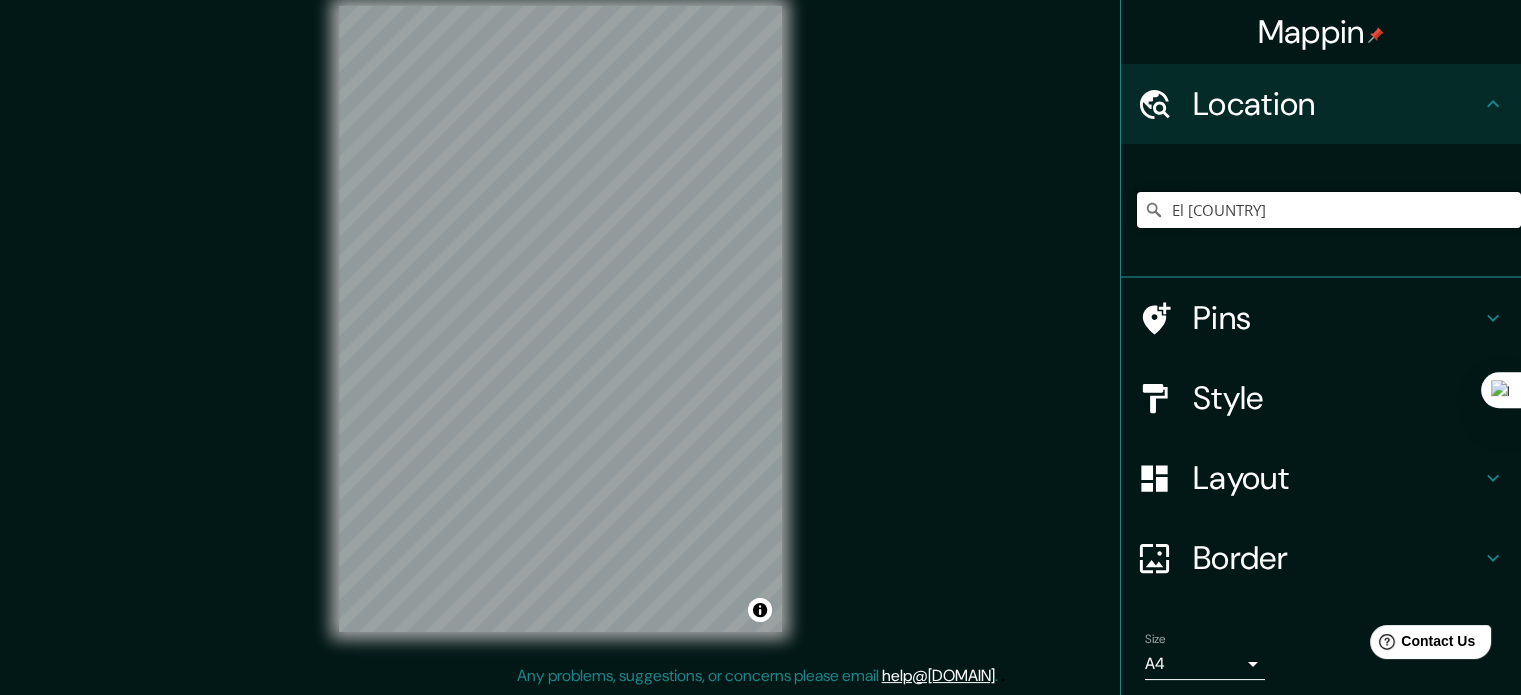click on "El [COUNTRY]" at bounding box center (1329, 210) 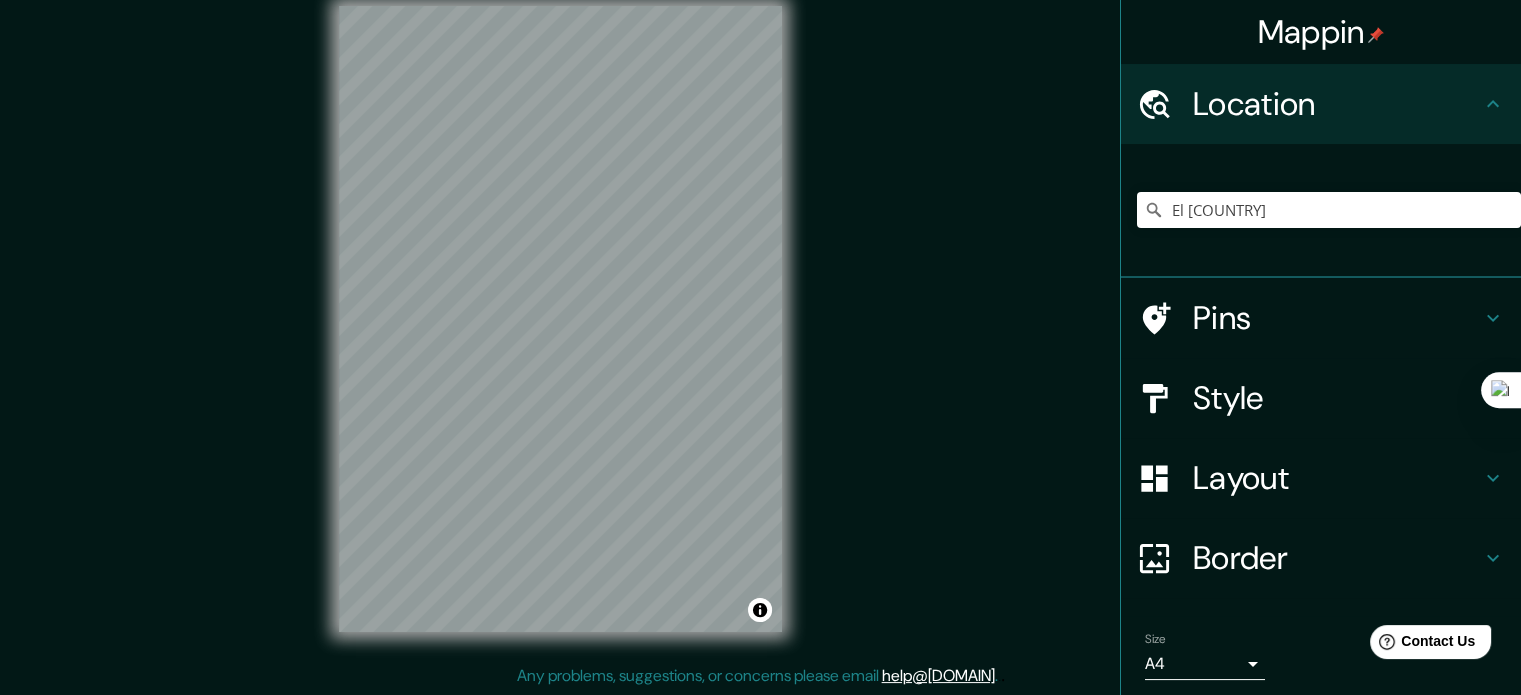 click on "El [COUNTRY]" at bounding box center [1329, 210] 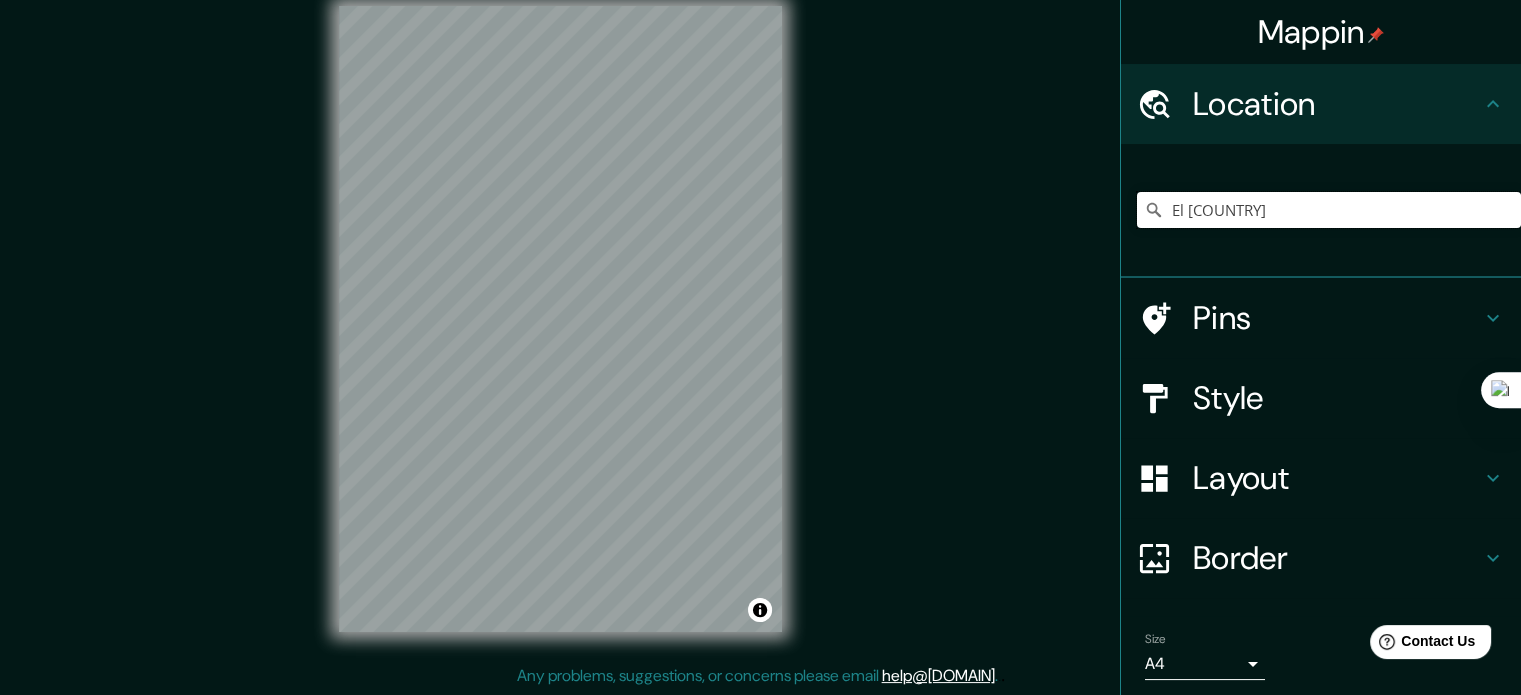 click on "El [COUNTRY]" at bounding box center (1329, 210) 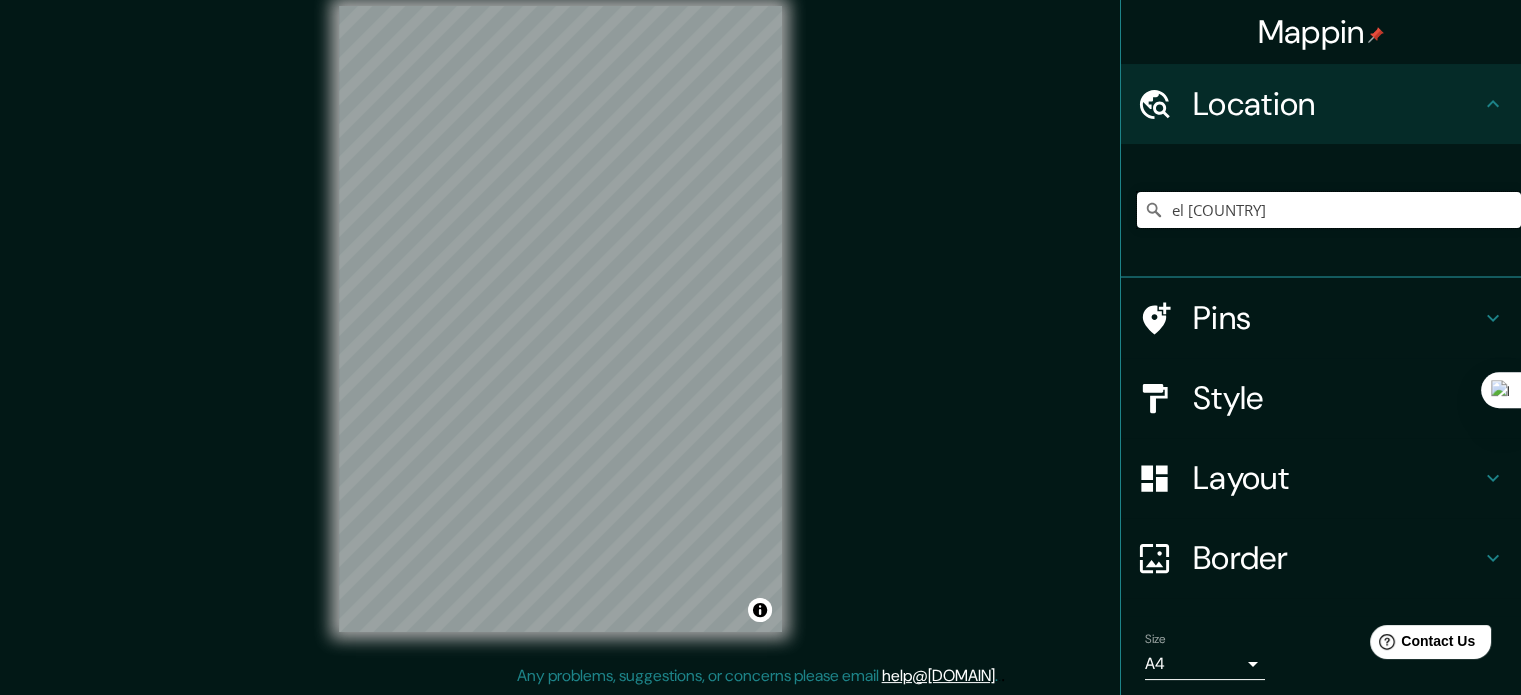 type on "el salvador" 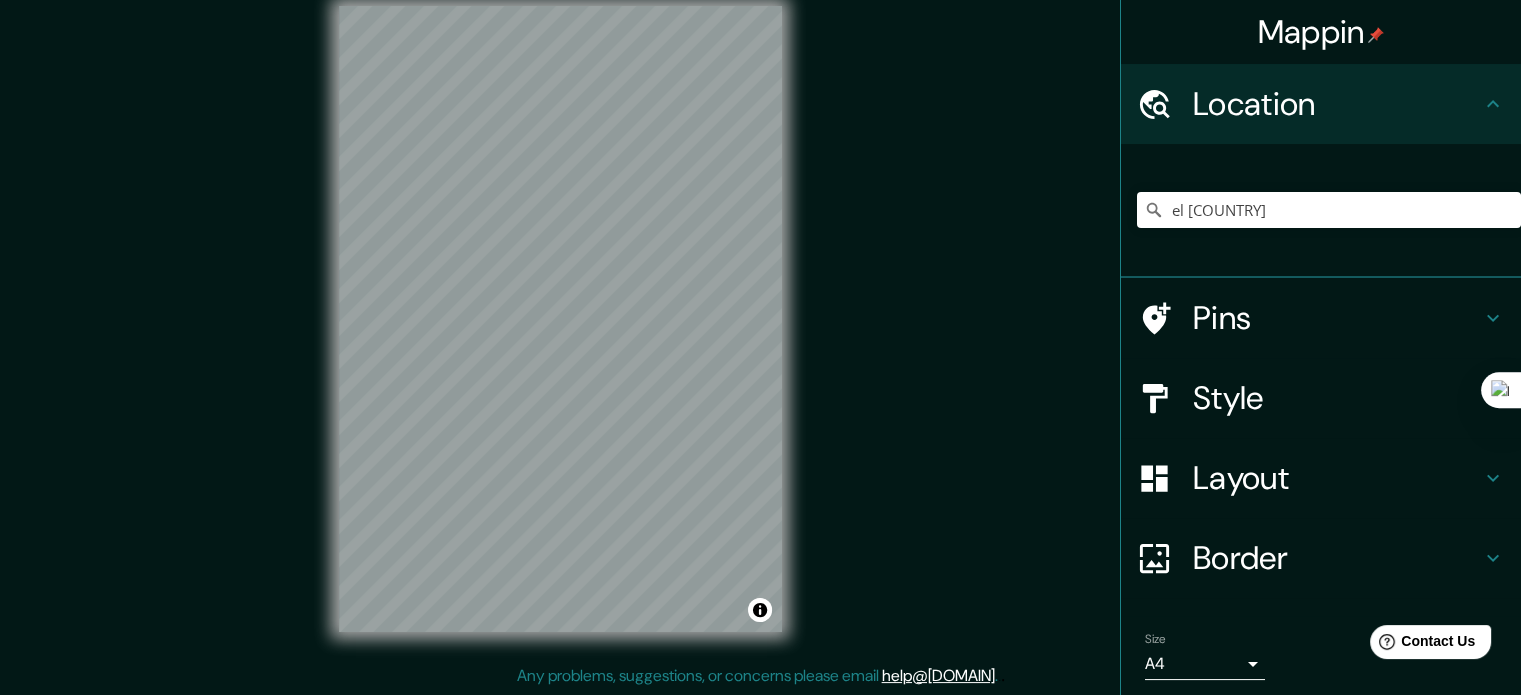 drag, startPoint x: 1298, startPoint y: 168, endPoint x: 1297, endPoint y: 183, distance: 15.033297 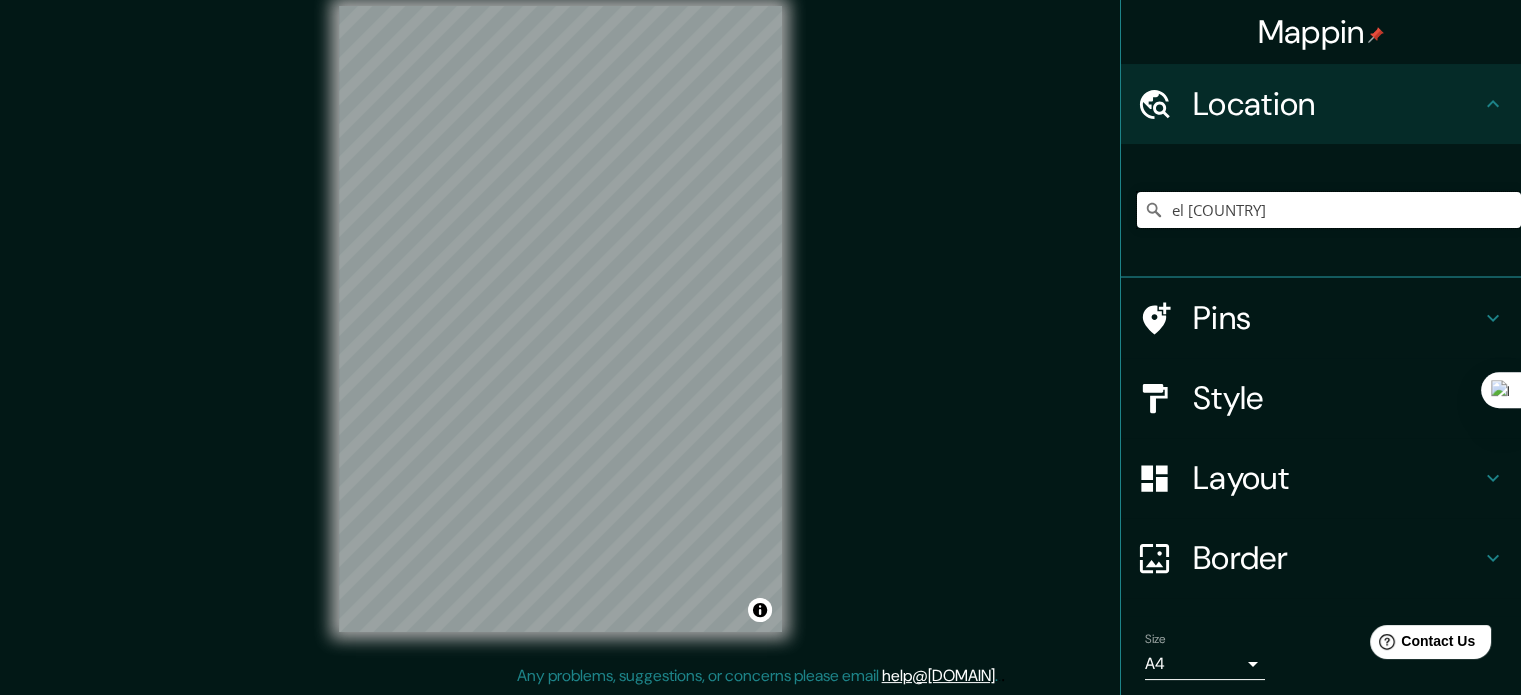 click on "el salvador" at bounding box center [1329, 210] 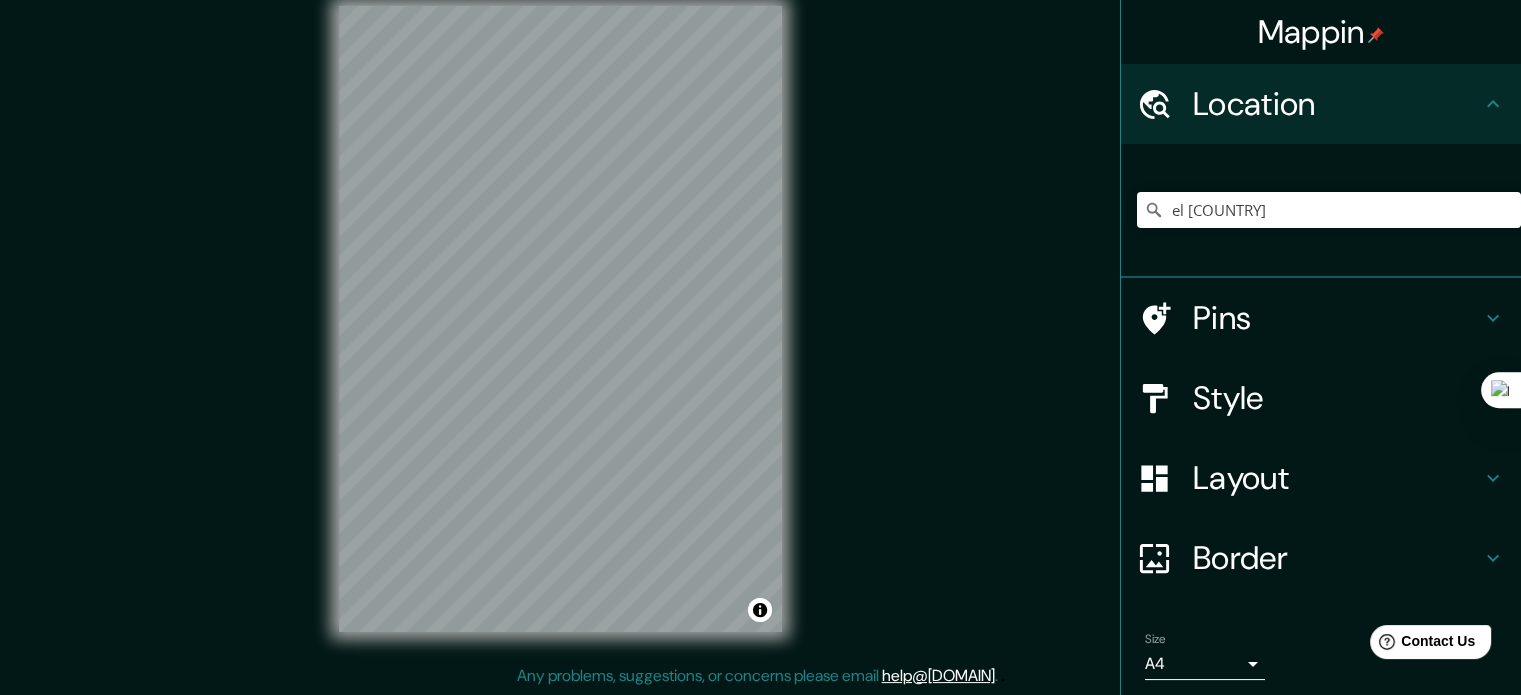 click on "el salvador" at bounding box center [1329, 210] 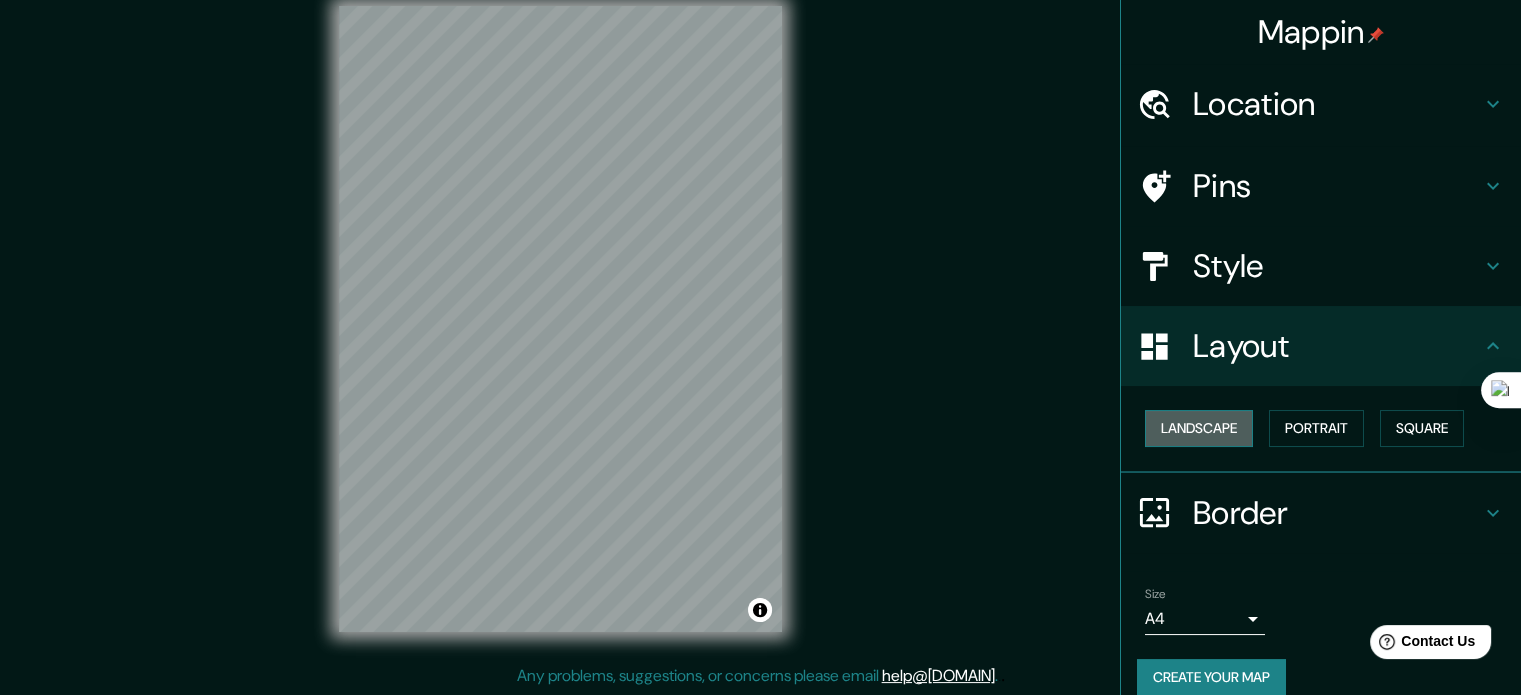click on "Landscape" at bounding box center (1199, 428) 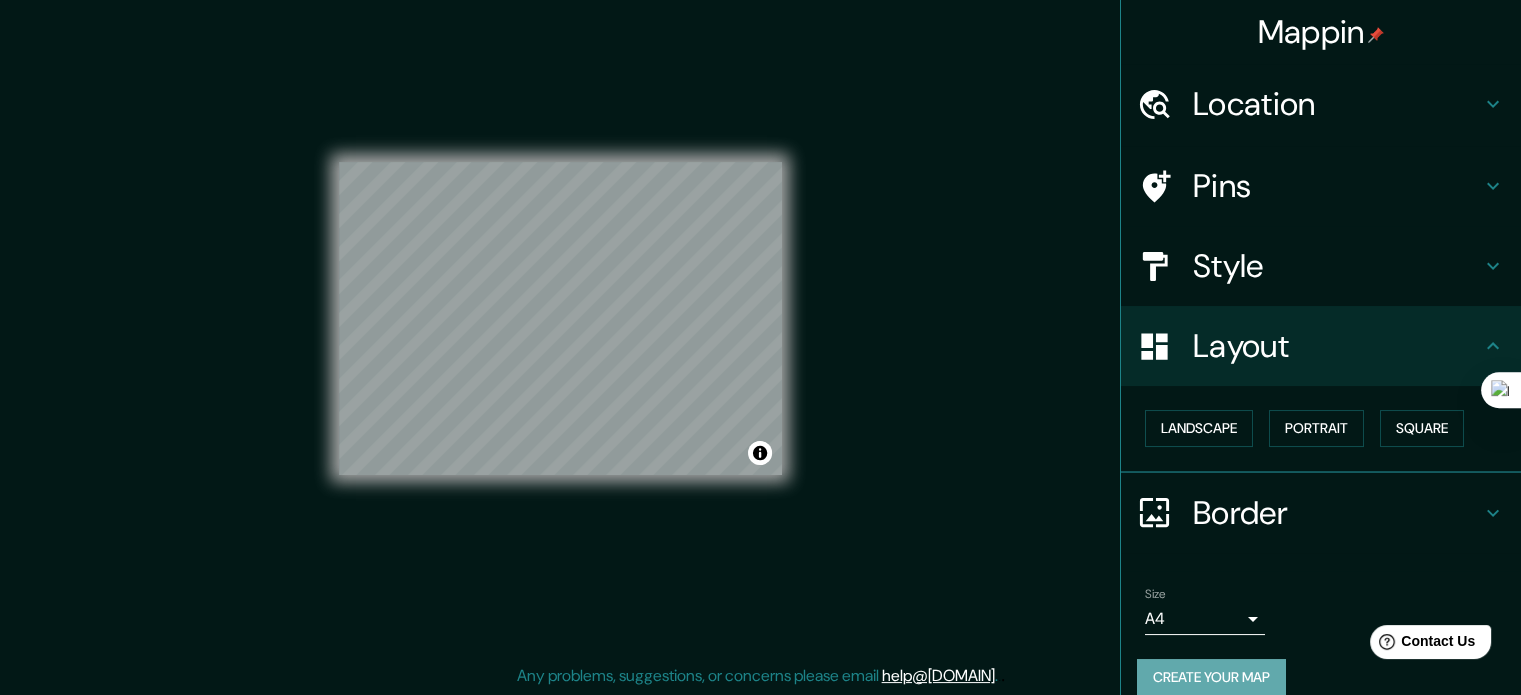 click on "Create your map" at bounding box center [1211, 677] 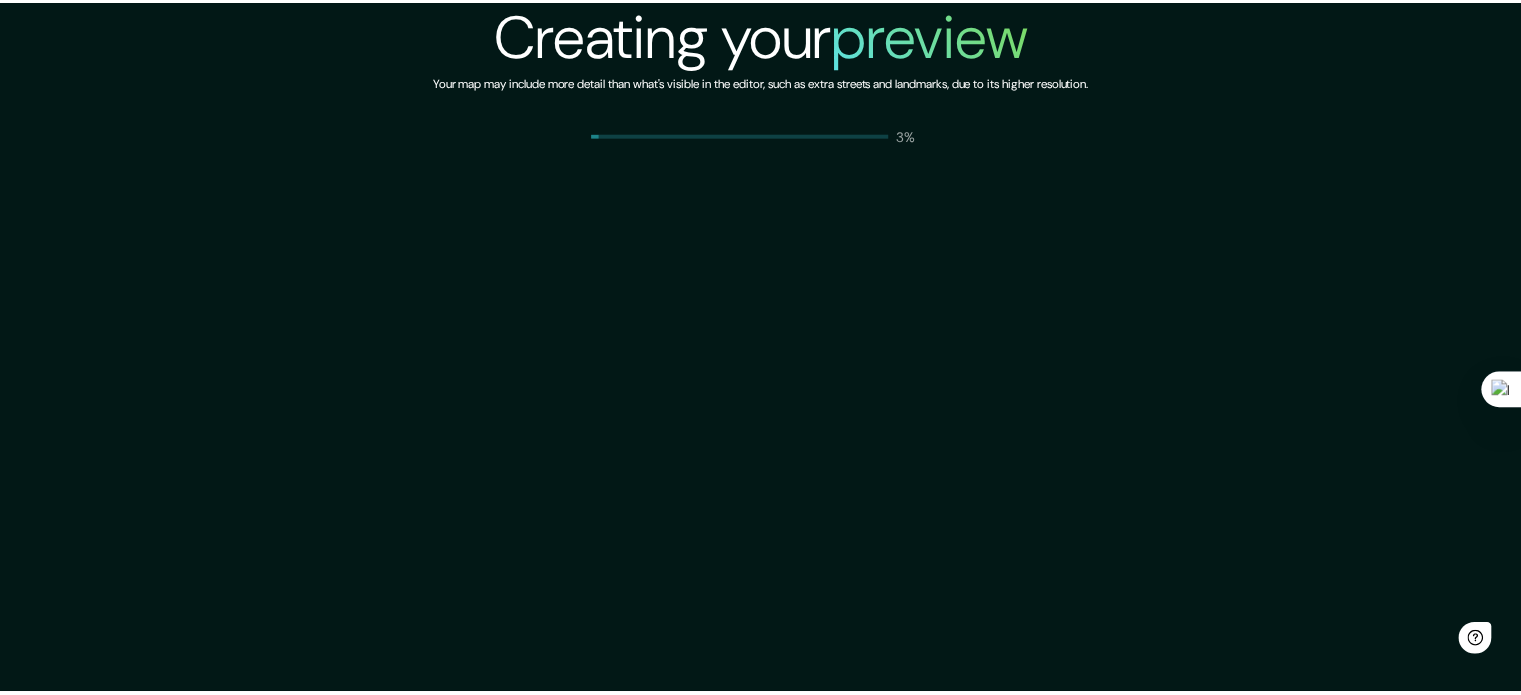 scroll, scrollTop: 0, scrollLeft: 0, axis: both 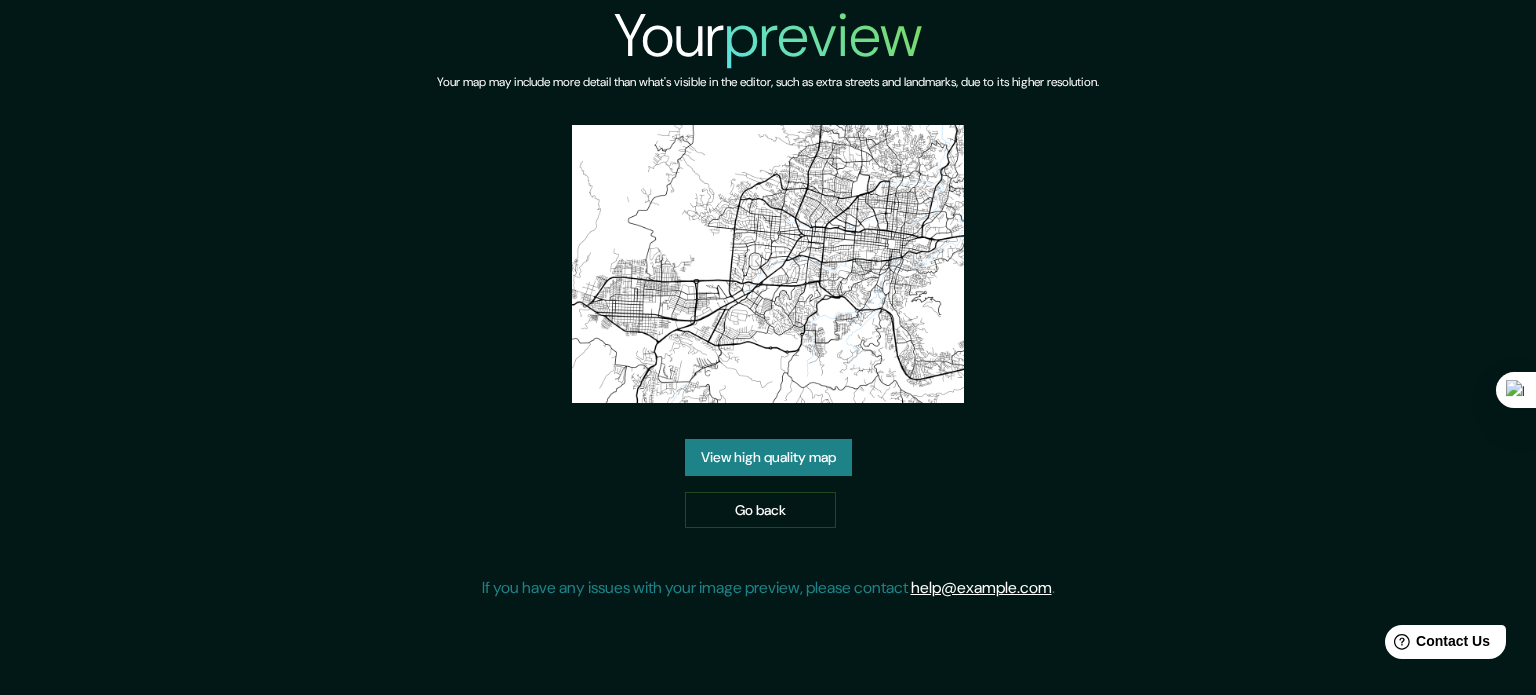 click on "View high quality map" at bounding box center (768, 457) 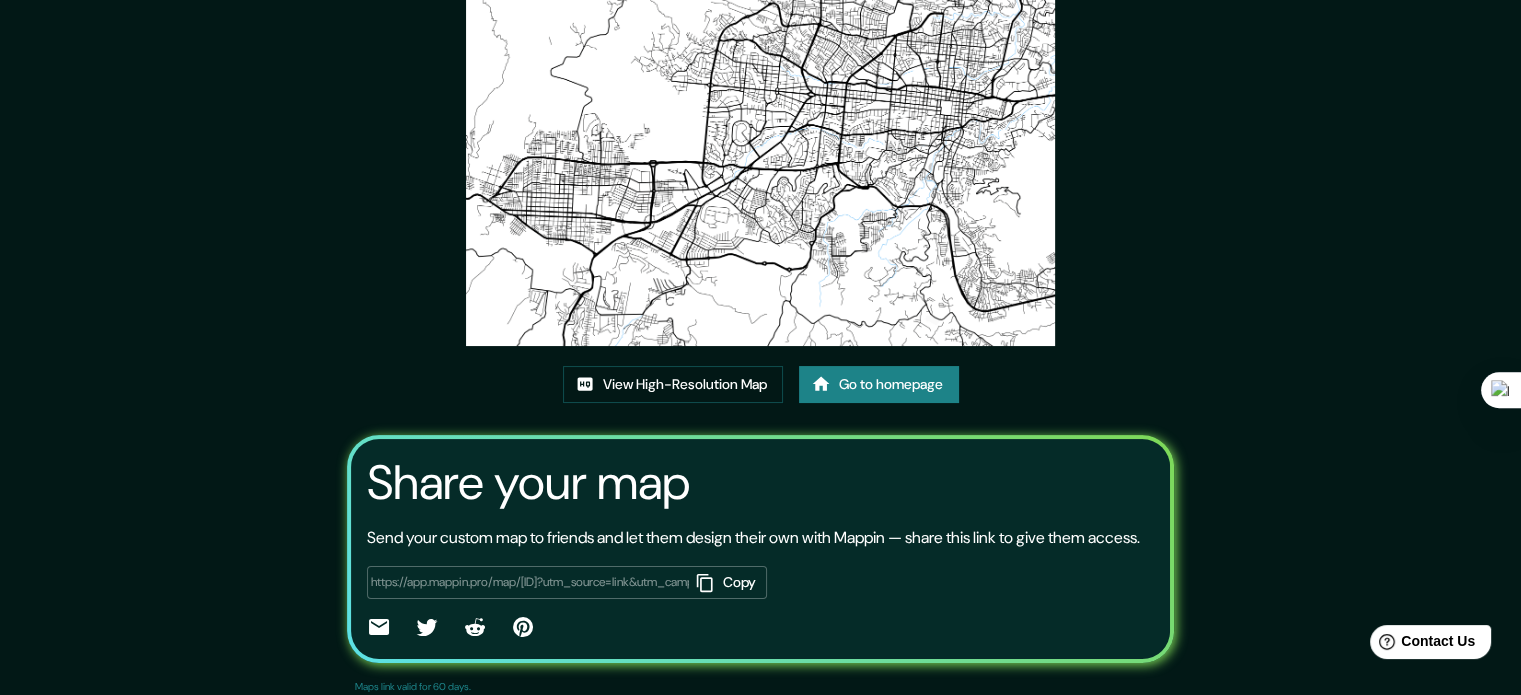 scroll, scrollTop: 221, scrollLeft: 0, axis: vertical 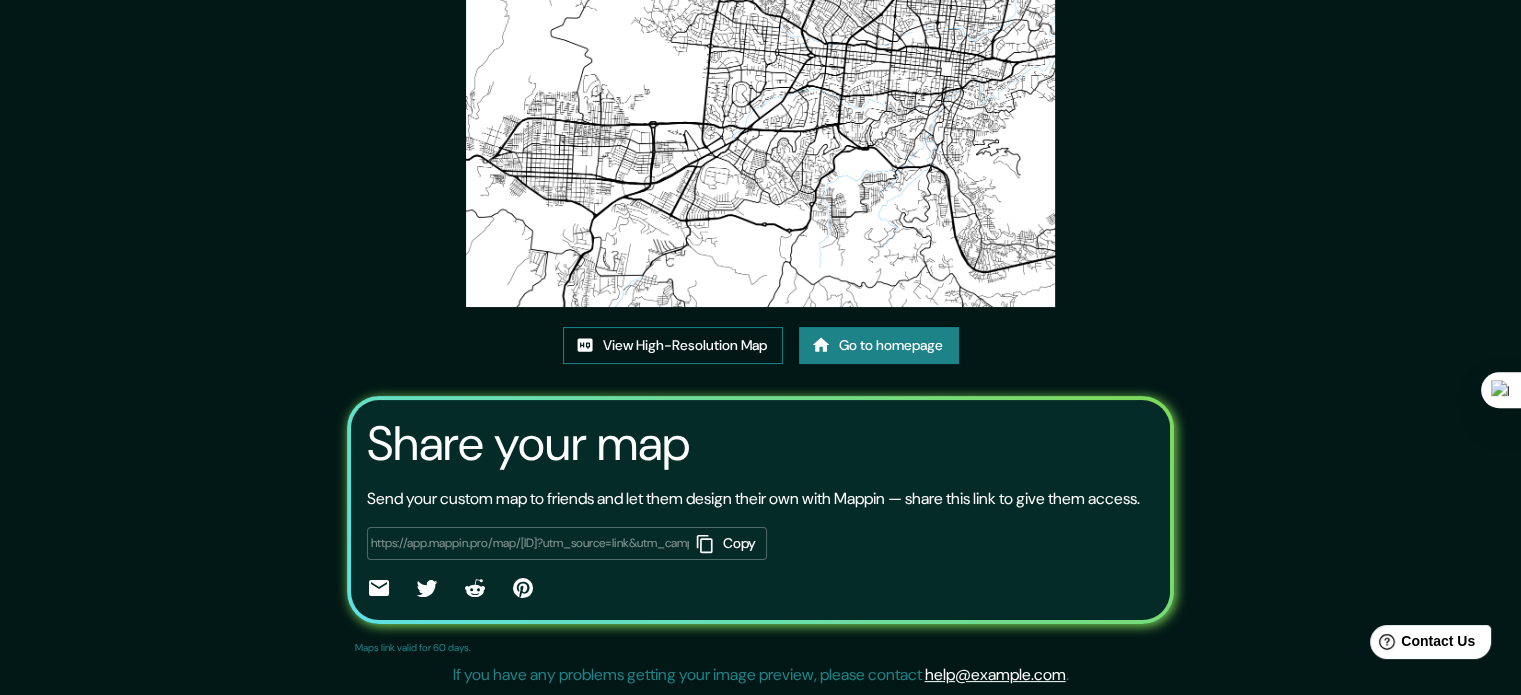 click on "View High-Resolution Map" at bounding box center (673, 345) 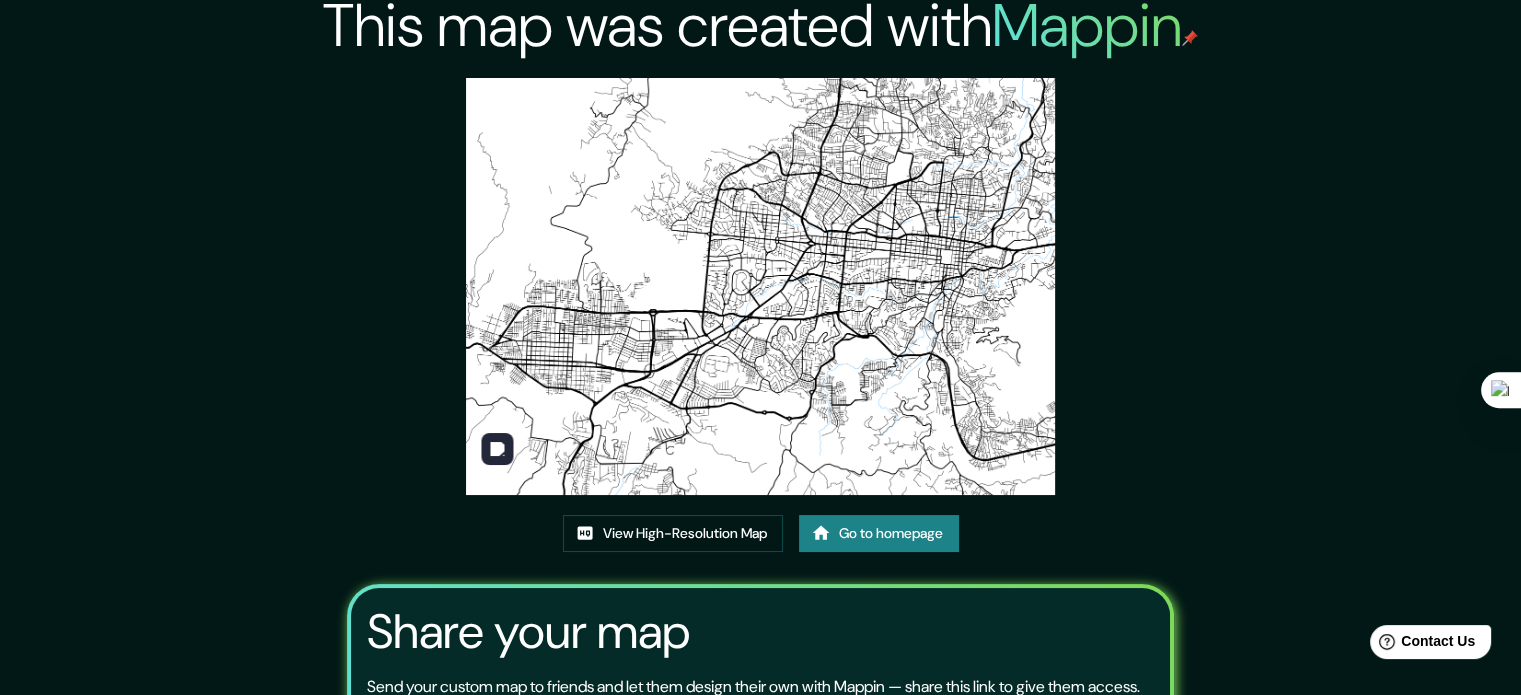 scroll, scrollTop: 0, scrollLeft: 0, axis: both 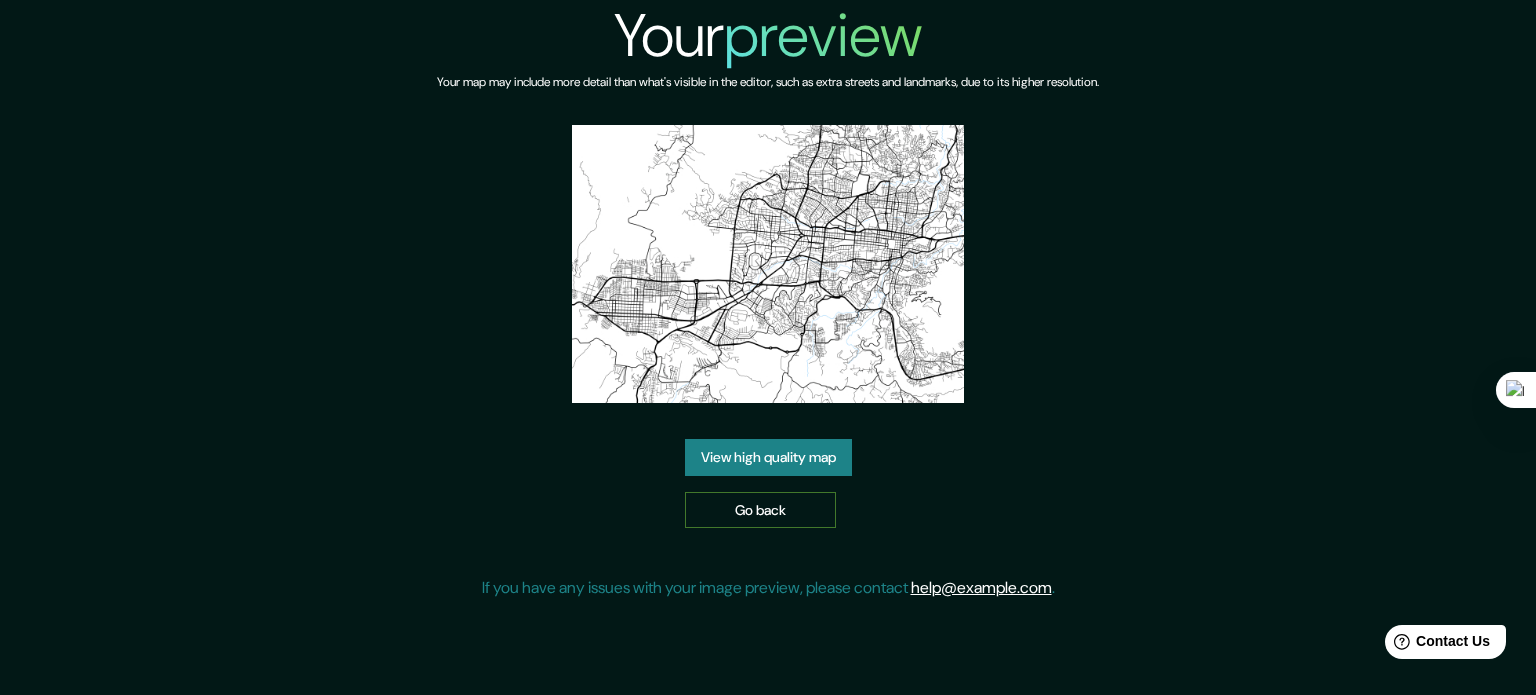 click at bounding box center (768, 264) 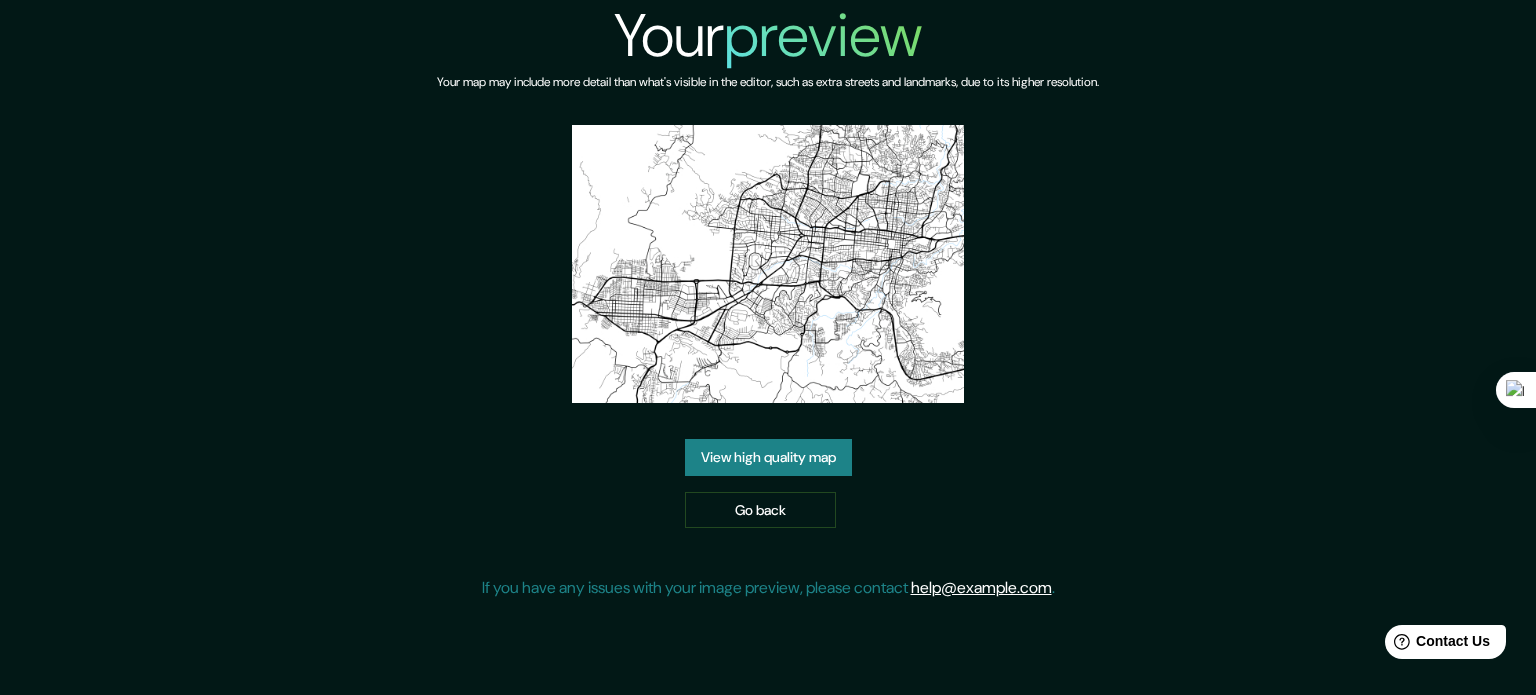 click on "Go back" at bounding box center [760, 510] 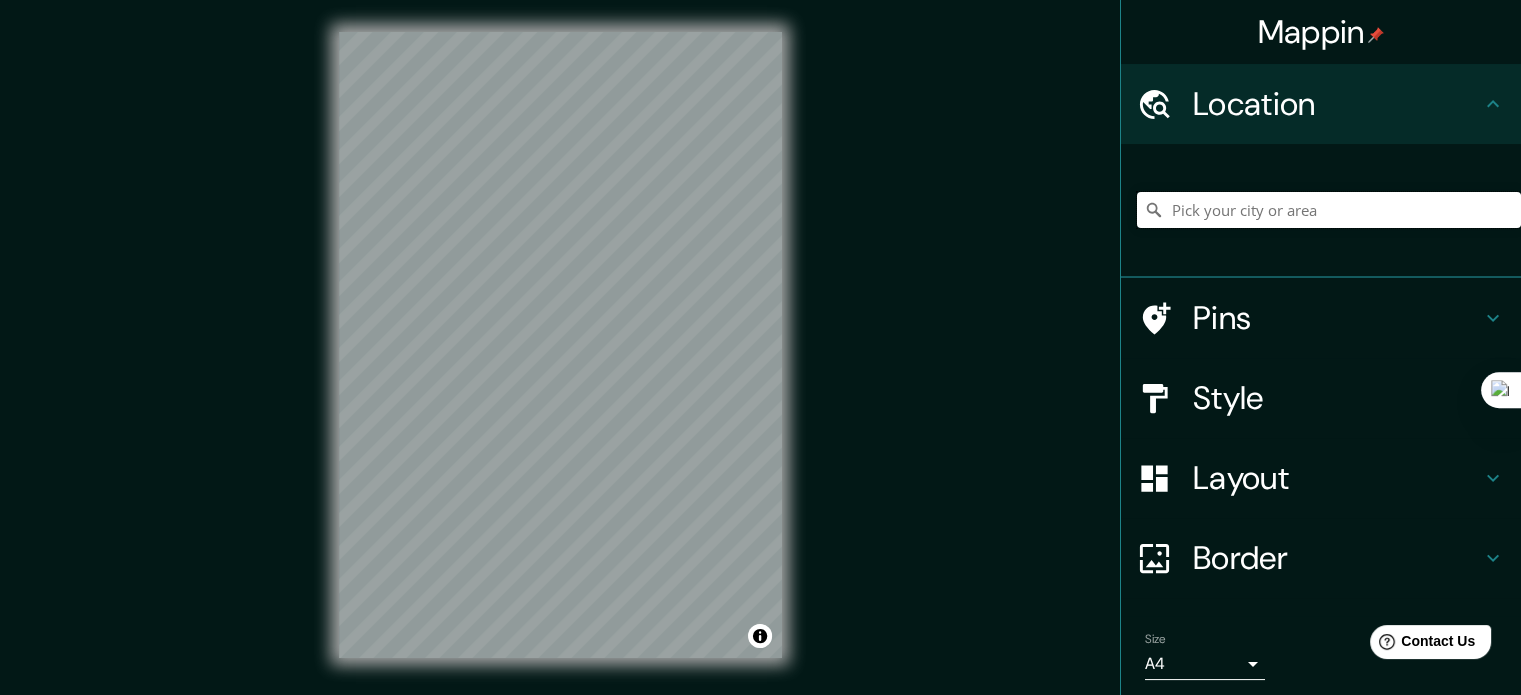 click at bounding box center [1329, 210] 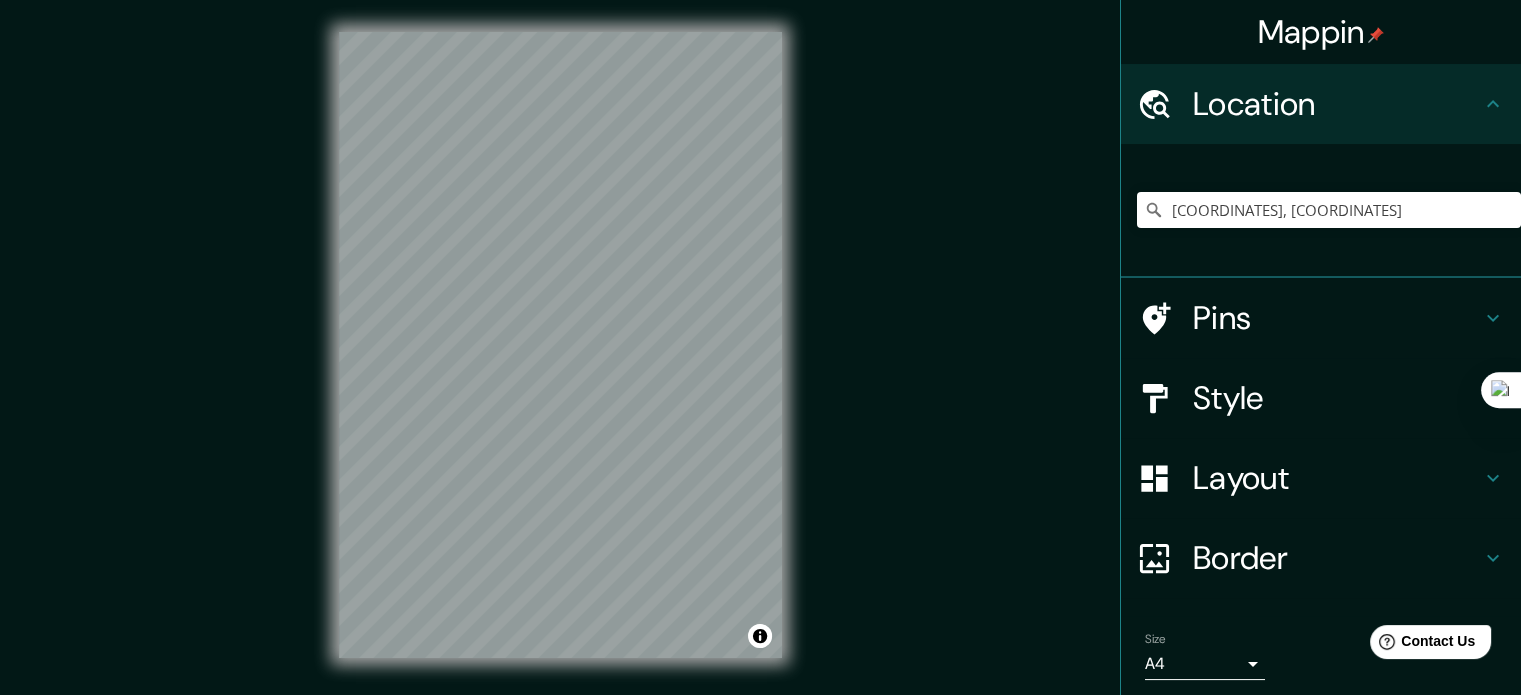 click on "Mappin Location 13.8861, -89.1978 No results found Pins Style Layout Border Choose a border.  Hint : you can make layers of the frame opaque to create some cool effects. None Simple Transparent Fancy Size A4 single Zoom level too high - zoom in more Create your map © Mapbox   © OpenStreetMap   Improve this map Any problems, suggestions, or concerns please email    help@mappin.pro . . ." at bounding box center [760, 361] 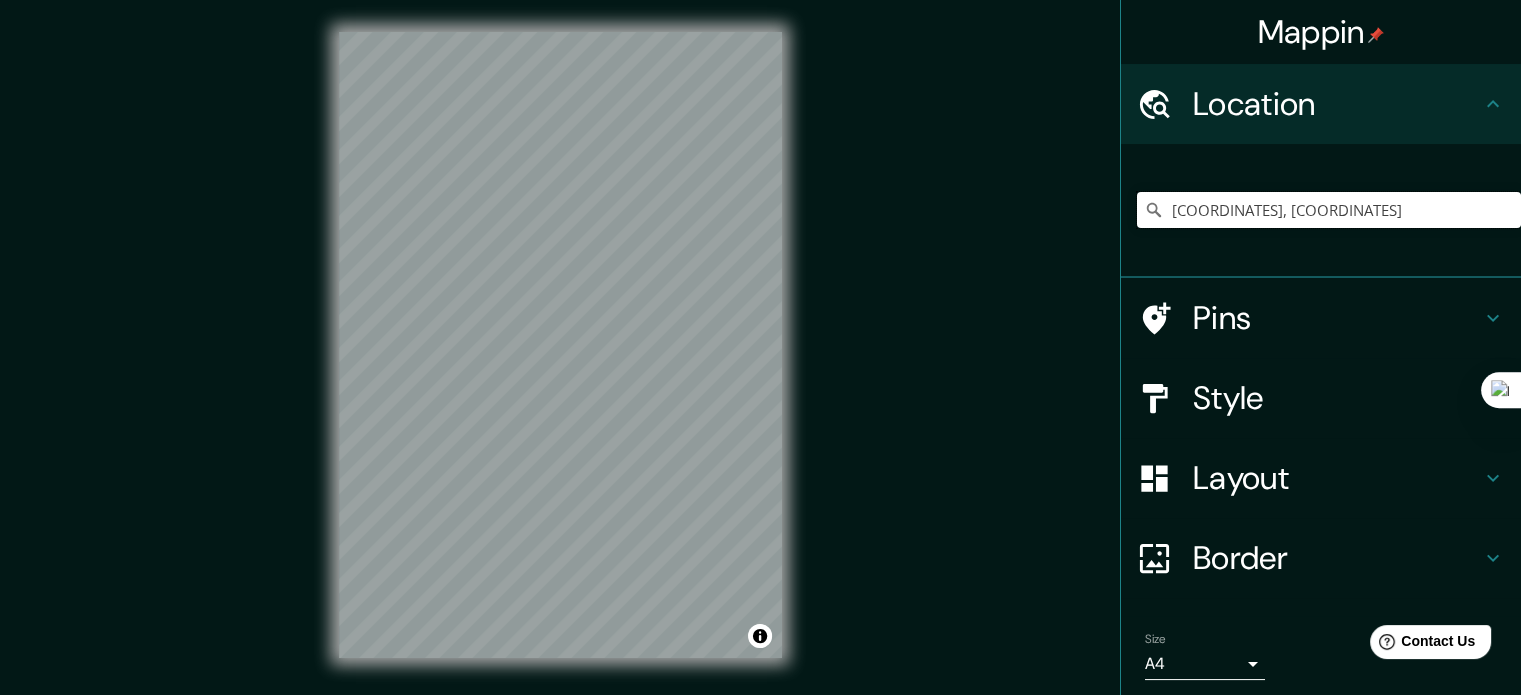 drag, startPoint x: 1328, startPoint y: 196, endPoint x: 1034, endPoint y: 203, distance: 294.0833 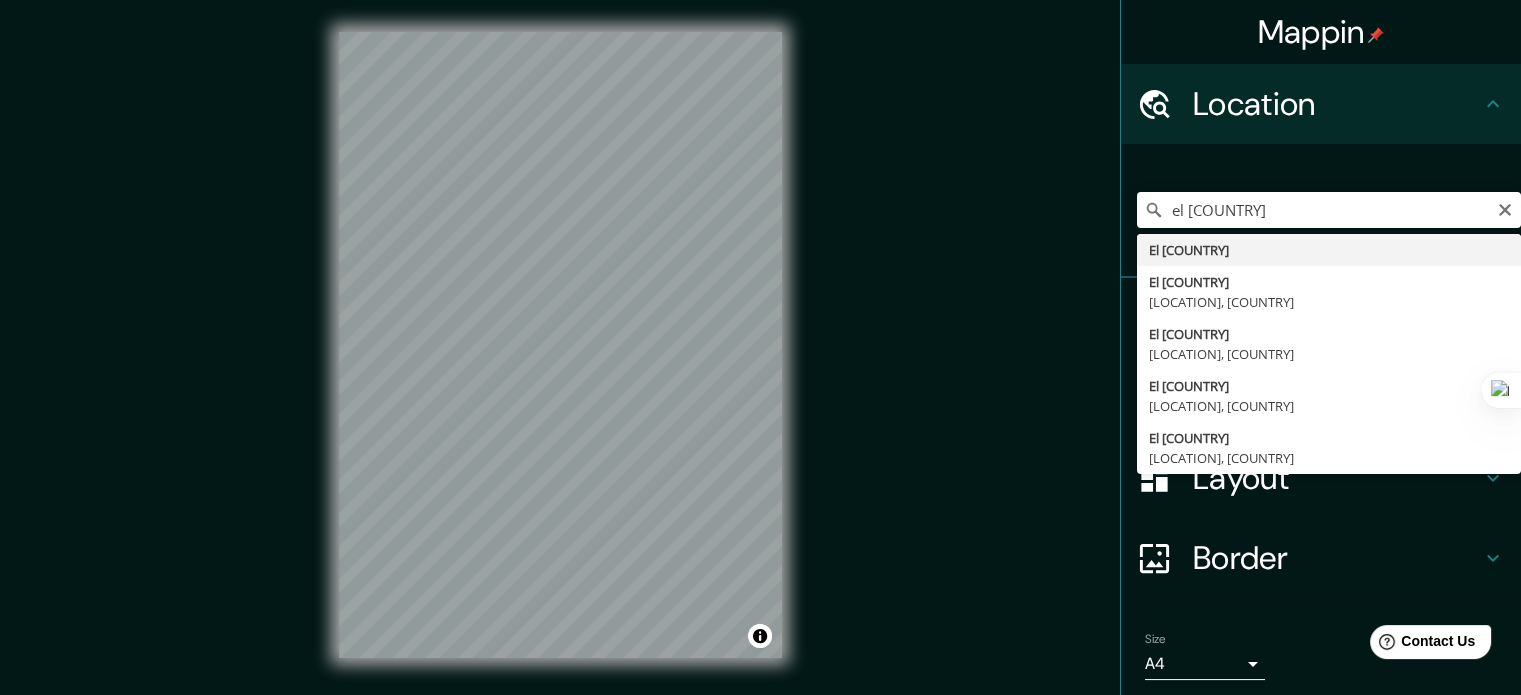 type on "[COUNTRY]" 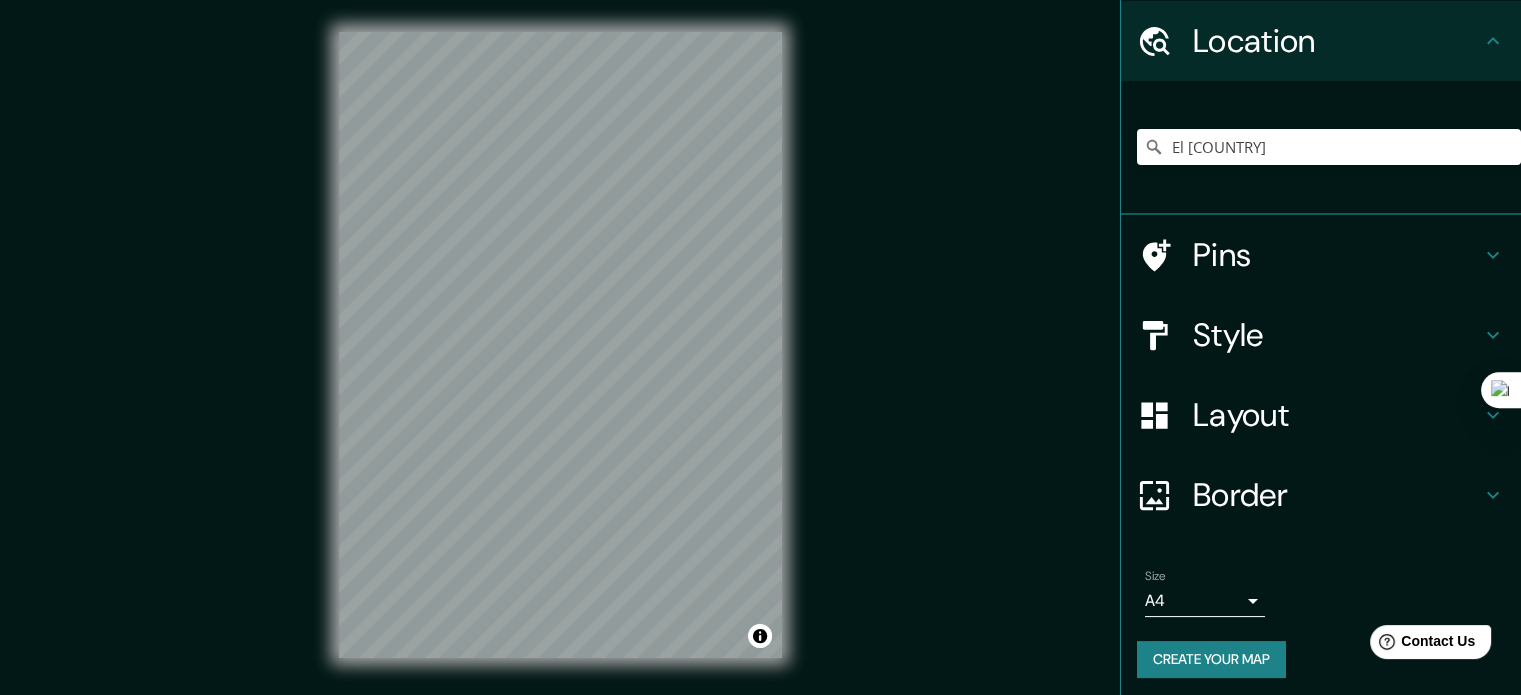 scroll, scrollTop: 68, scrollLeft: 0, axis: vertical 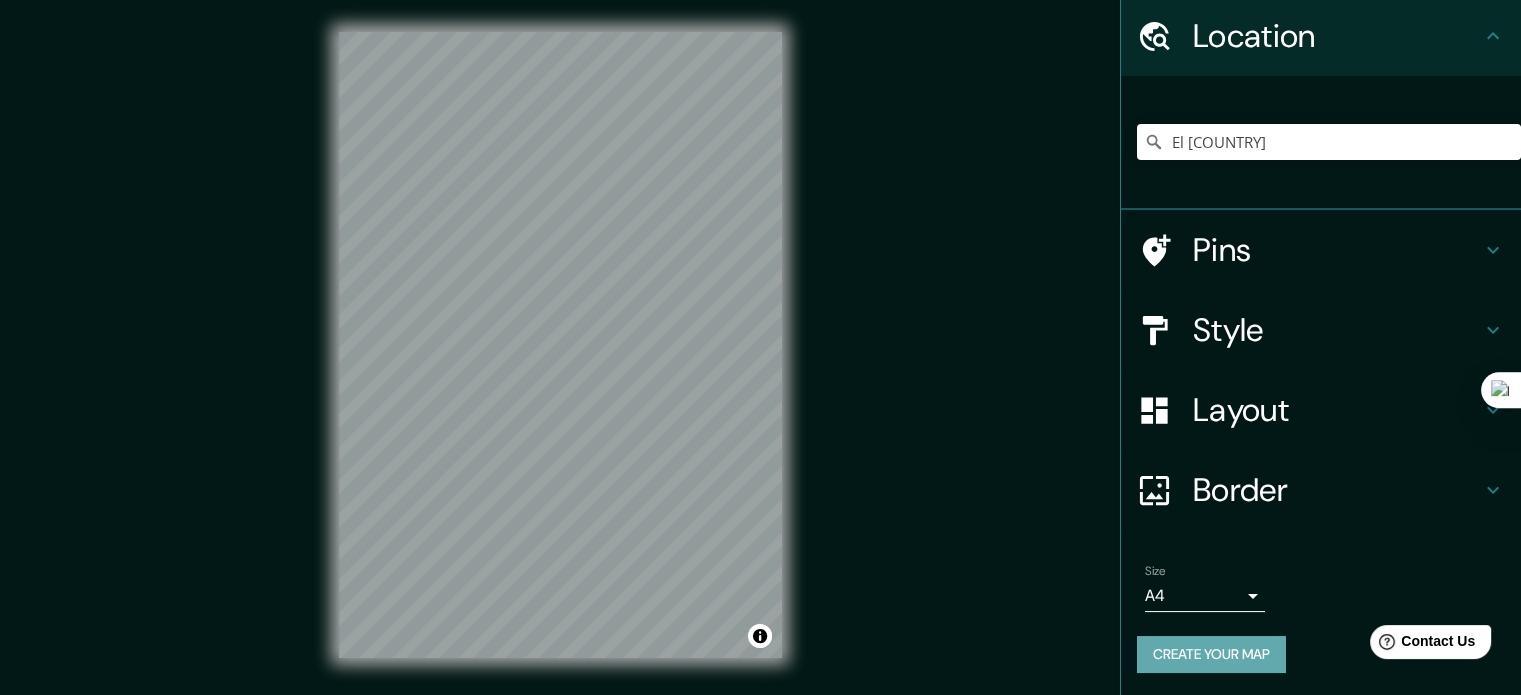 click on "Create your map" at bounding box center (1211, 654) 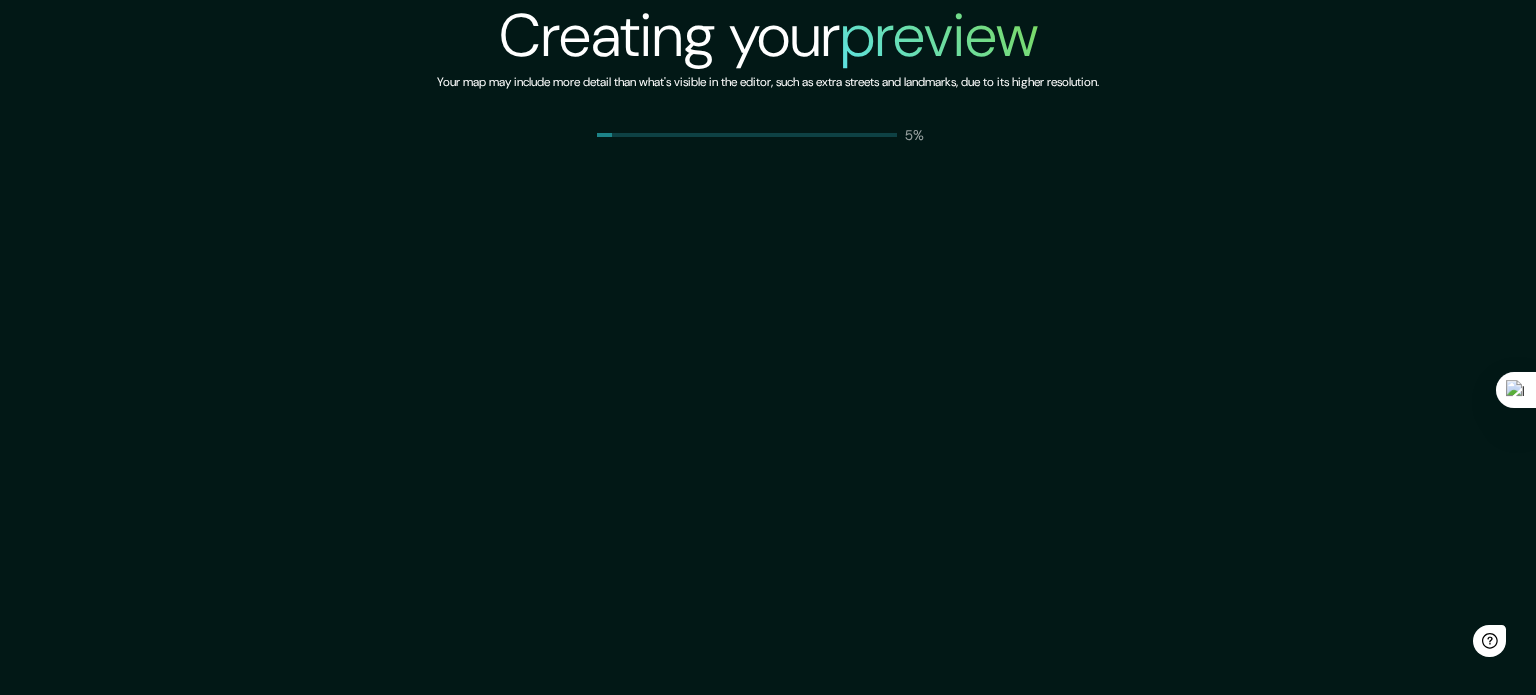 scroll, scrollTop: 0, scrollLeft: 0, axis: both 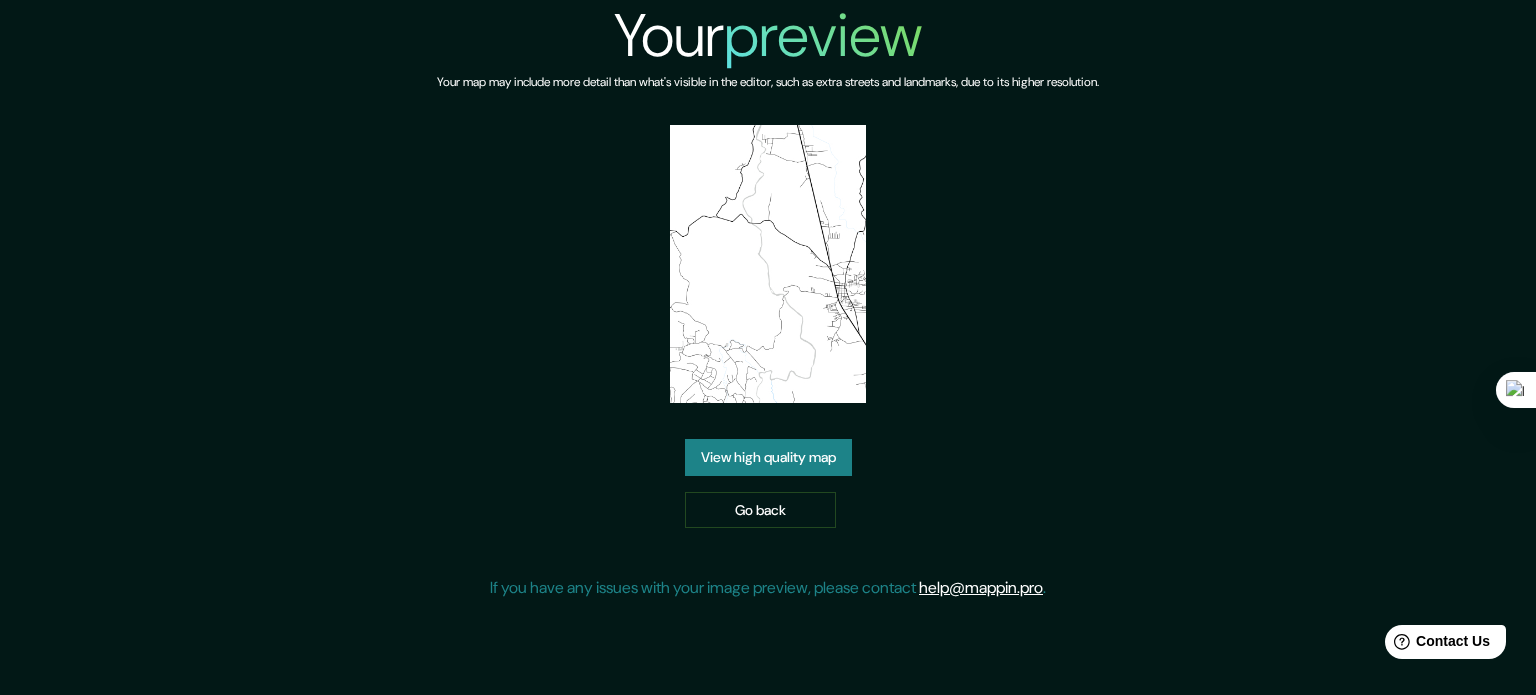 click on "View high quality map" at bounding box center [768, 457] 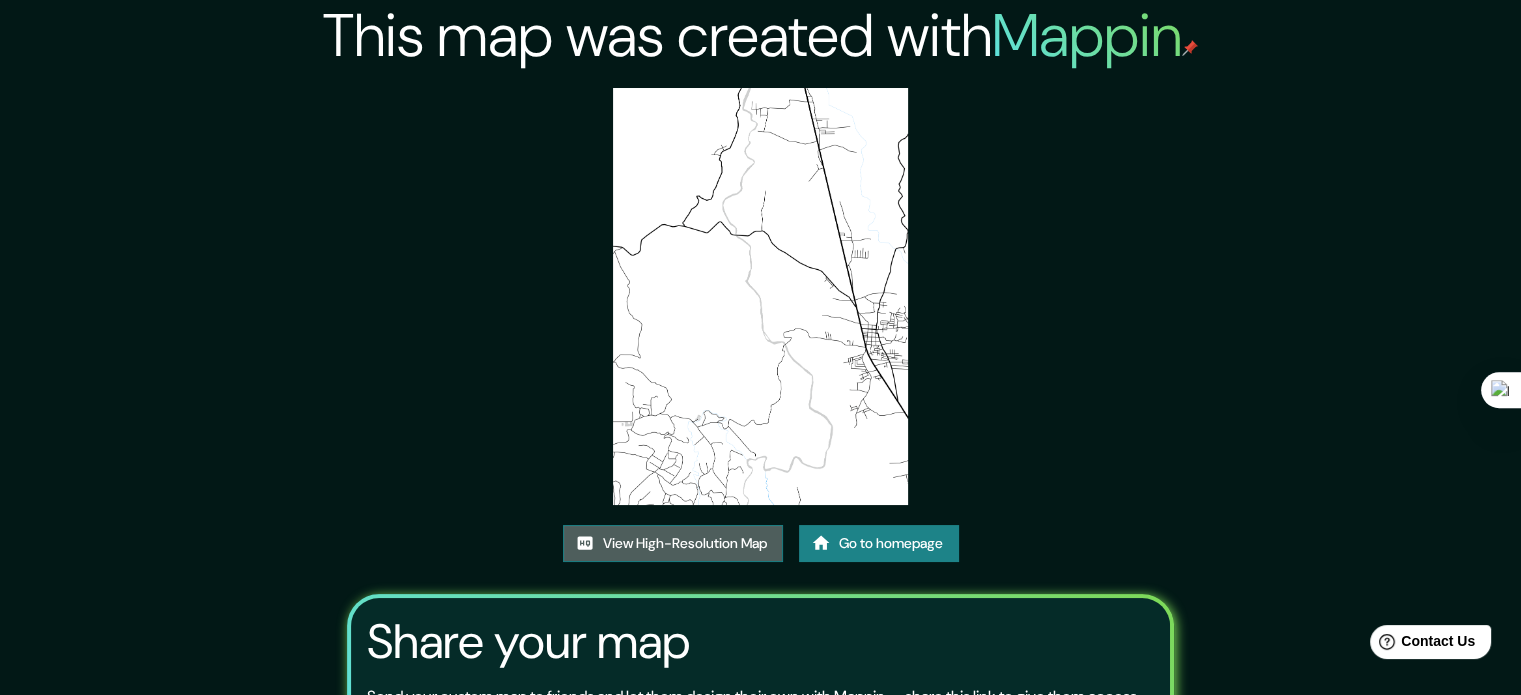 click on "View High-Resolution Map" at bounding box center (673, 543) 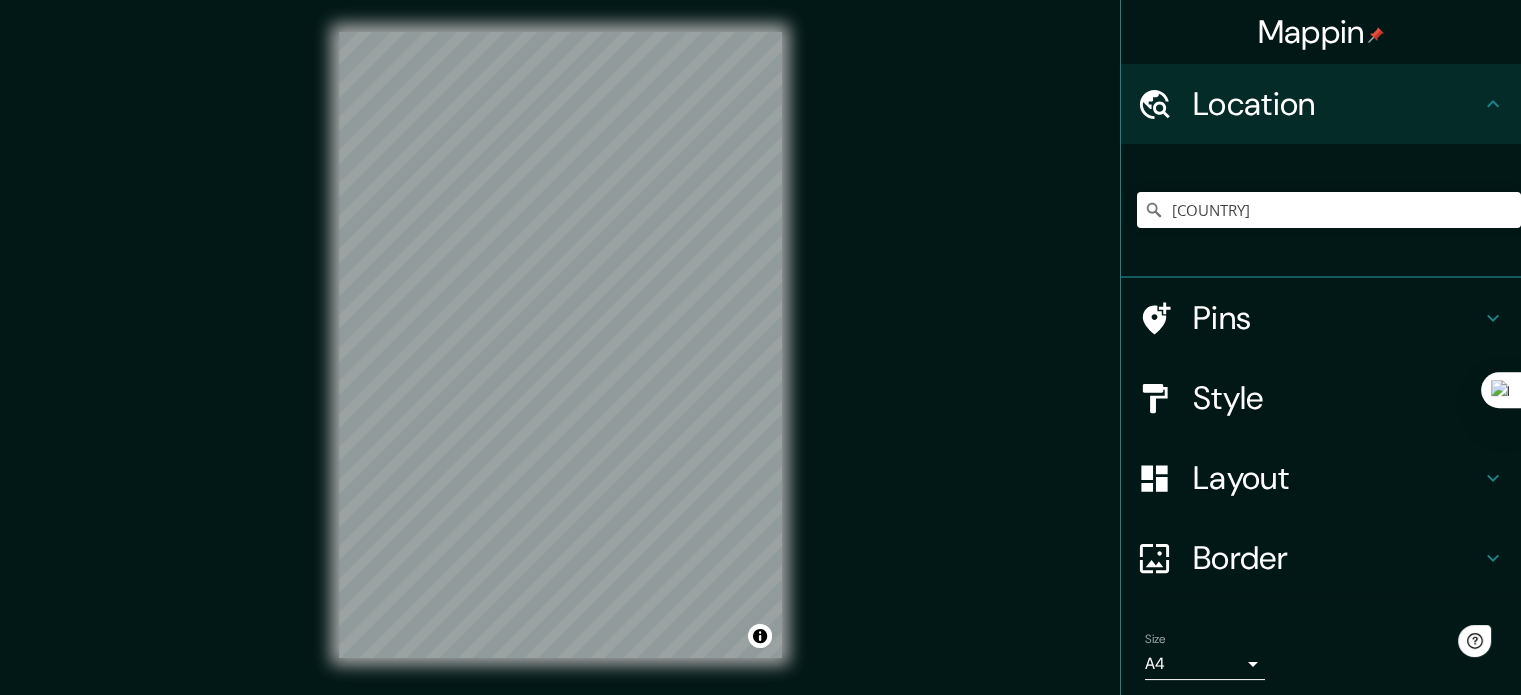 scroll, scrollTop: 0, scrollLeft: 0, axis: both 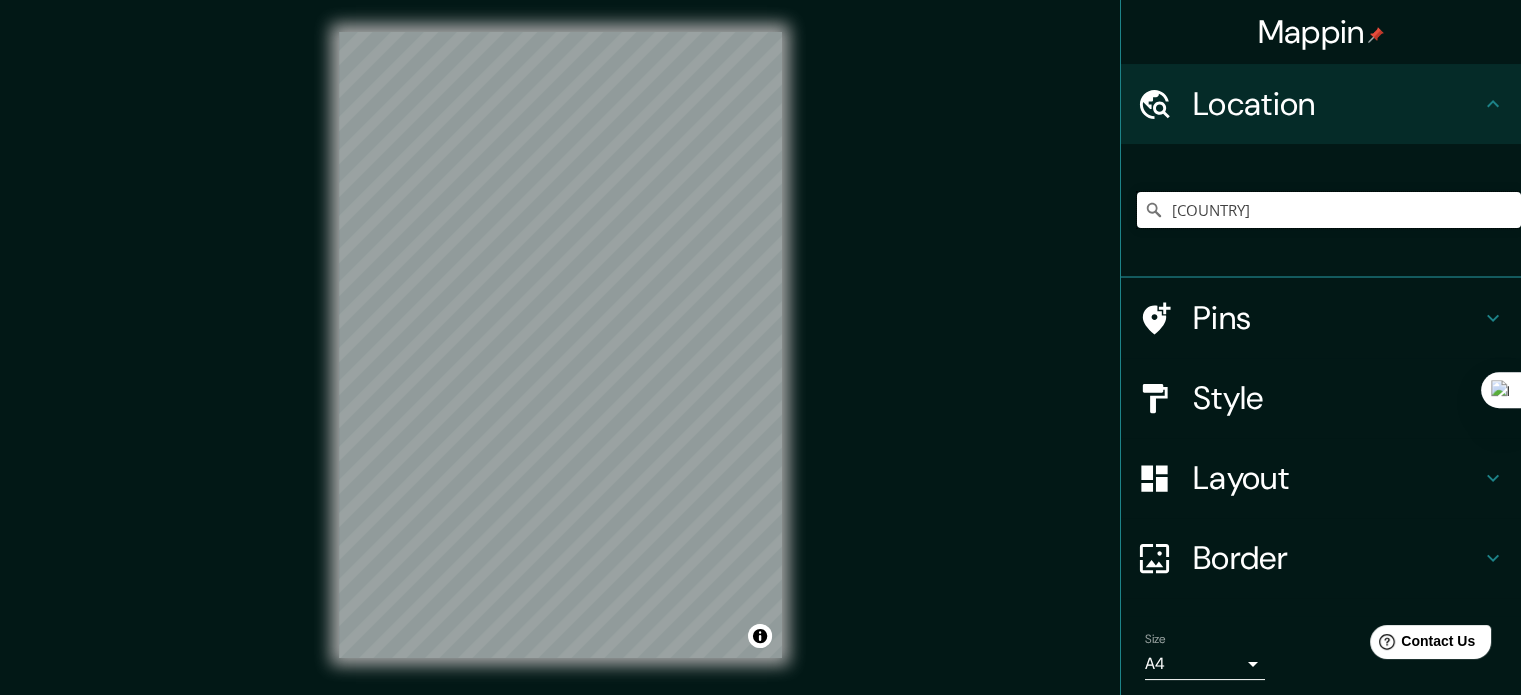 click on "El Salvador" at bounding box center [1329, 210] 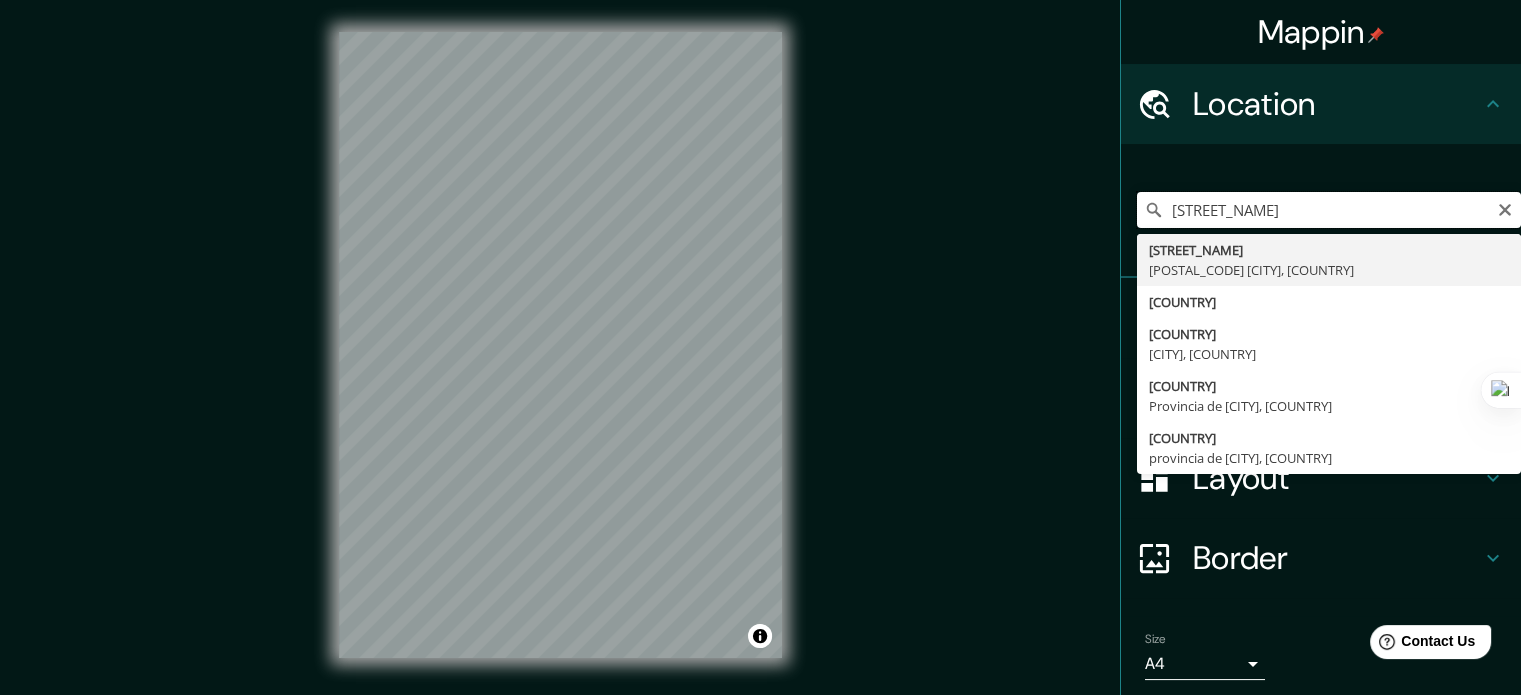 type on "[COUNTRY]" 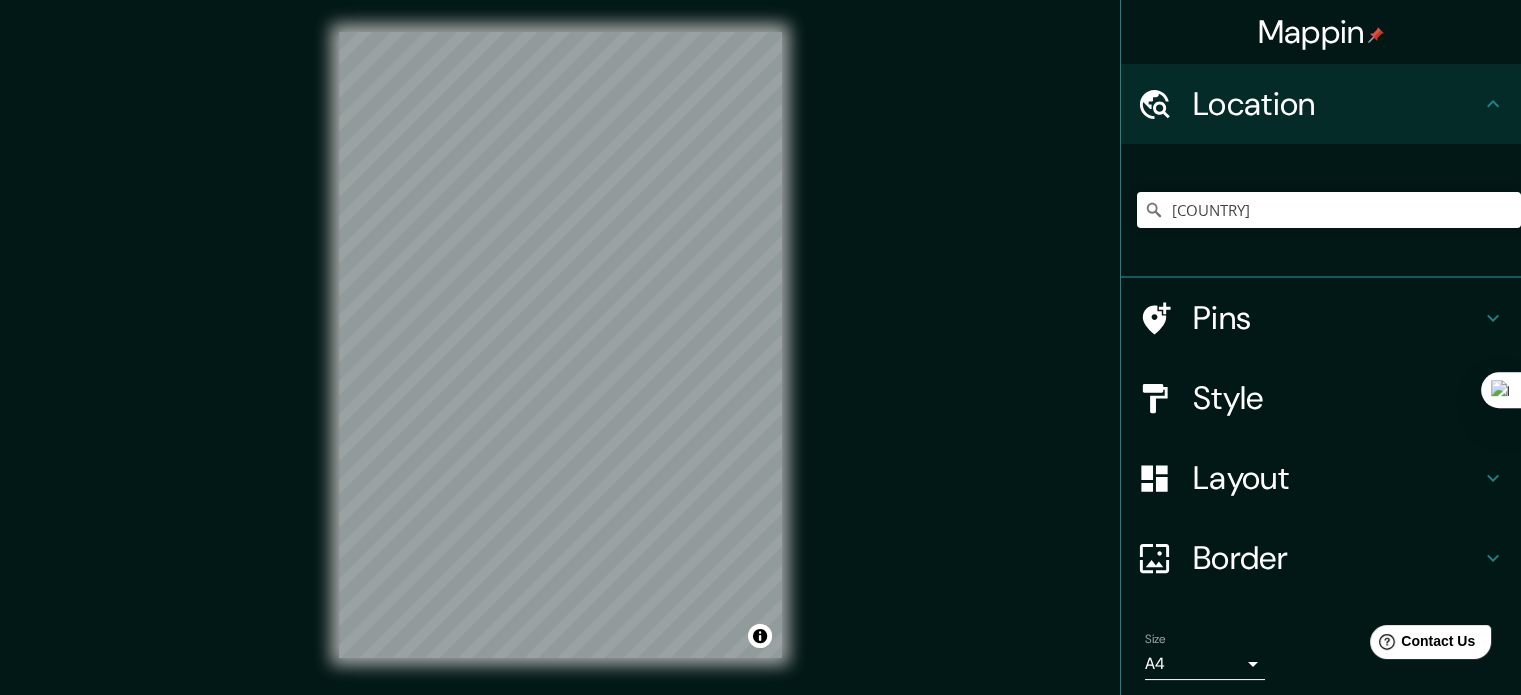 drag, startPoint x: 820, startPoint y: 335, endPoint x: 788, endPoint y: 474, distance: 142.6359 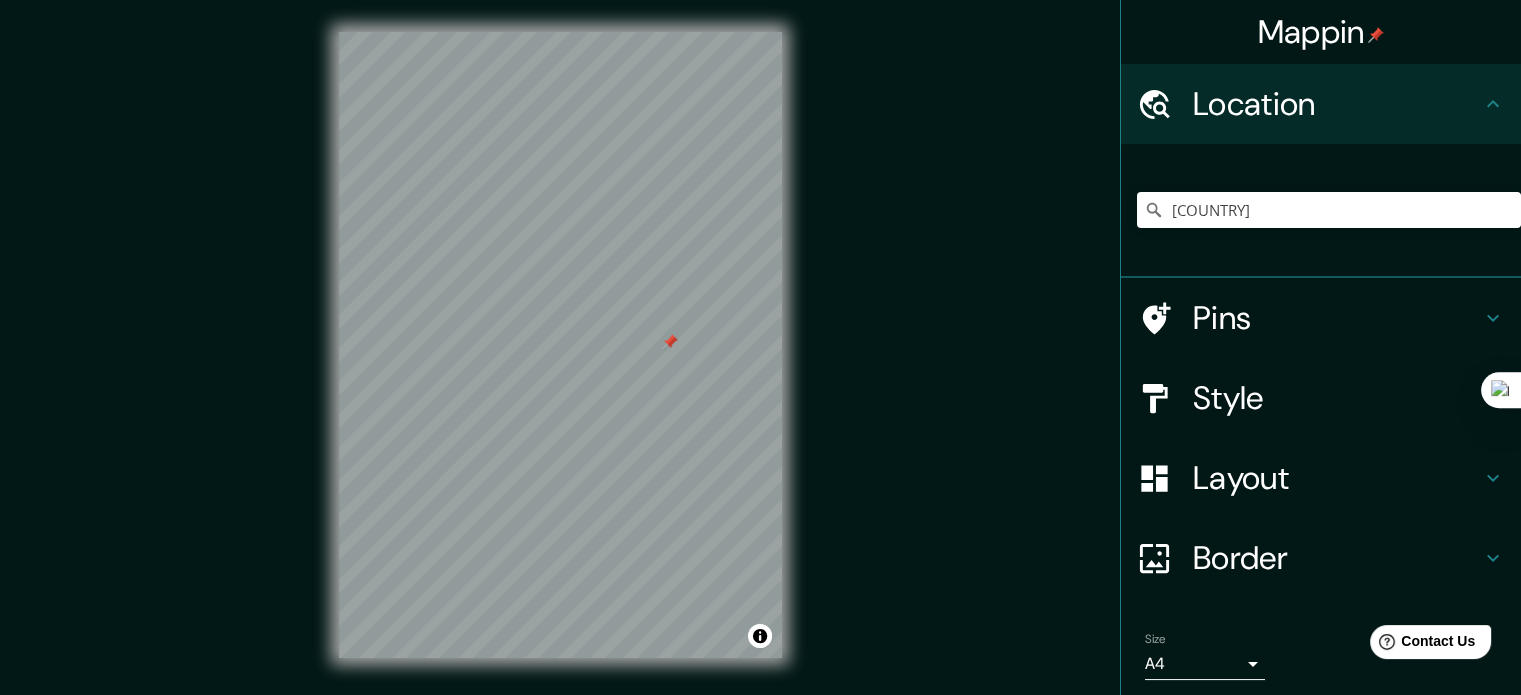 click at bounding box center [670, 342] 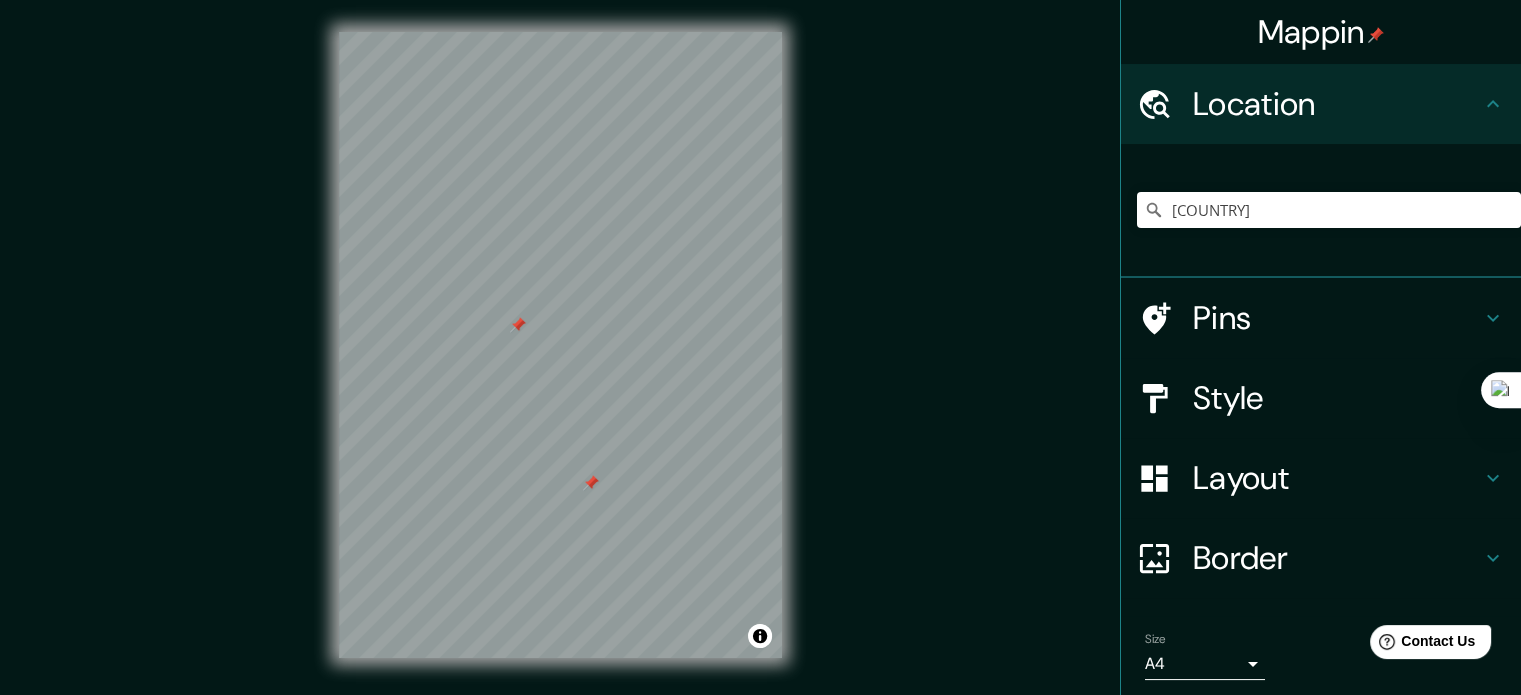 click at bounding box center [518, 325] 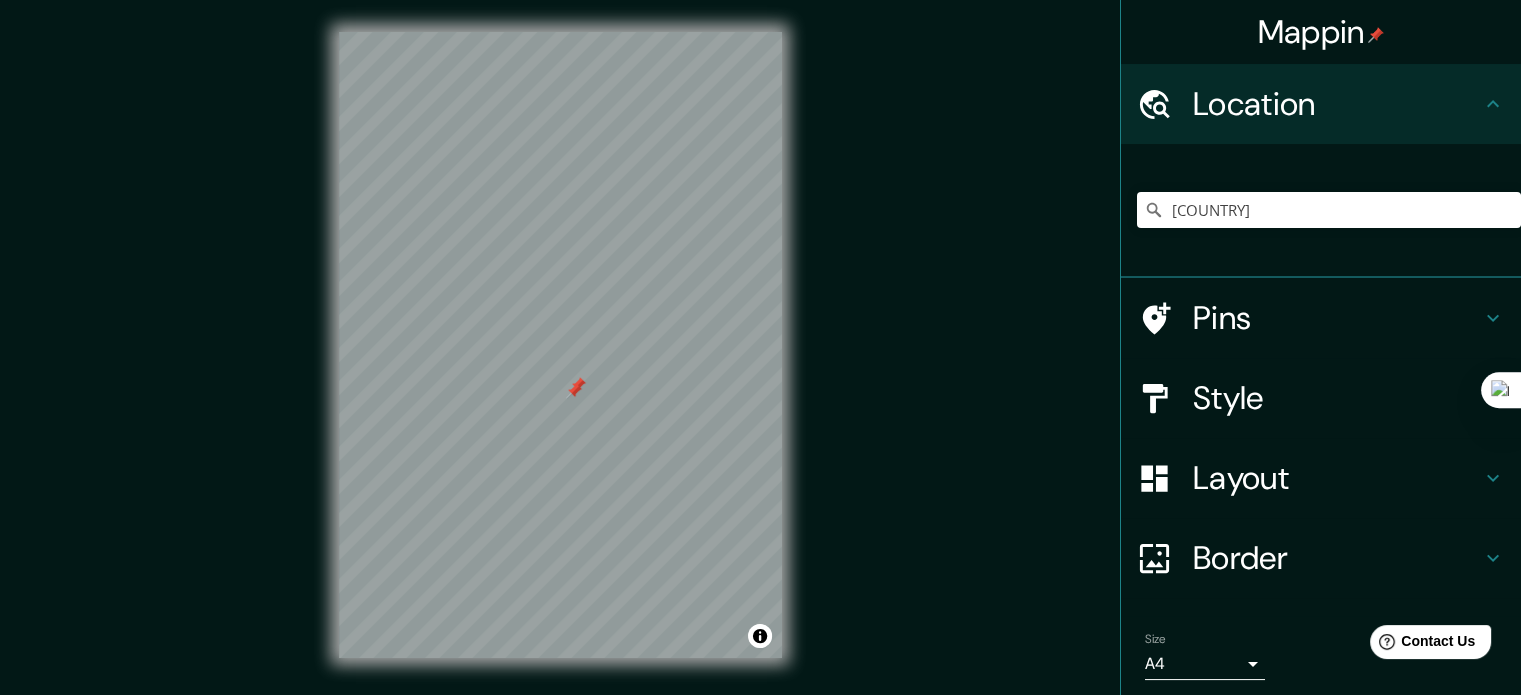 click at bounding box center (578, 385) 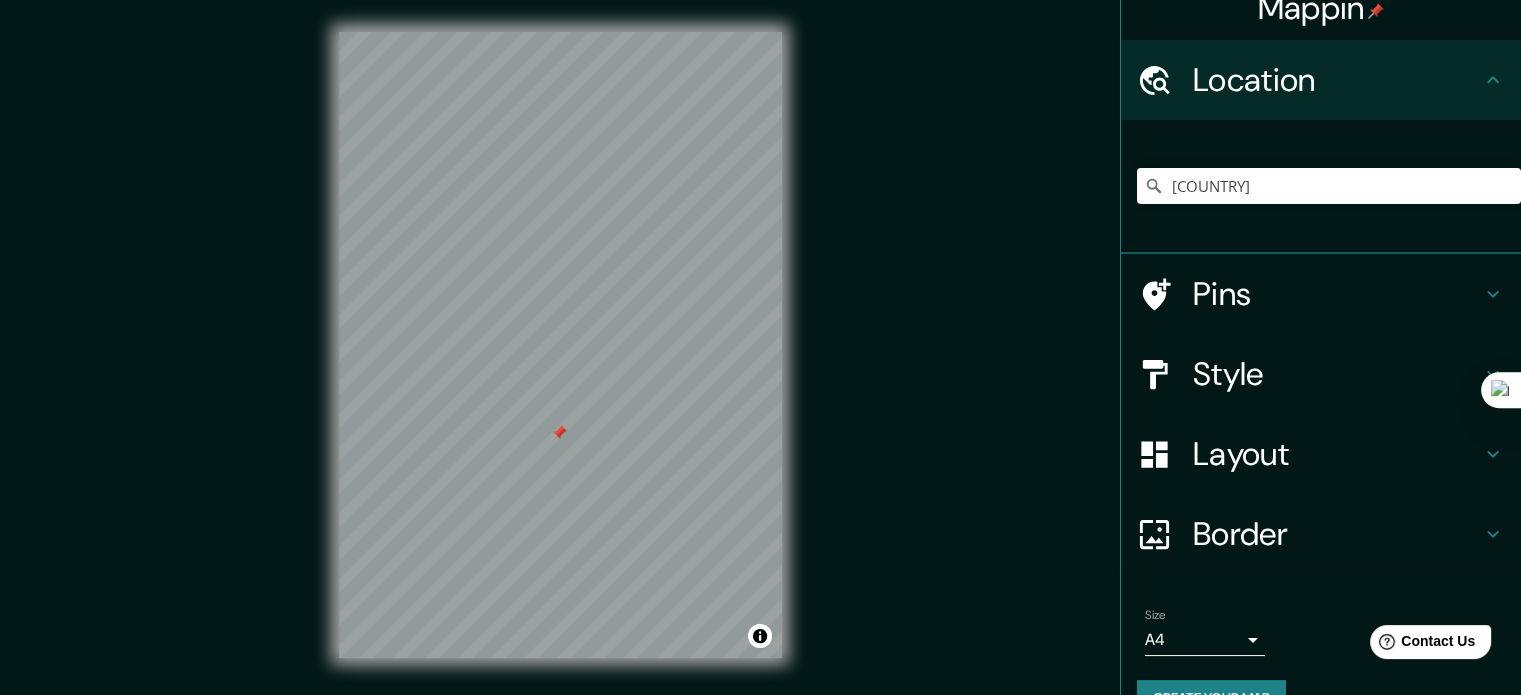 scroll, scrollTop: 68, scrollLeft: 0, axis: vertical 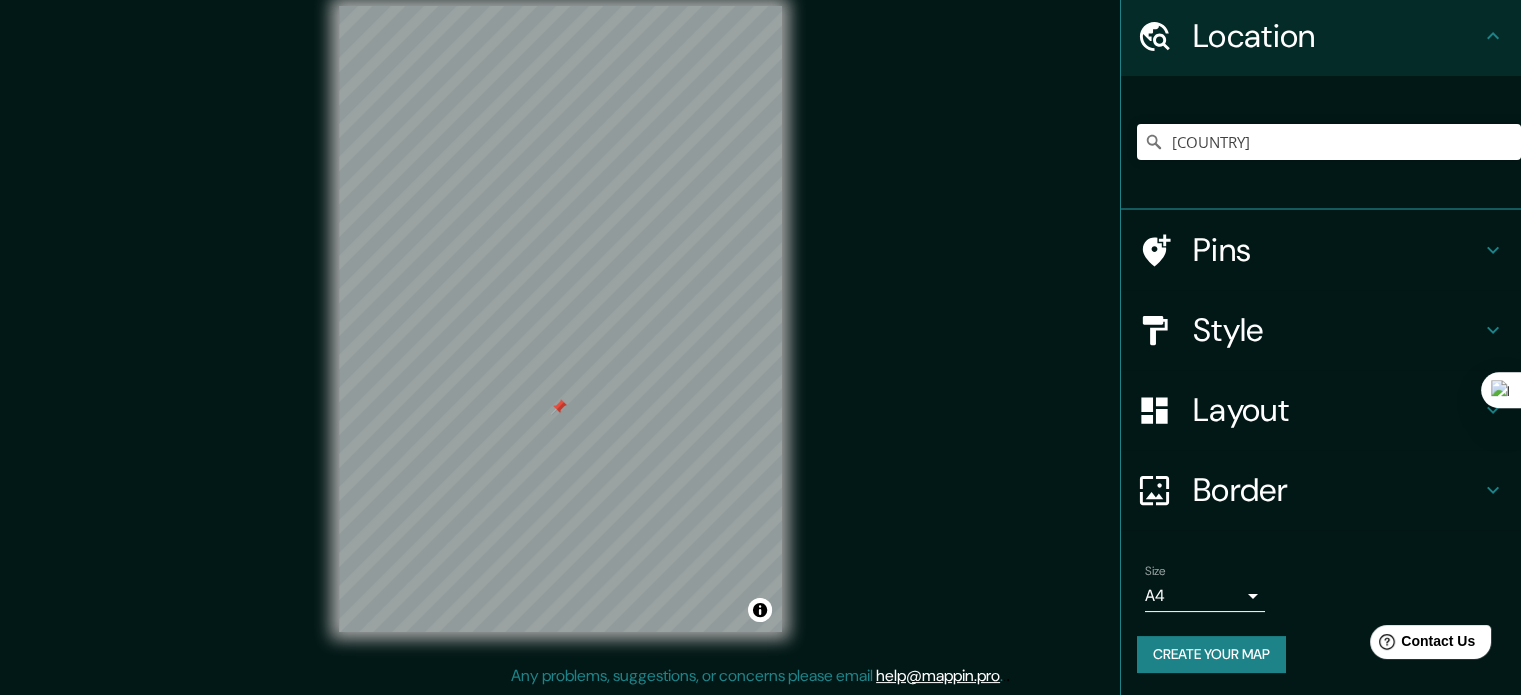 click on "Create your map" at bounding box center [1211, 654] 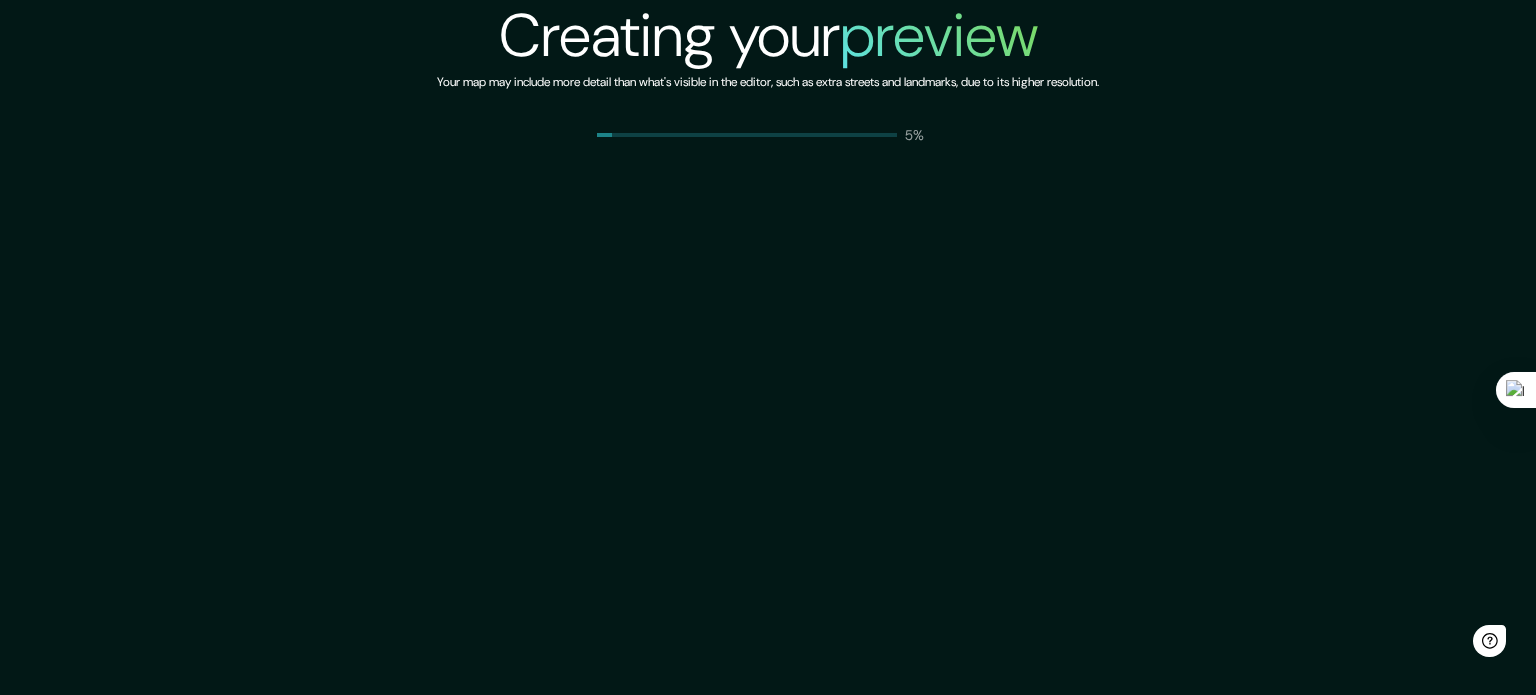 scroll, scrollTop: 0, scrollLeft: 0, axis: both 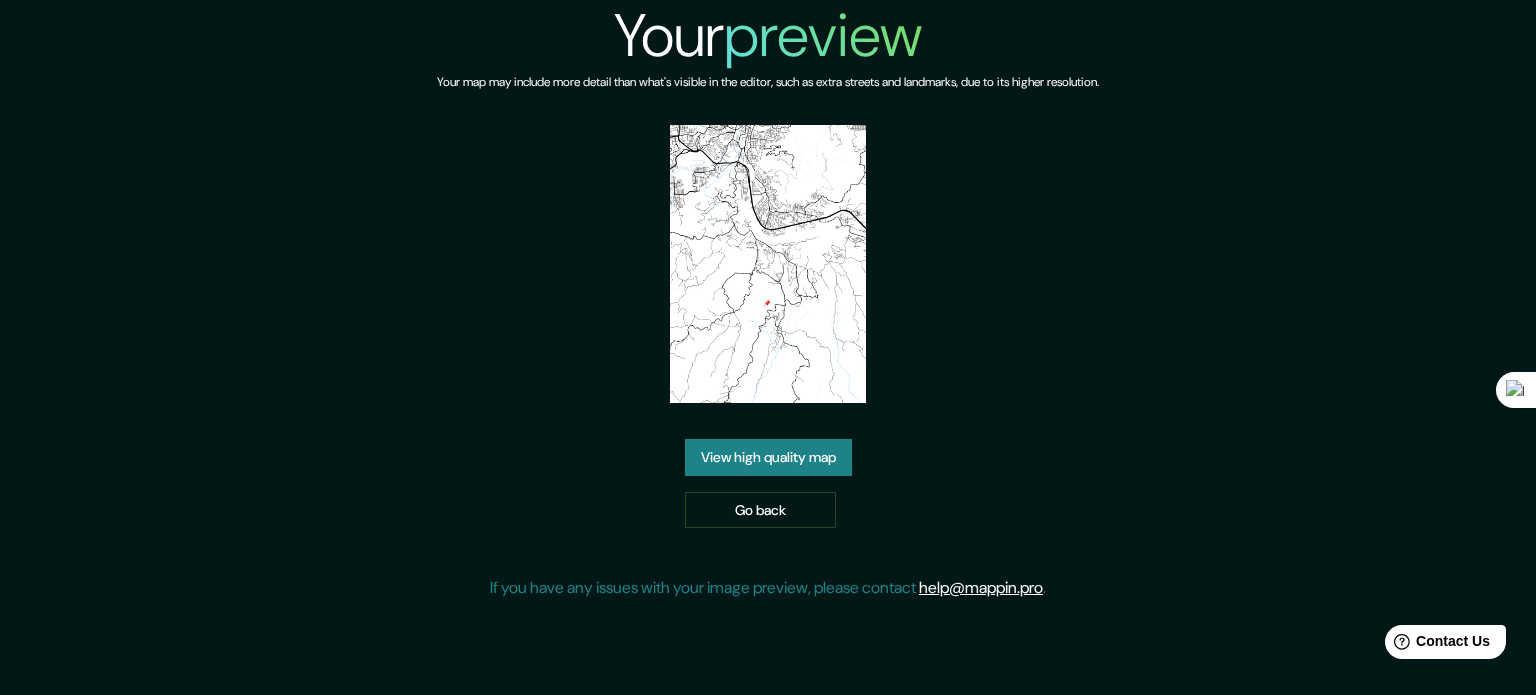 click on "View high quality map" at bounding box center (768, 457) 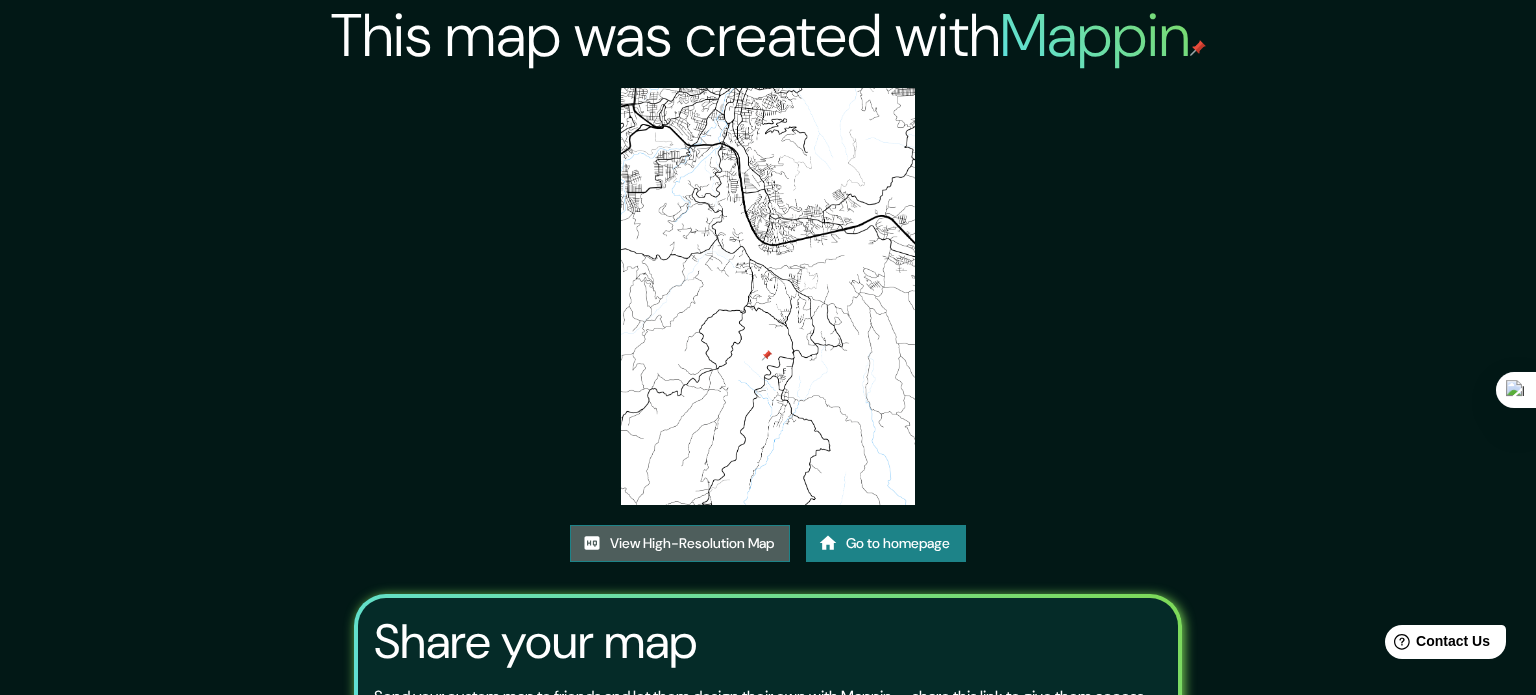 click on "View High-Resolution Map" at bounding box center [680, 543] 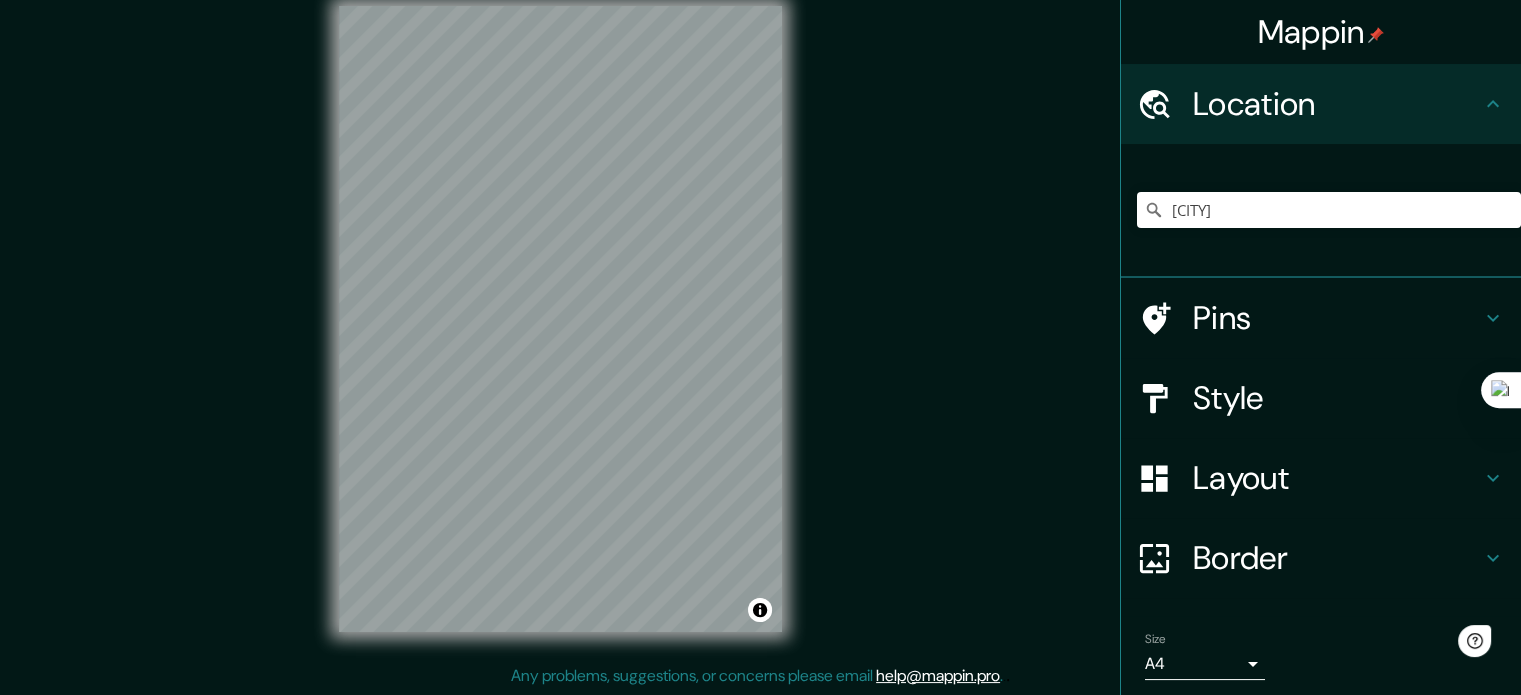 scroll, scrollTop: 0, scrollLeft: 0, axis: both 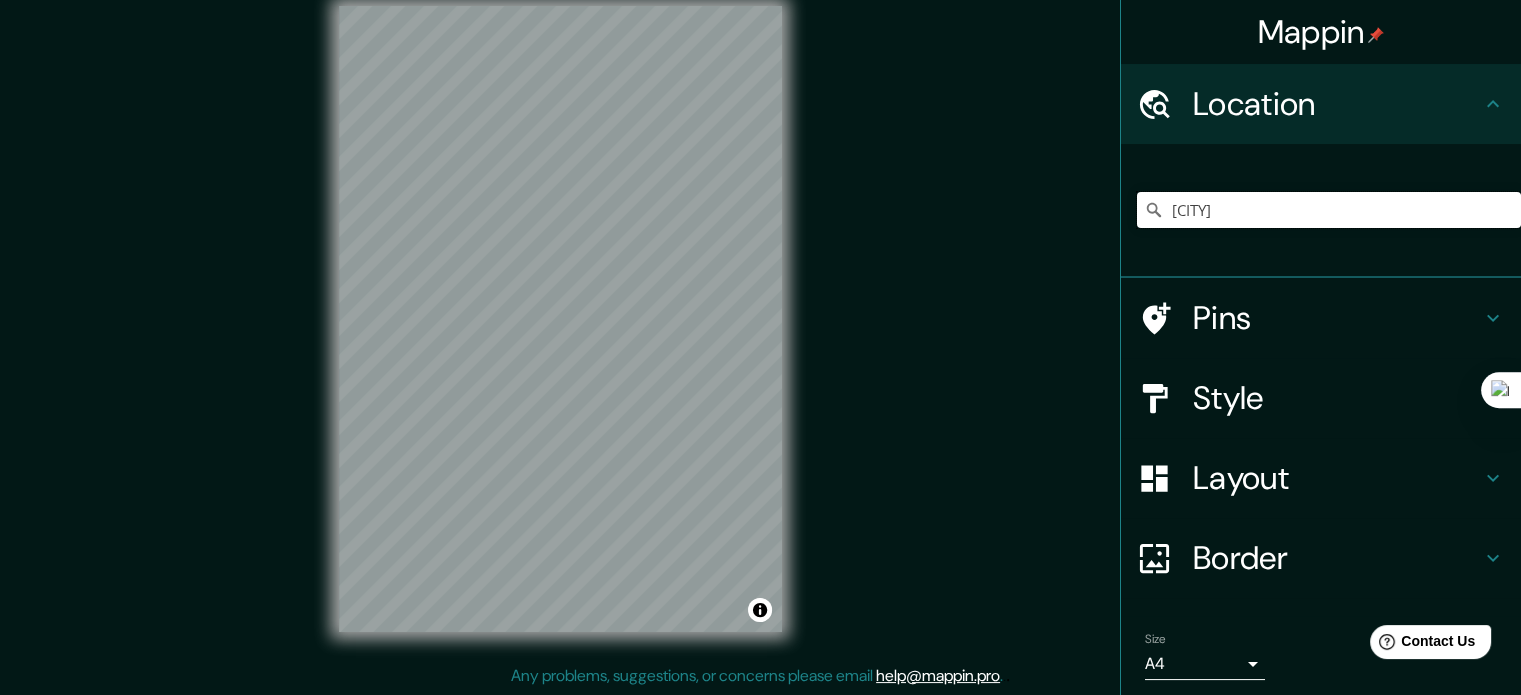 click on "[CITY]" at bounding box center [1329, 210] 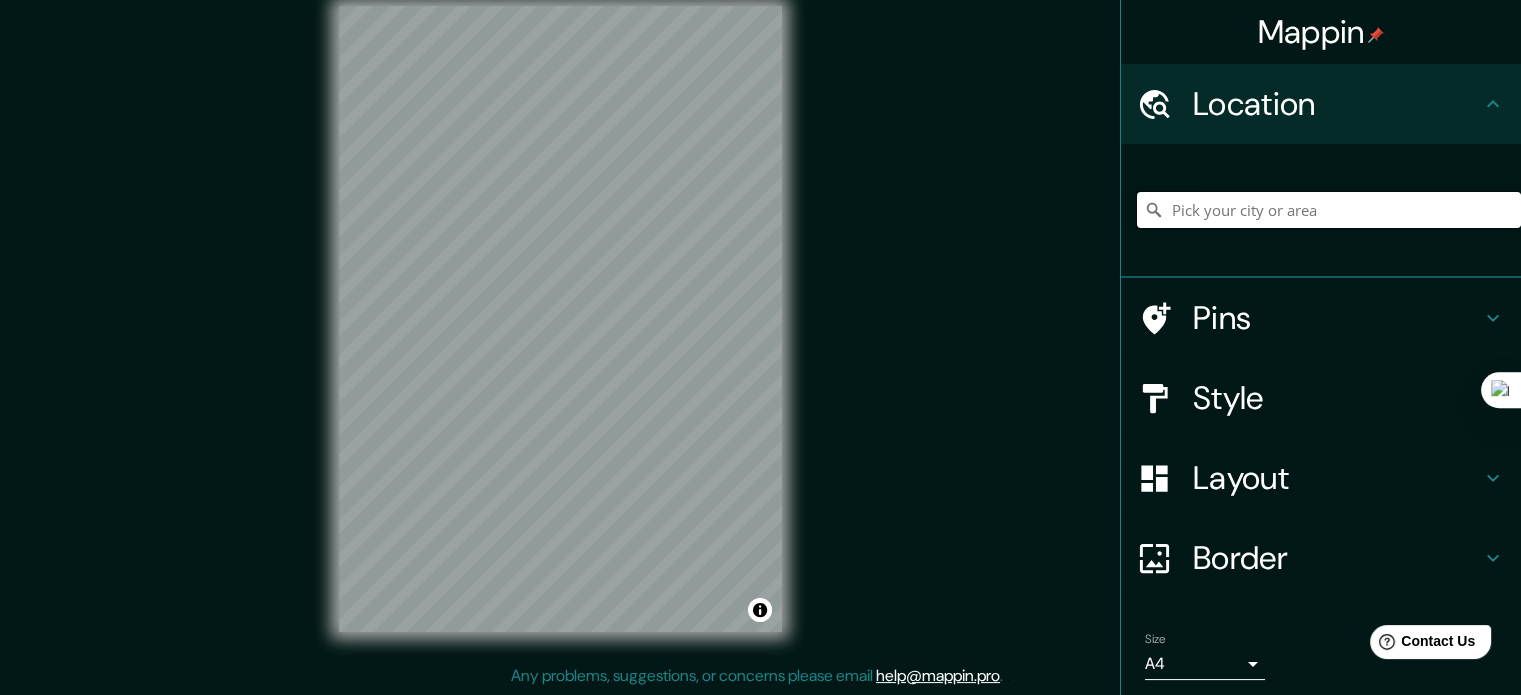 paste on "[CITY]" 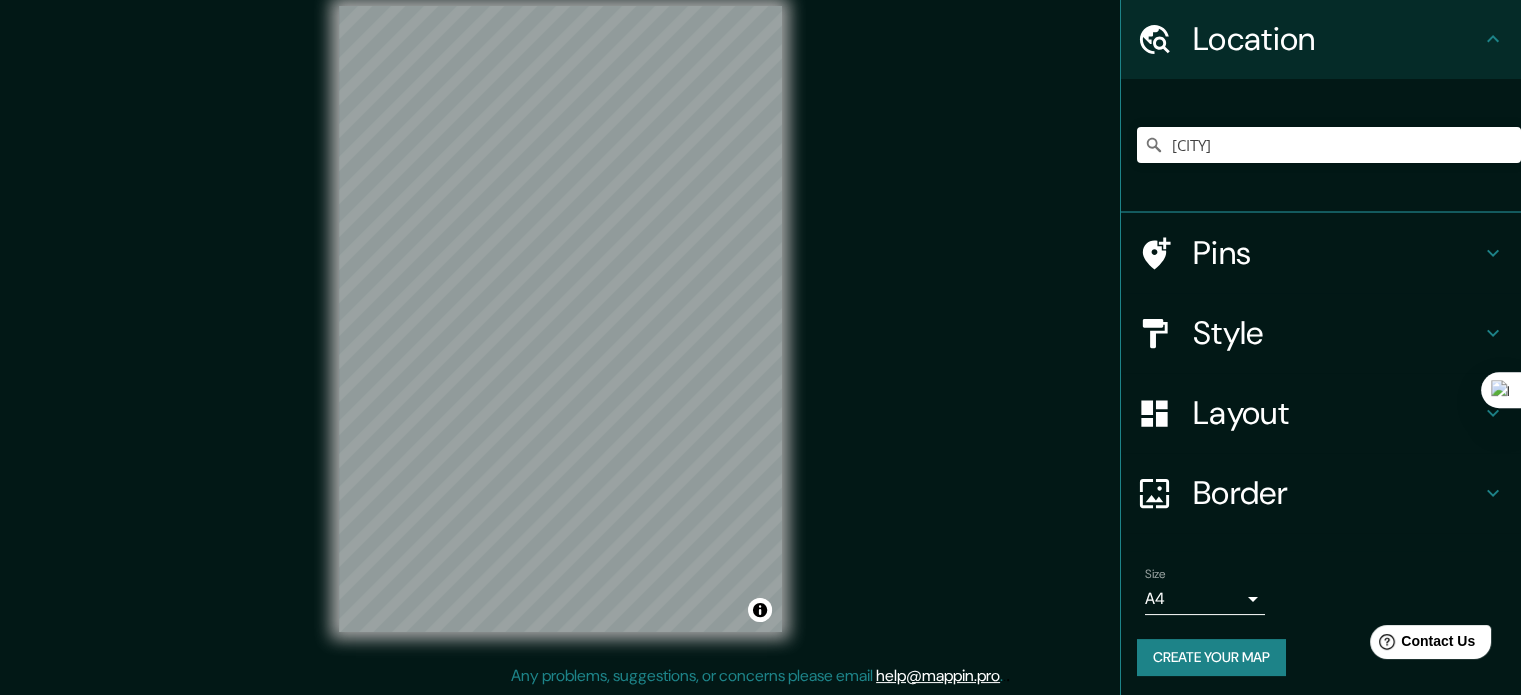 scroll, scrollTop: 68, scrollLeft: 0, axis: vertical 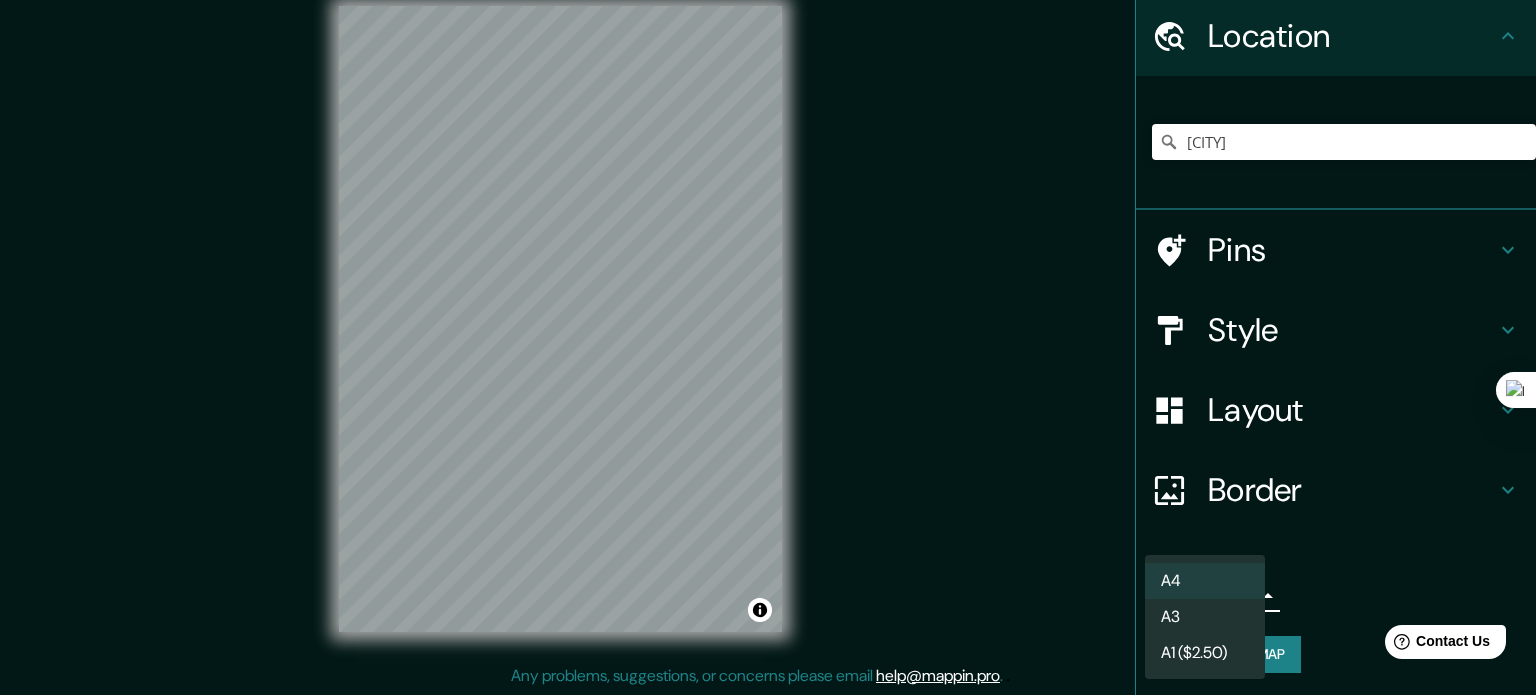 click on "Mappin Location El Salvador Pins Style Layout Border Choose a border.  Hint : you can make layers of the frame opaque to create some cool effects. None Simple Transparent Fancy Size A4 single Create your map © Mapbox   © OpenStreetMap   Improve this map Any problems, suggestions, or concerns please email    help@mappin.pro . . . A4 A3 A1 ($2.50)" at bounding box center [768, 321] 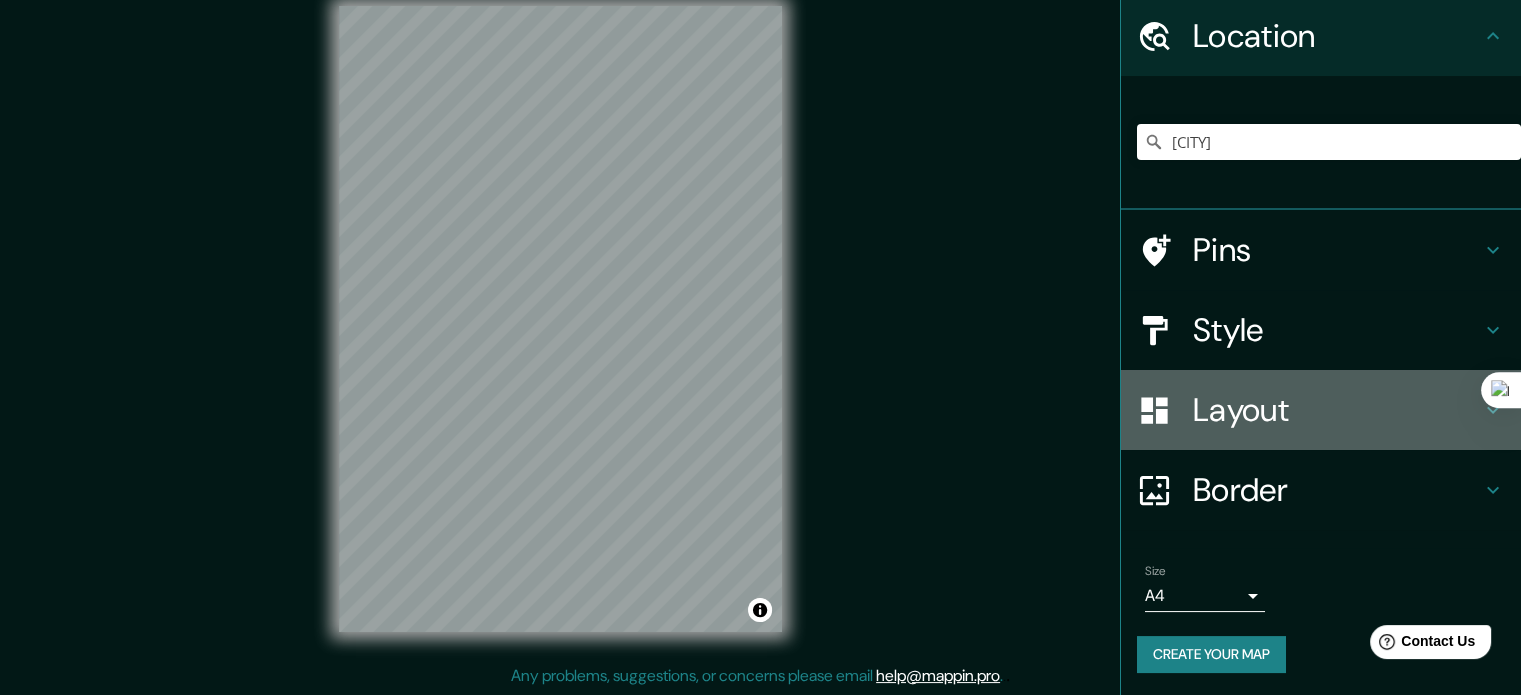 click on "Layout" at bounding box center (1337, 410) 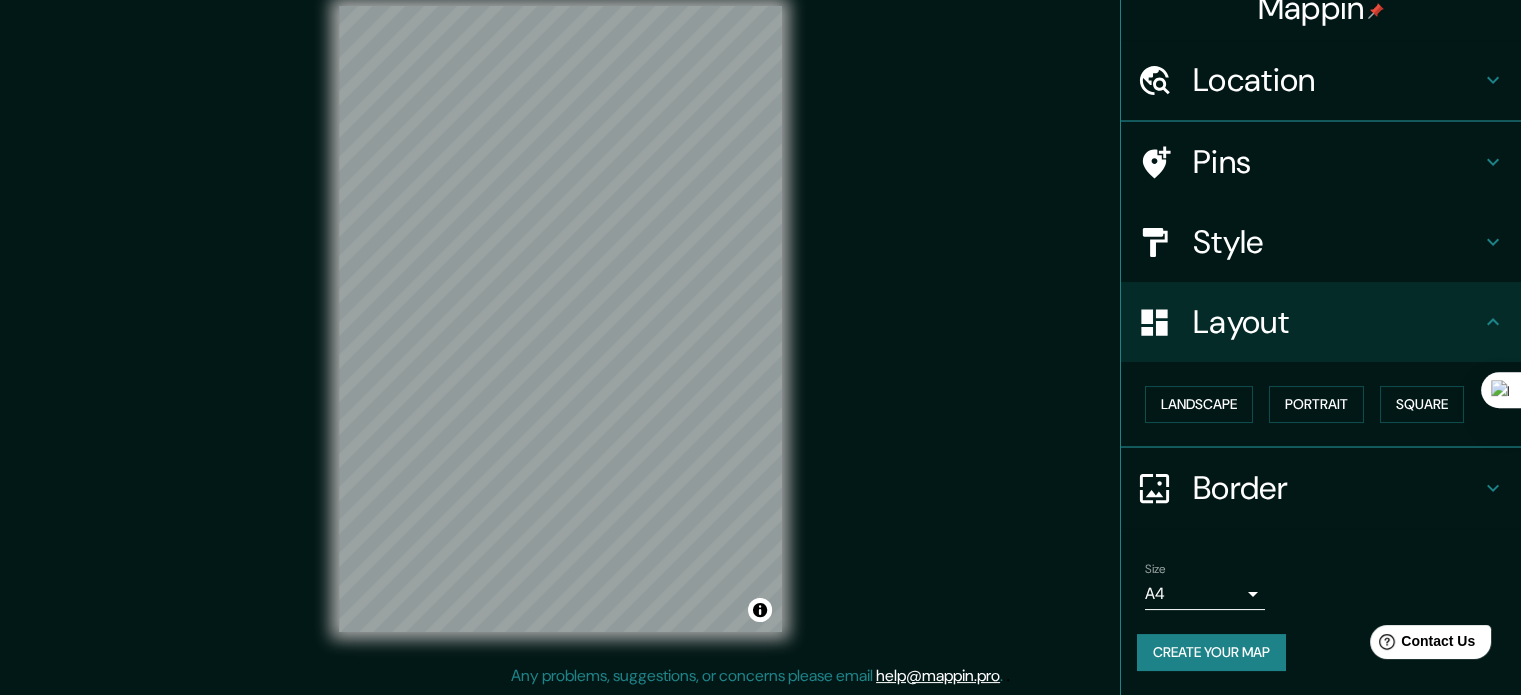 scroll, scrollTop: 22, scrollLeft: 0, axis: vertical 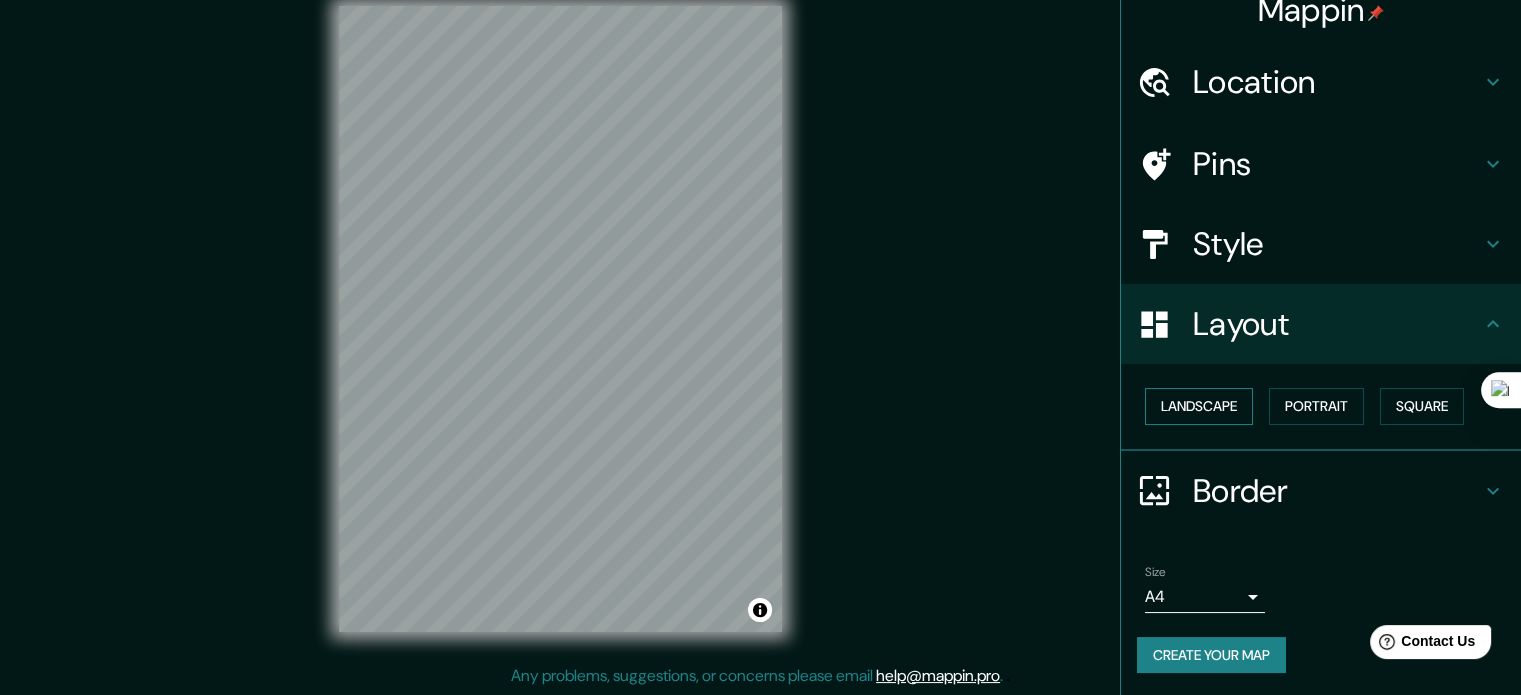 click on "Landscape" at bounding box center [1199, 406] 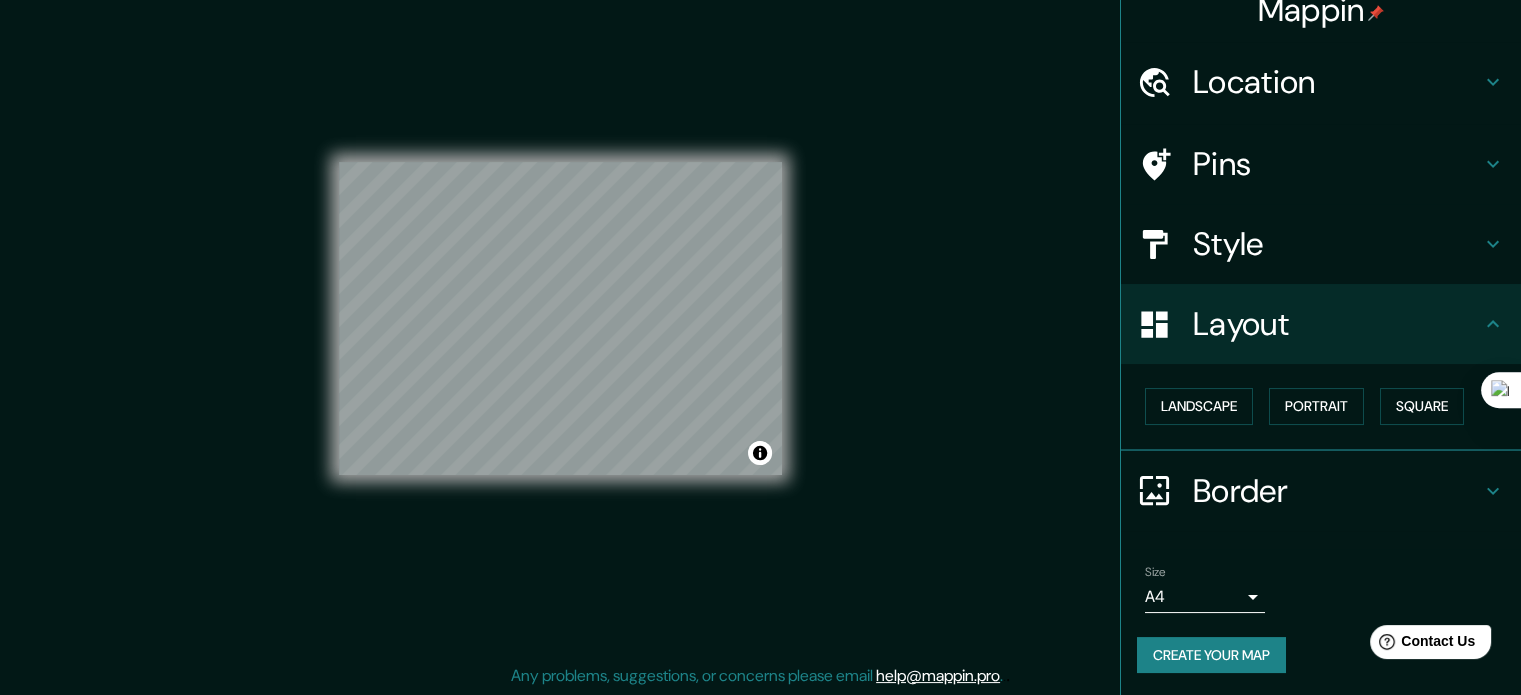 click on "Create your map" at bounding box center [1211, 655] 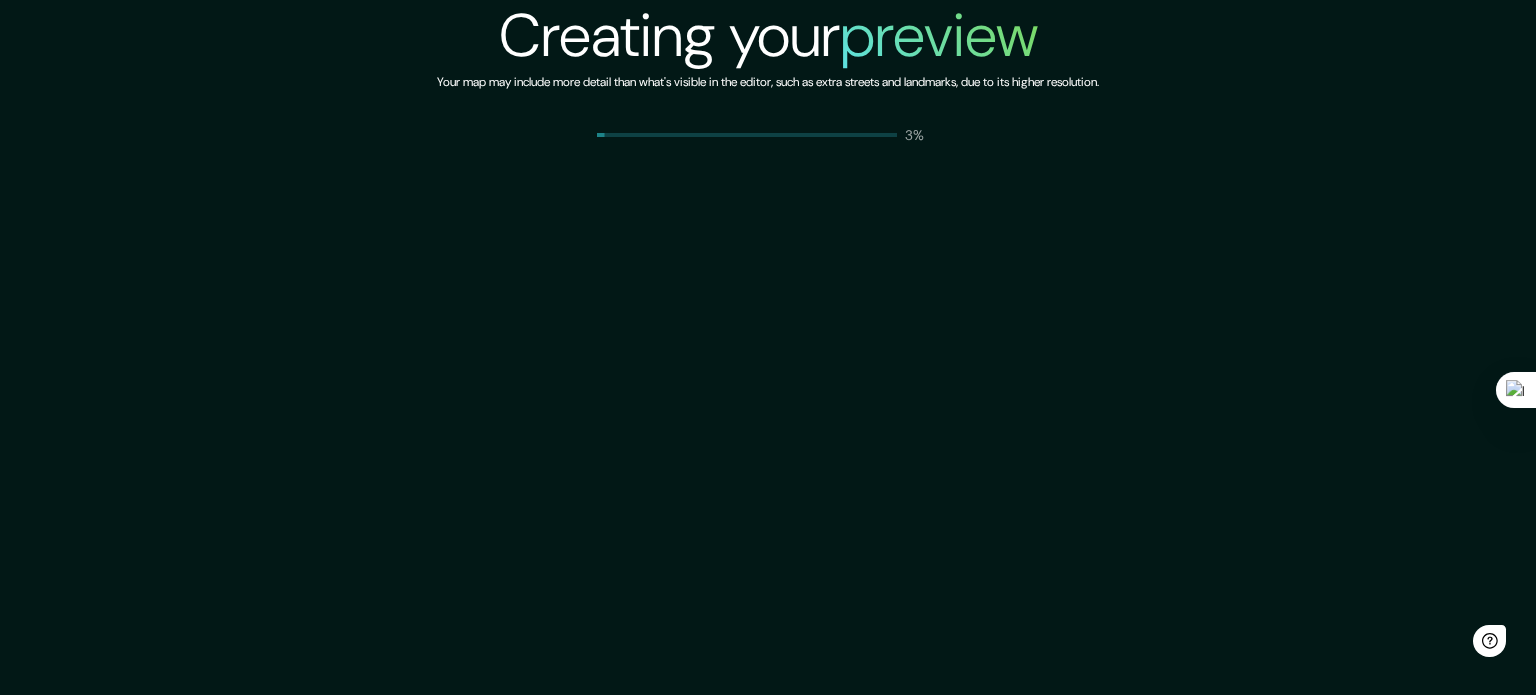 scroll, scrollTop: 0, scrollLeft: 0, axis: both 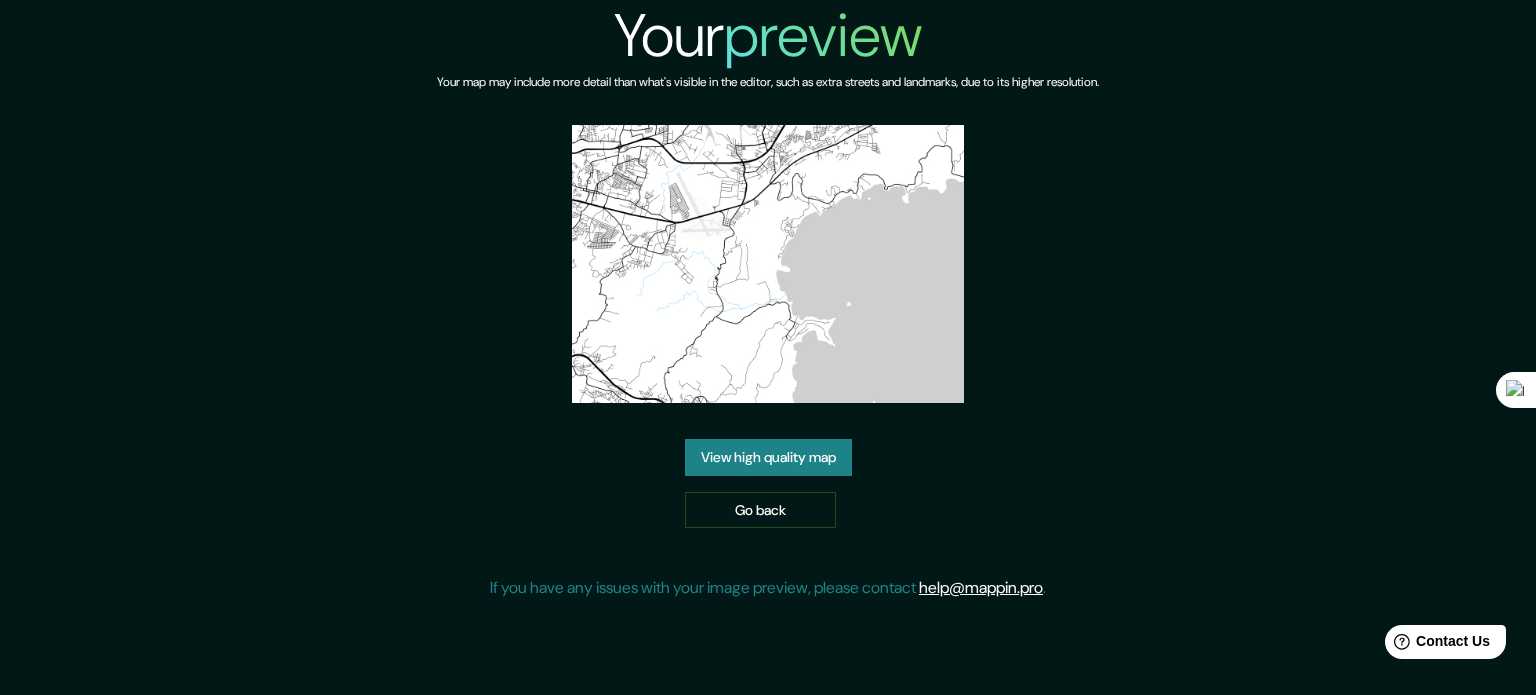 click on "View high quality map" at bounding box center [768, 457] 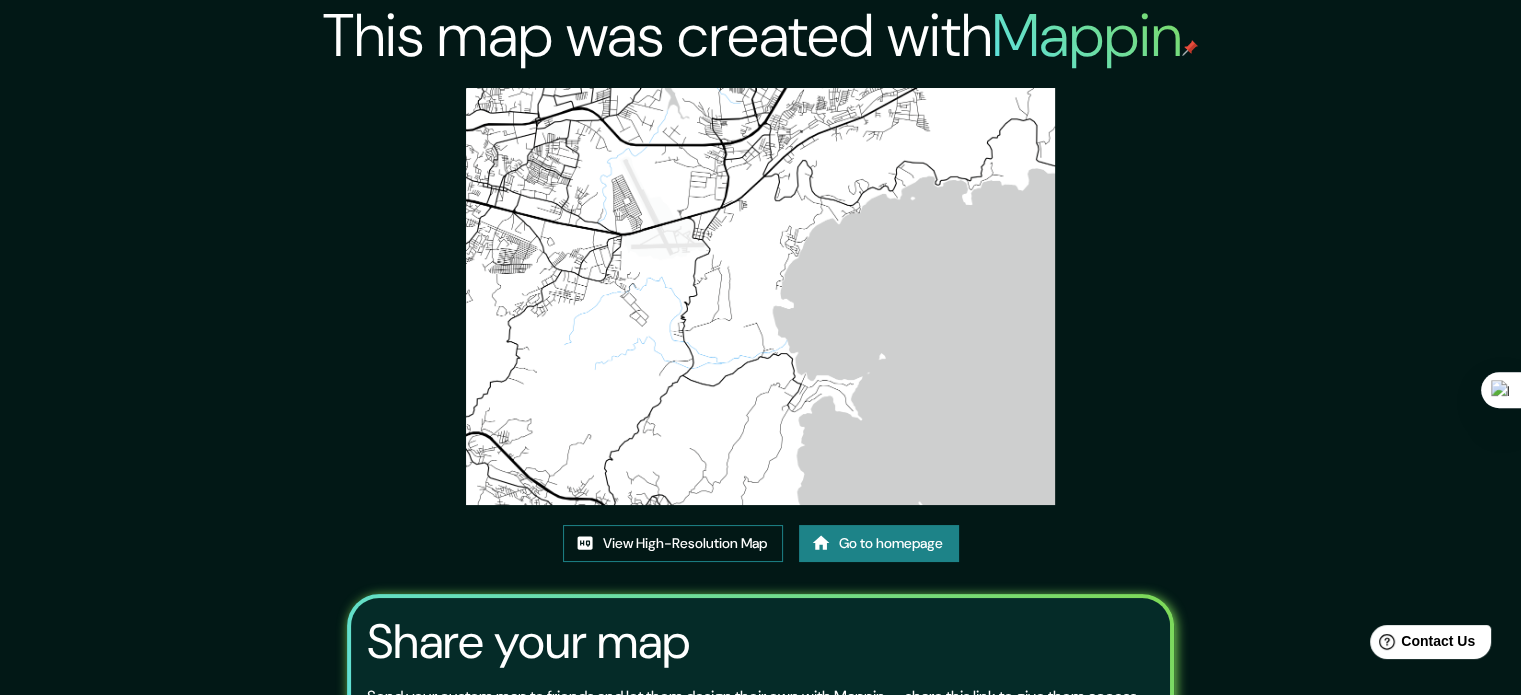 click on "View High-Resolution Map" at bounding box center [673, 543] 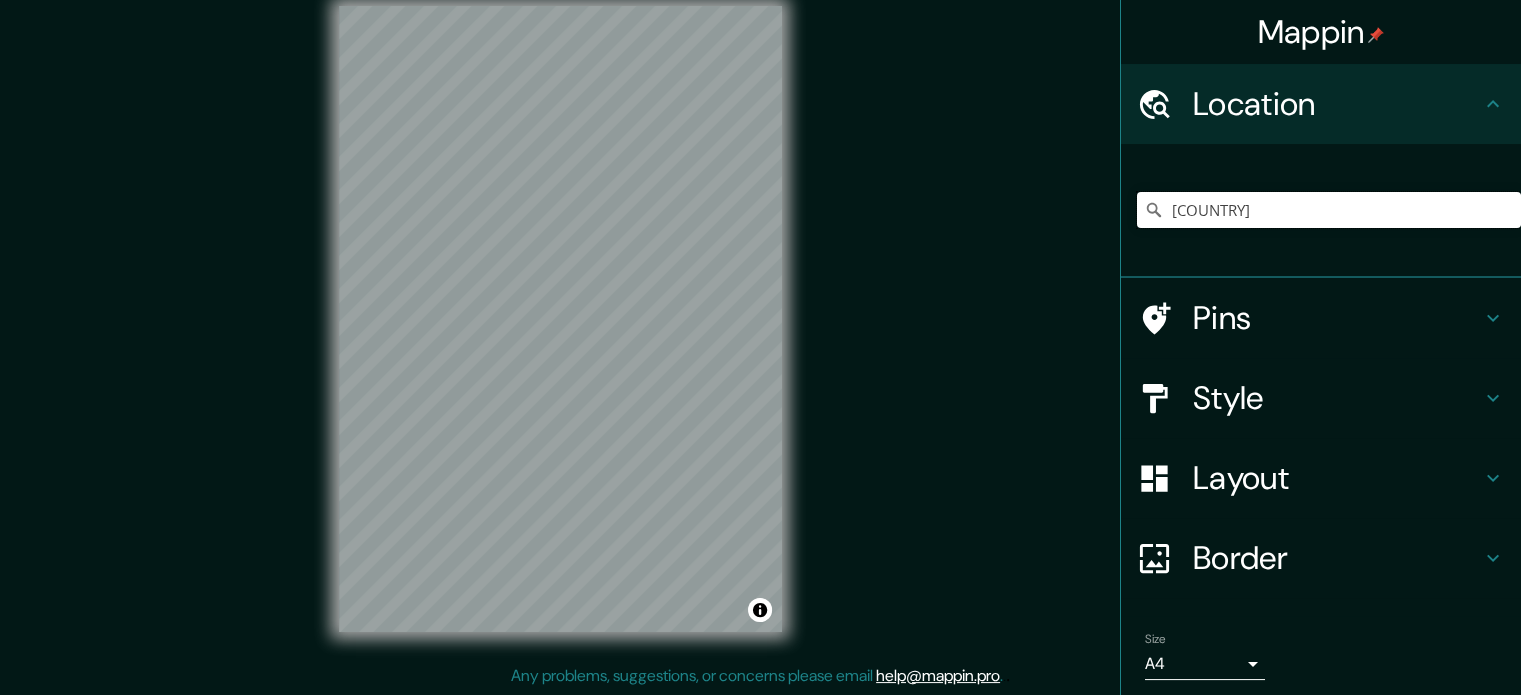 scroll, scrollTop: 26, scrollLeft: 0, axis: vertical 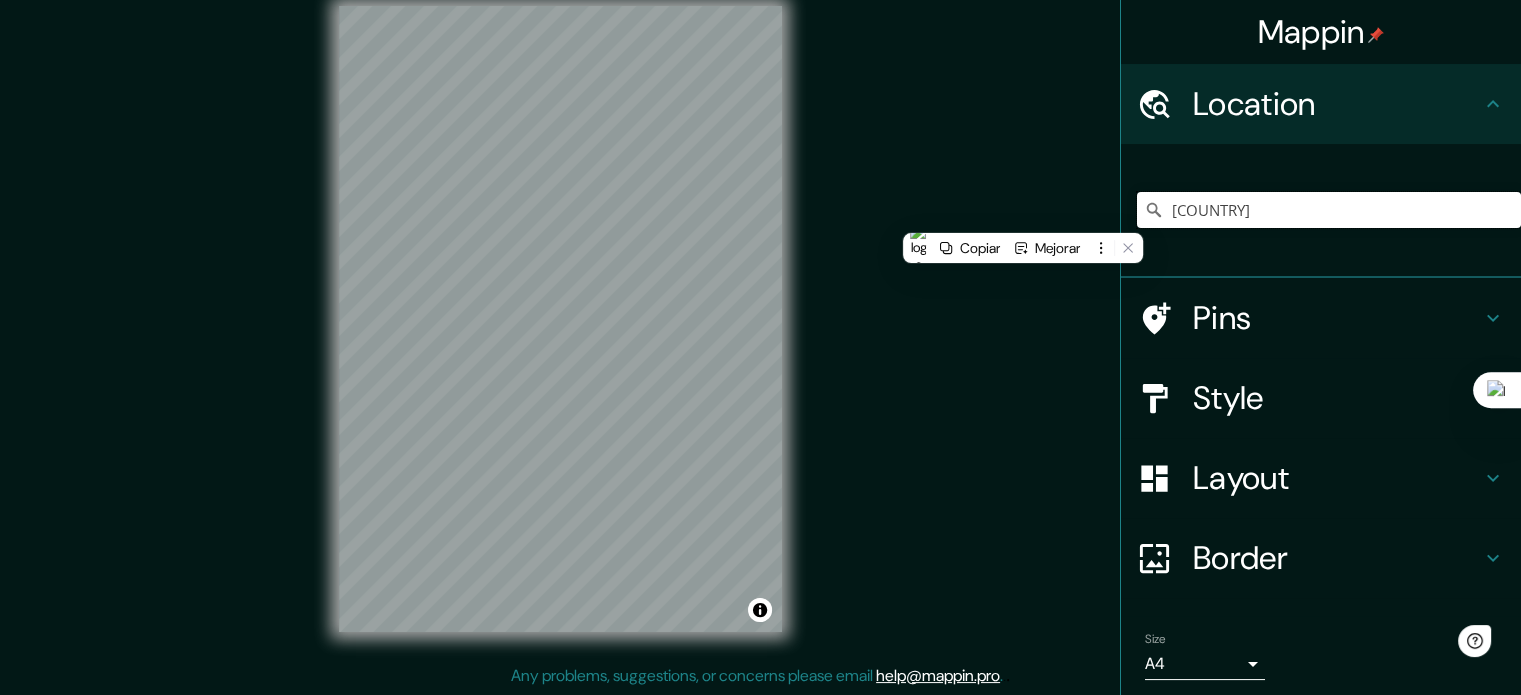 click on "[COUNTRY]" at bounding box center [1329, 210] 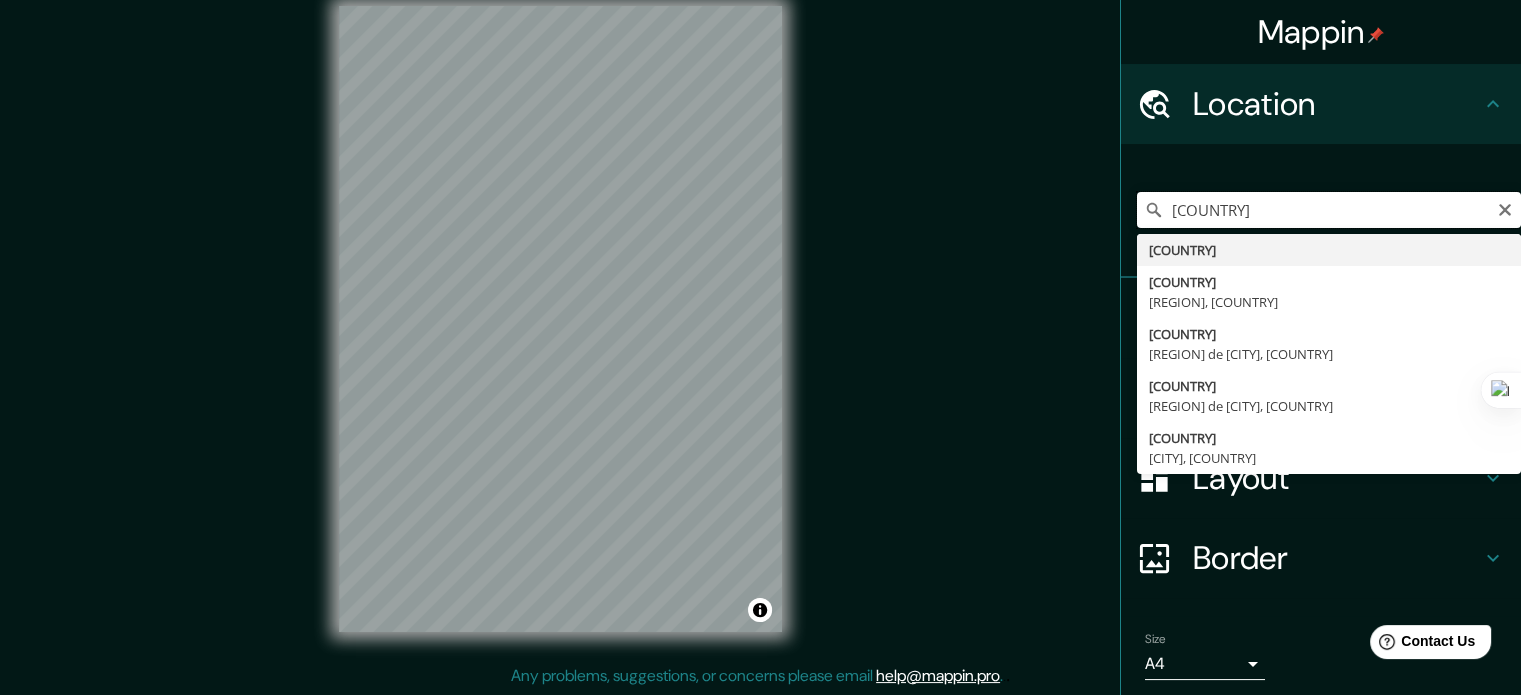 paste on "[COUNTRY]" 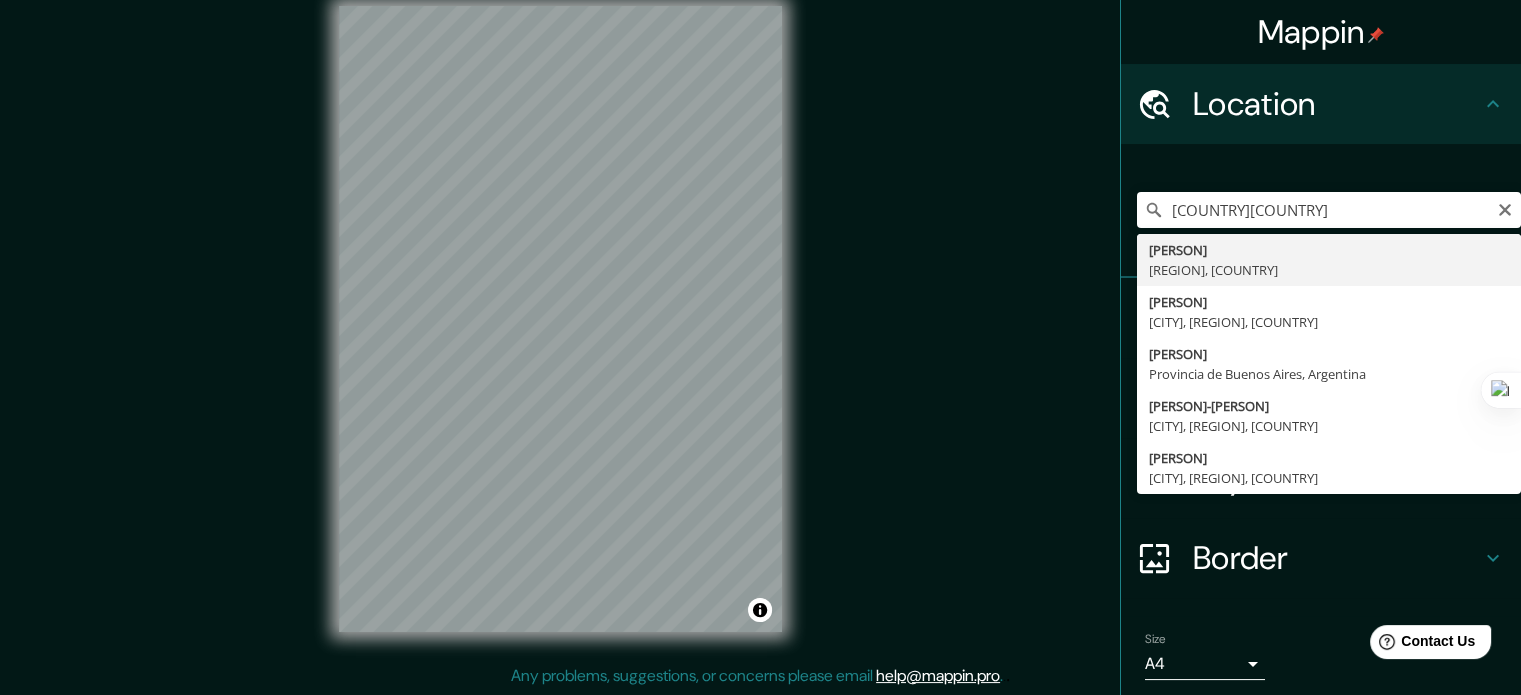 drag, startPoint x: 1276, startPoint y: 233, endPoint x: 1264, endPoint y: 244, distance: 16.27882 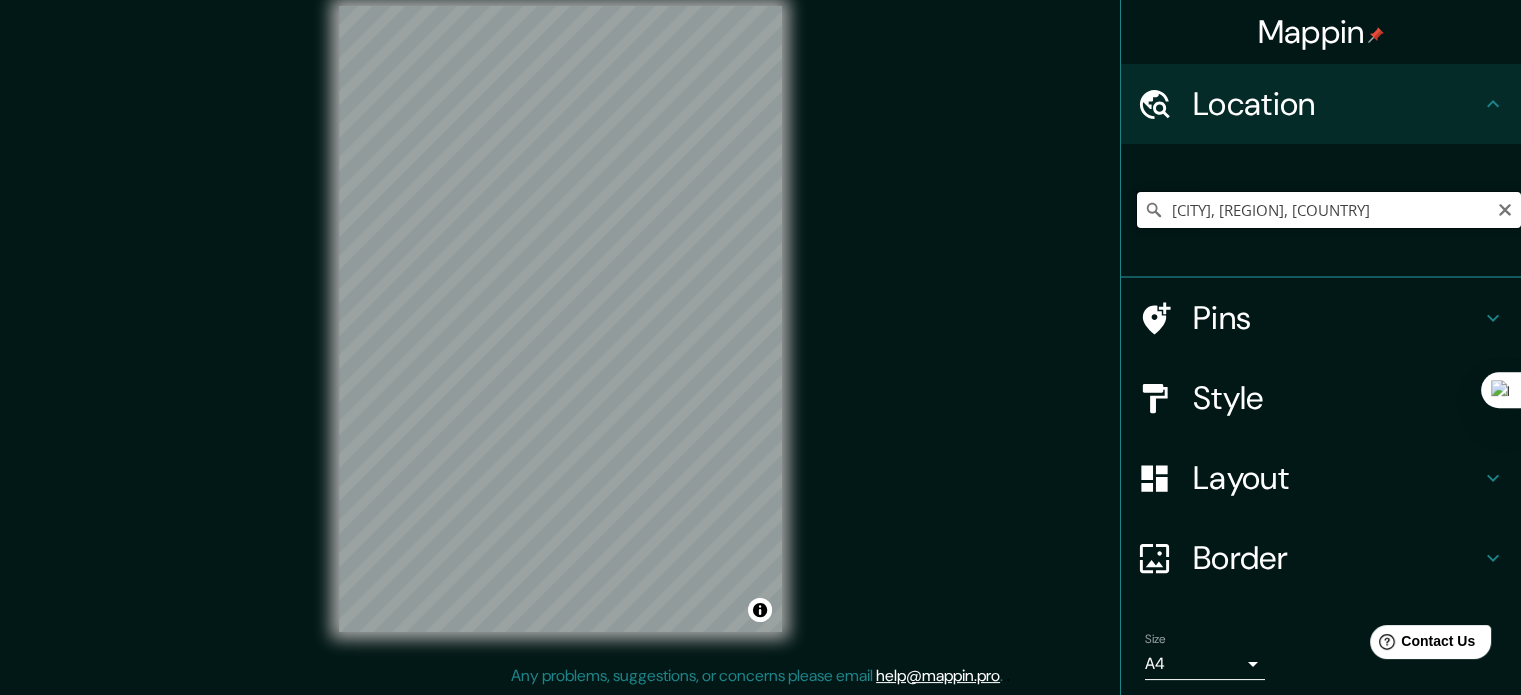 drag, startPoint x: 1355, startPoint y: 211, endPoint x: 1031, endPoint y: 223, distance: 324.22214 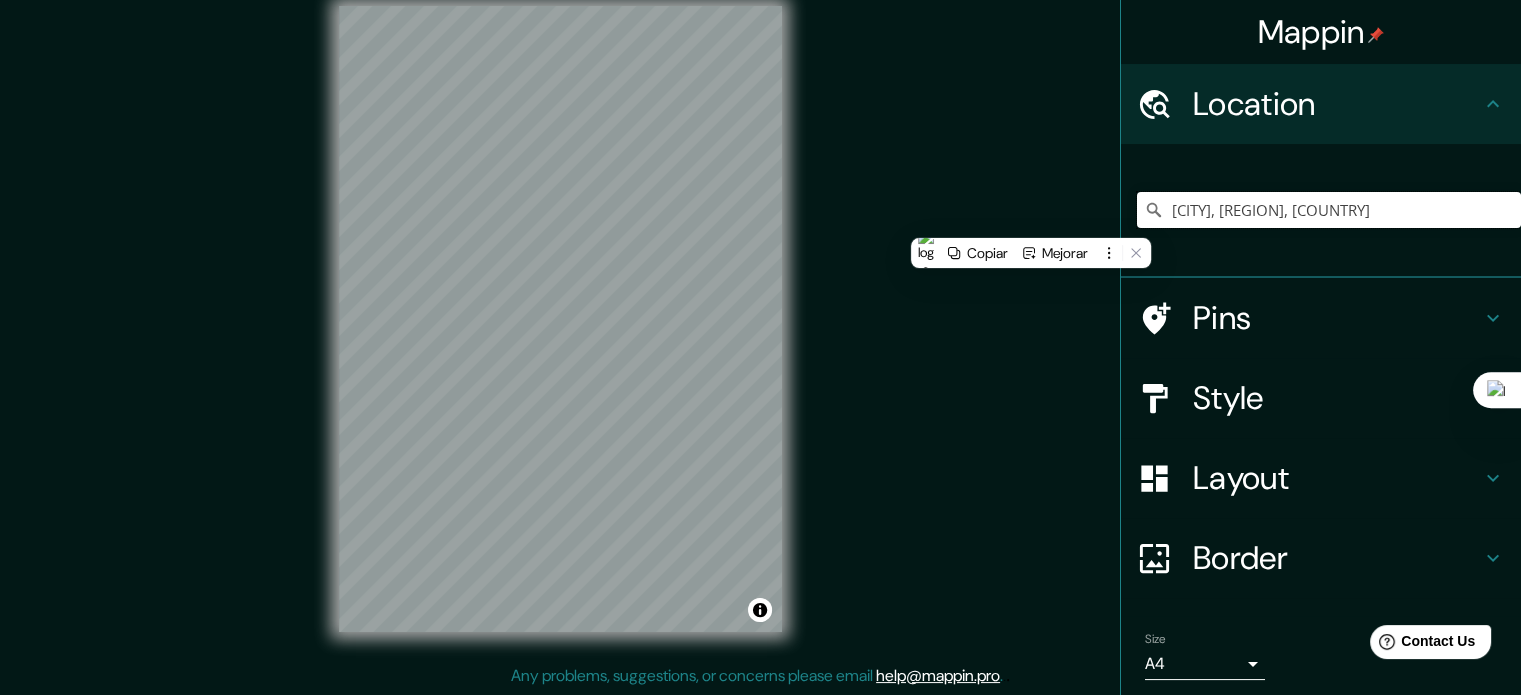 paste on "[COUNTRY]" 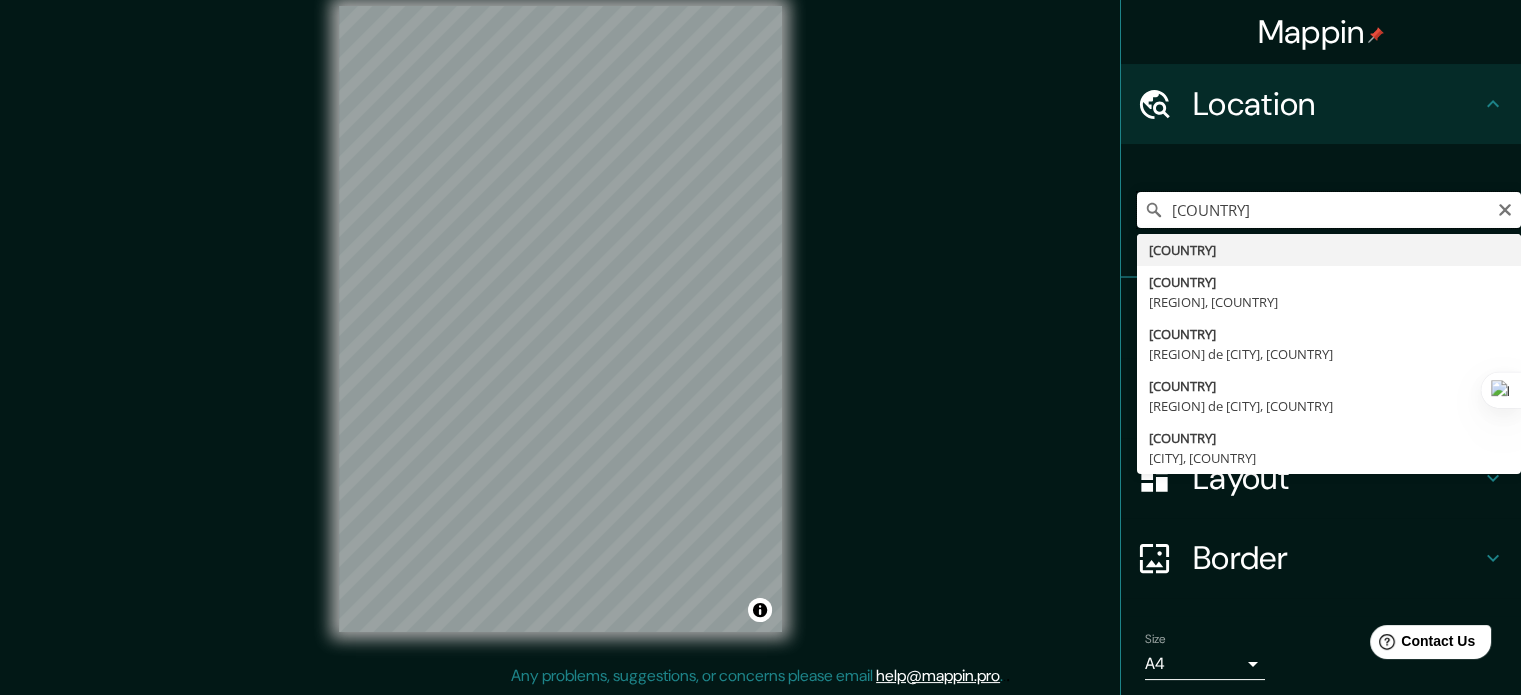 type on "[COUNTRY]" 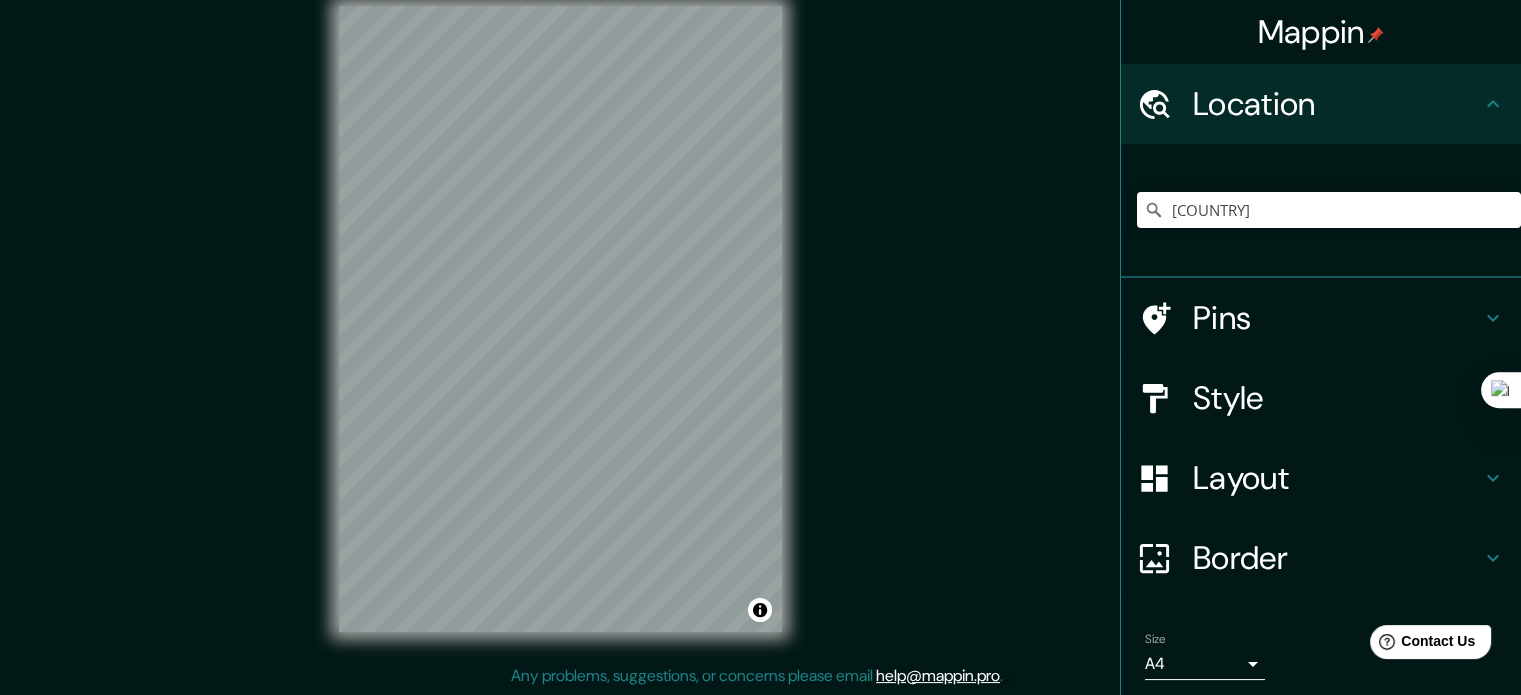 click on "Layout" at bounding box center (1337, 478) 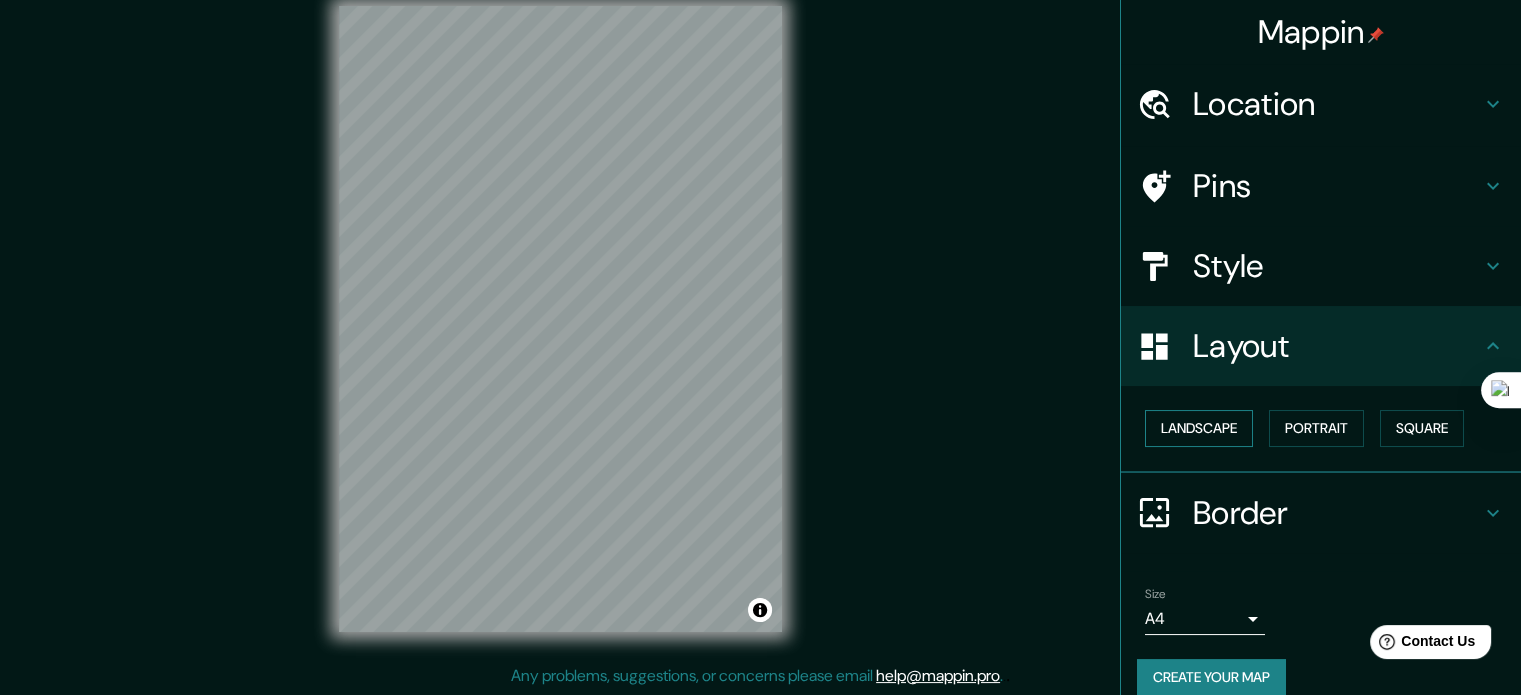 click on "Landscape" at bounding box center (1199, 428) 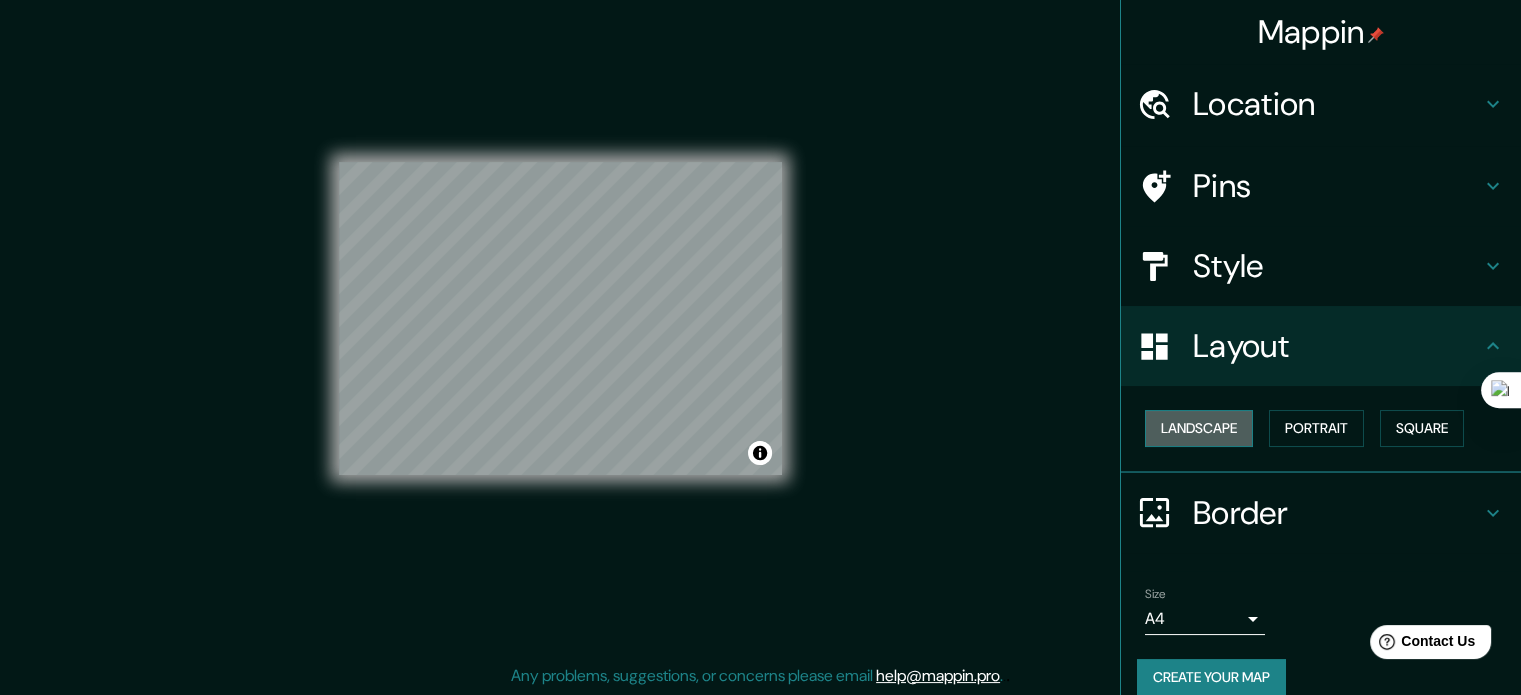 click on "Landscape" at bounding box center (1199, 428) 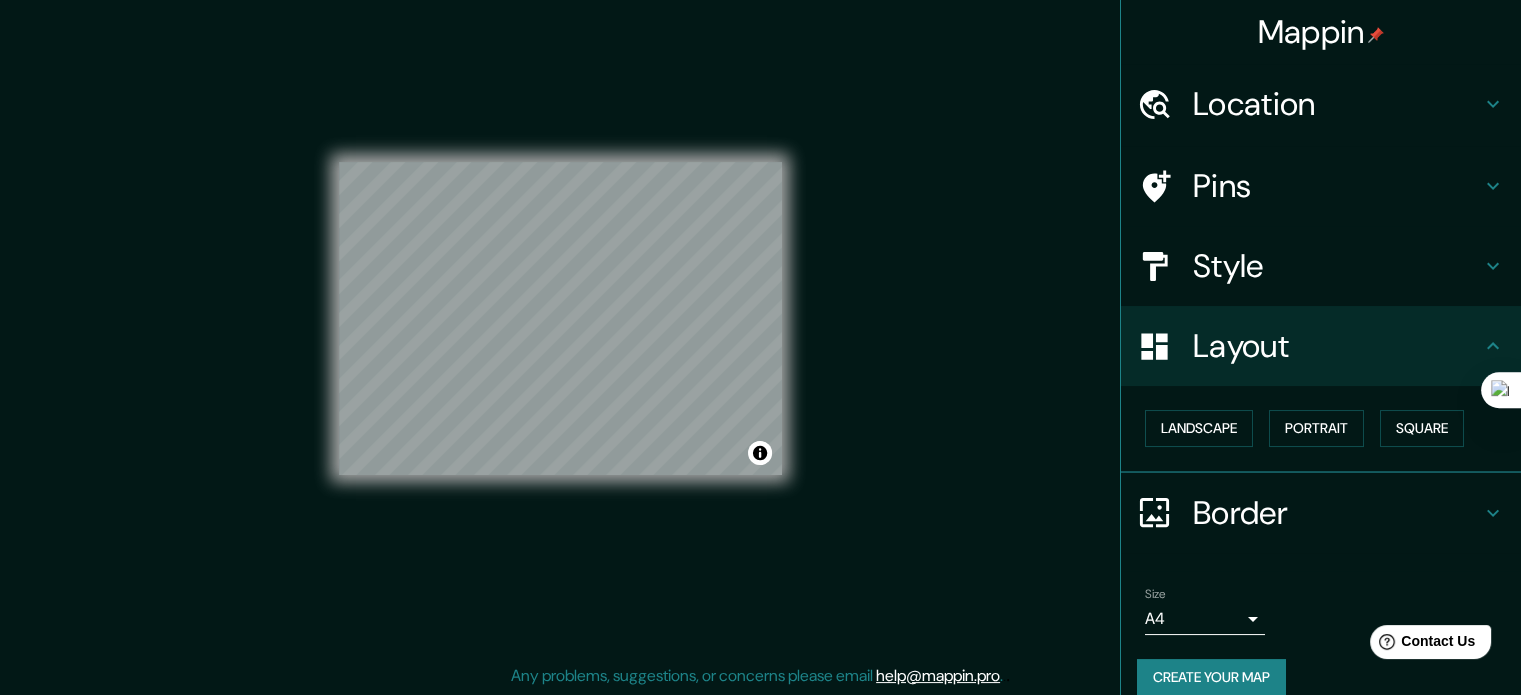 click on "Create your map" at bounding box center [1211, 677] 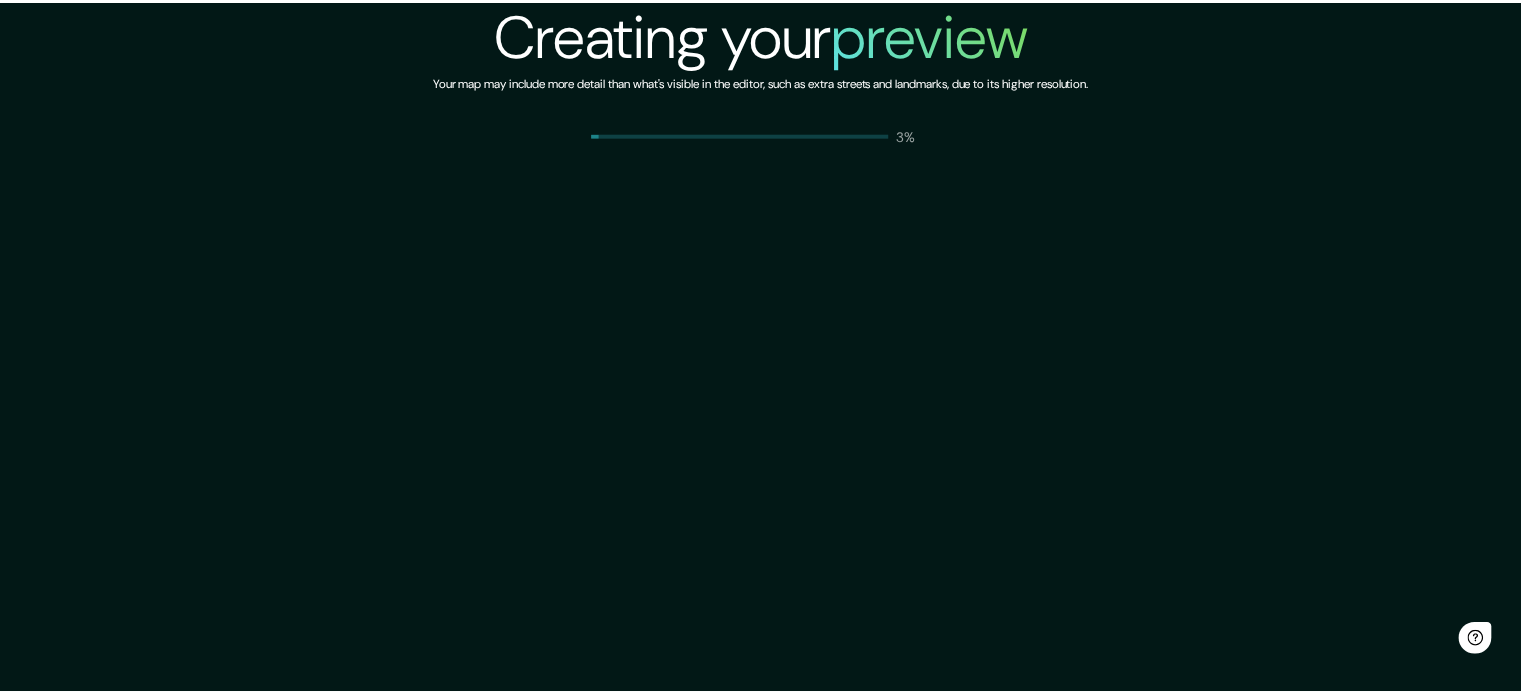 scroll, scrollTop: 0, scrollLeft: 0, axis: both 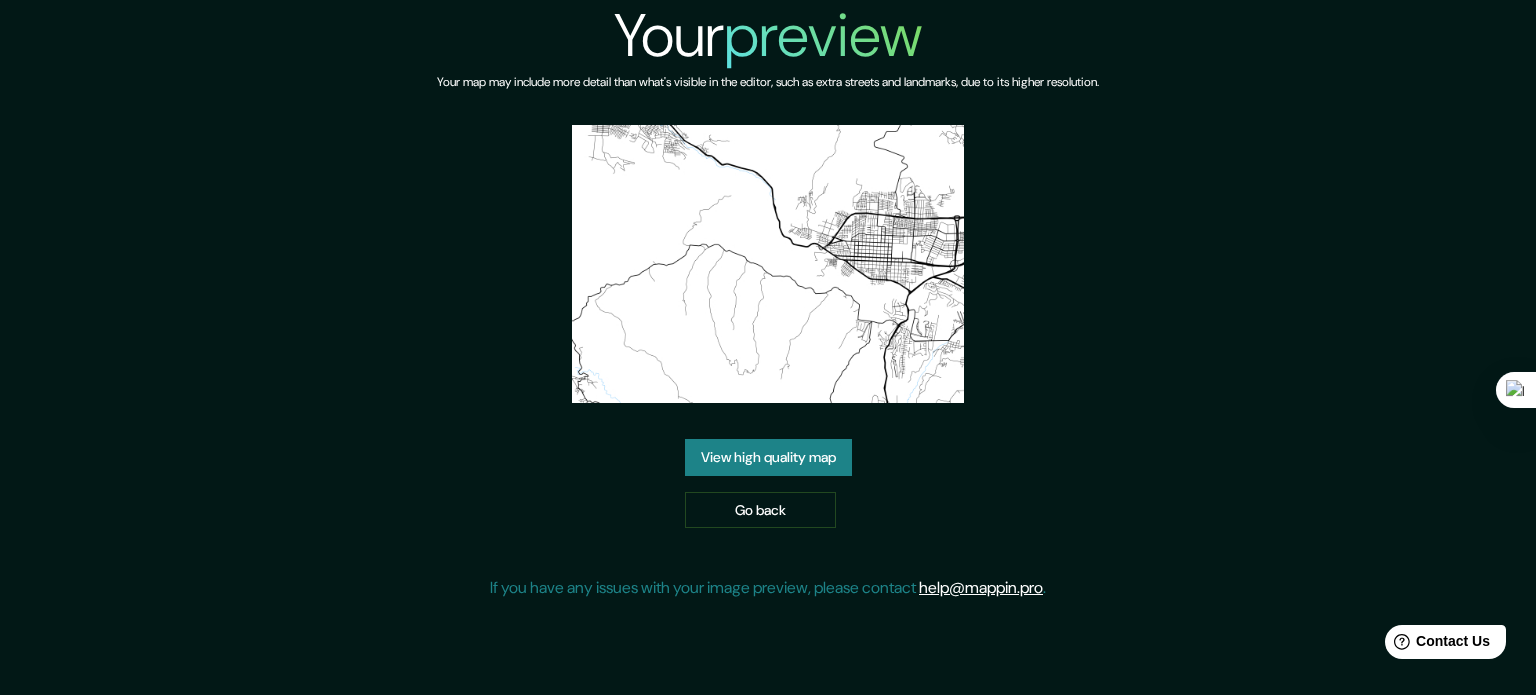 click on "View high quality map" at bounding box center (768, 457) 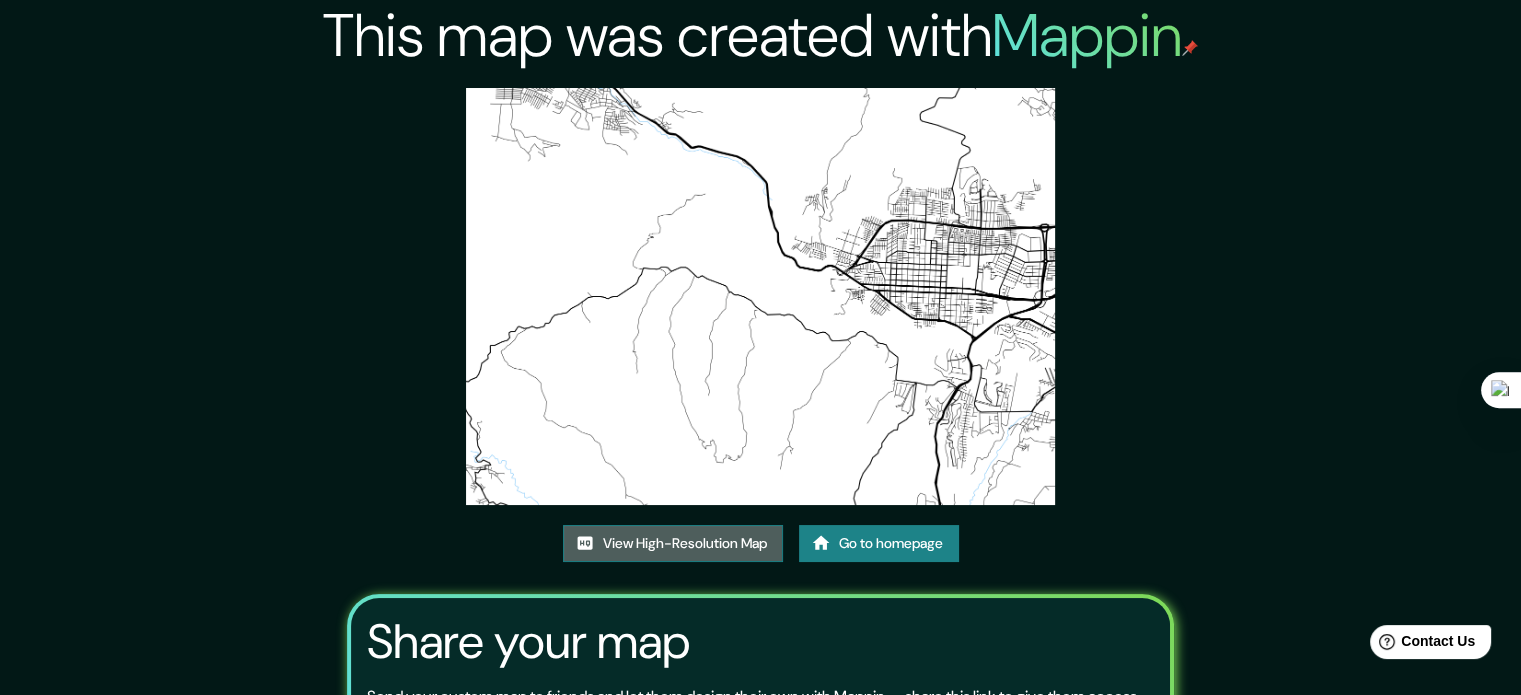 click on "View High-Resolution Map" at bounding box center (673, 543) 